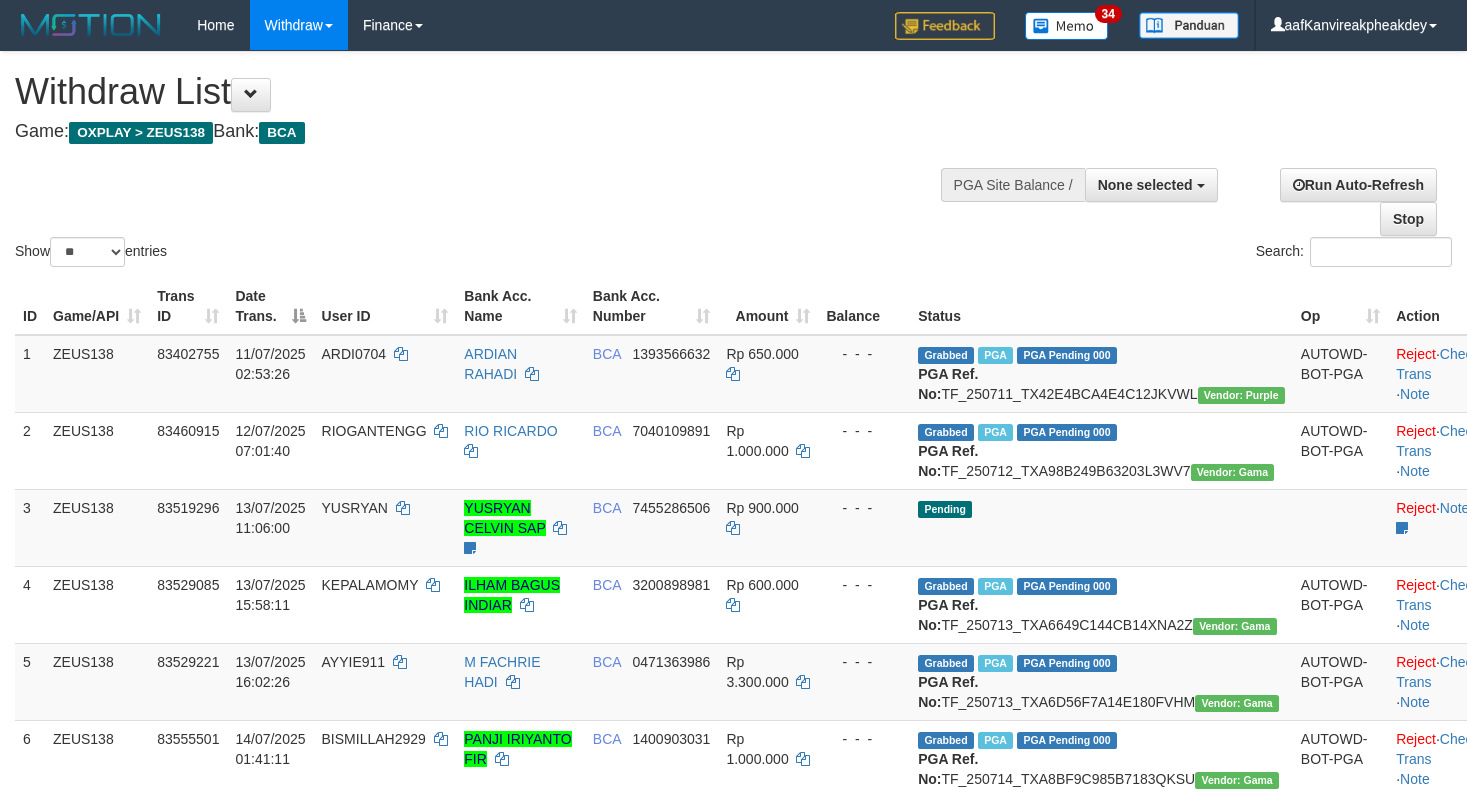 select 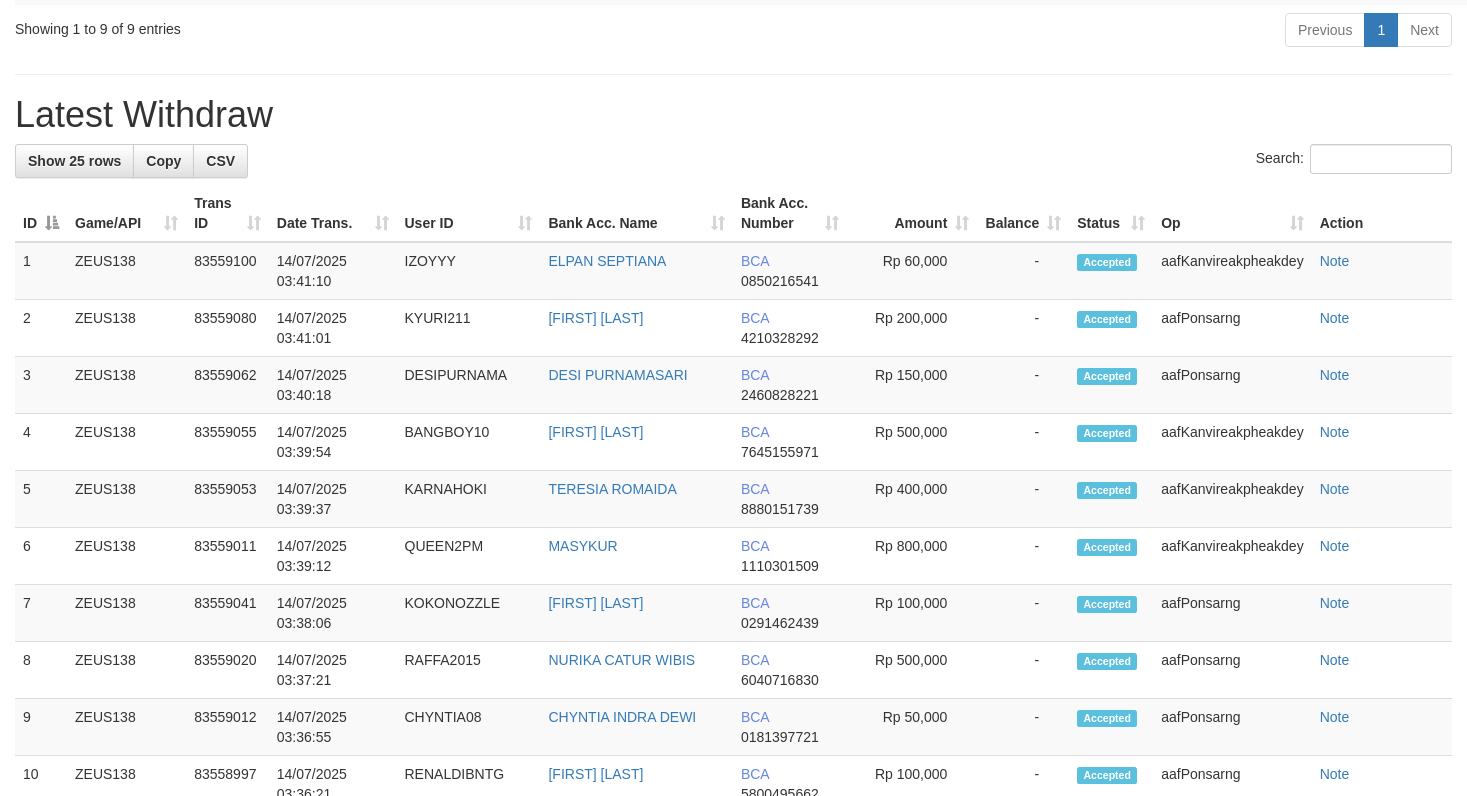 click on "**********" at bounding box center (733, 425) 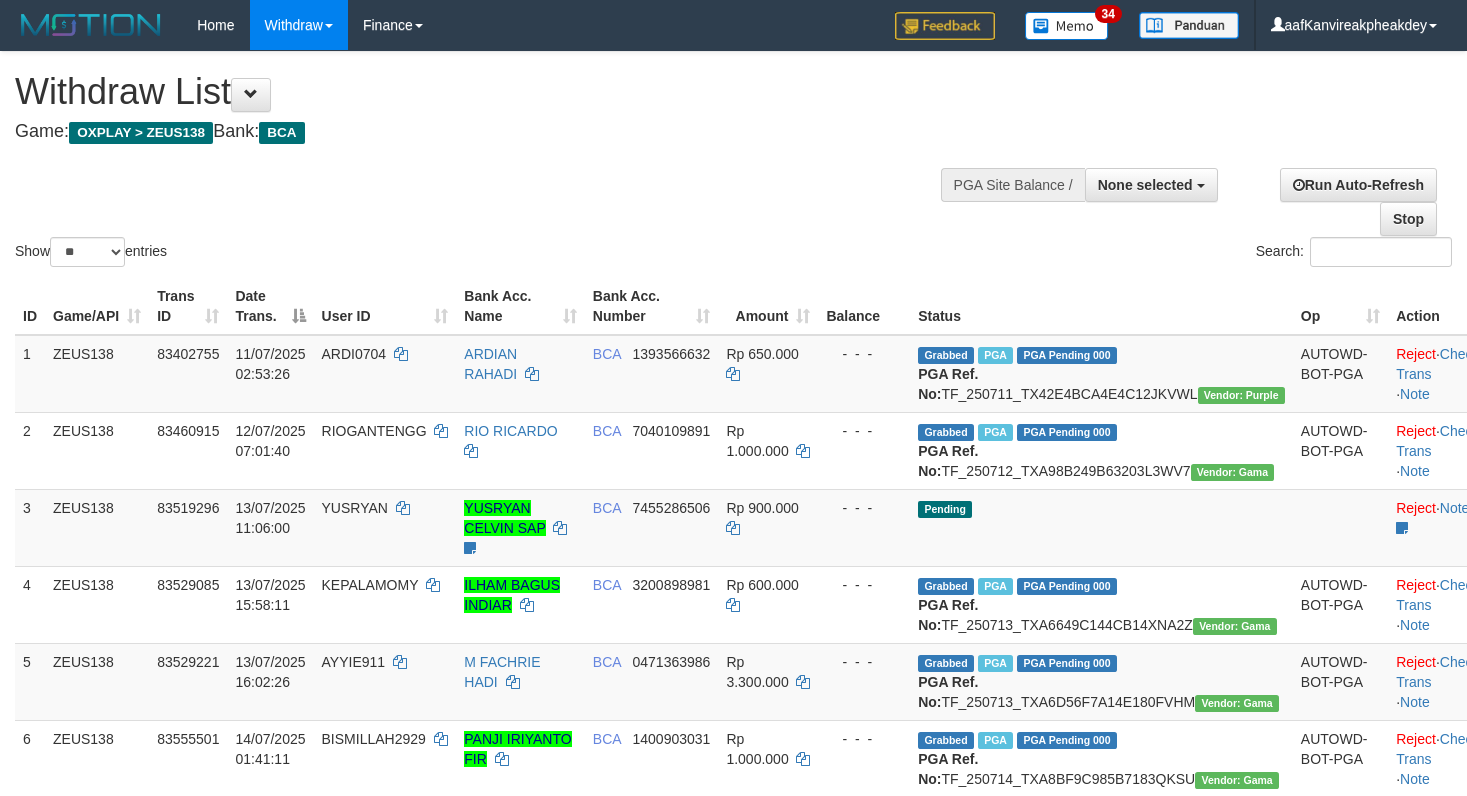 select 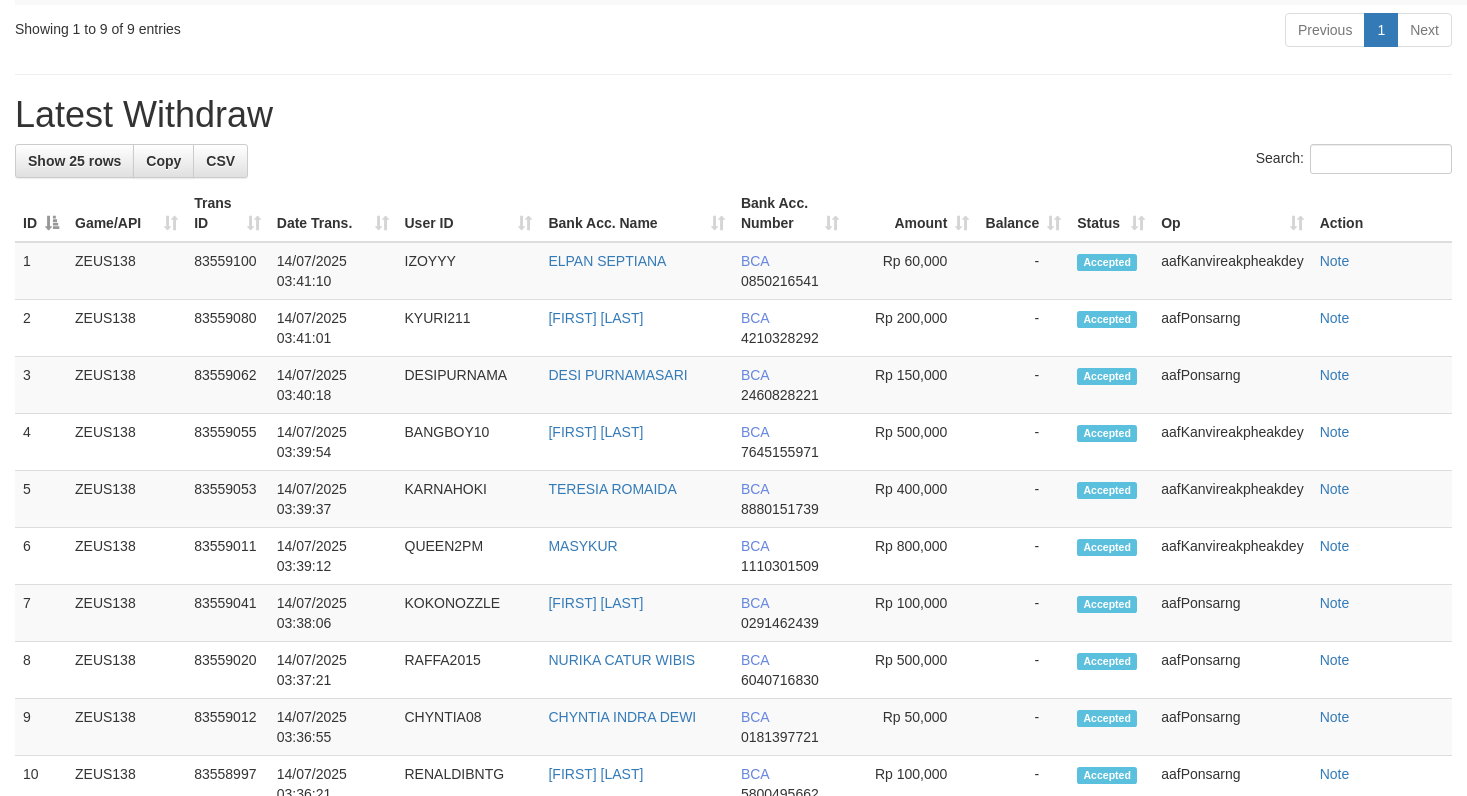 scroll, scrollTop: 948, scrollLeft: 0, axis: vertical 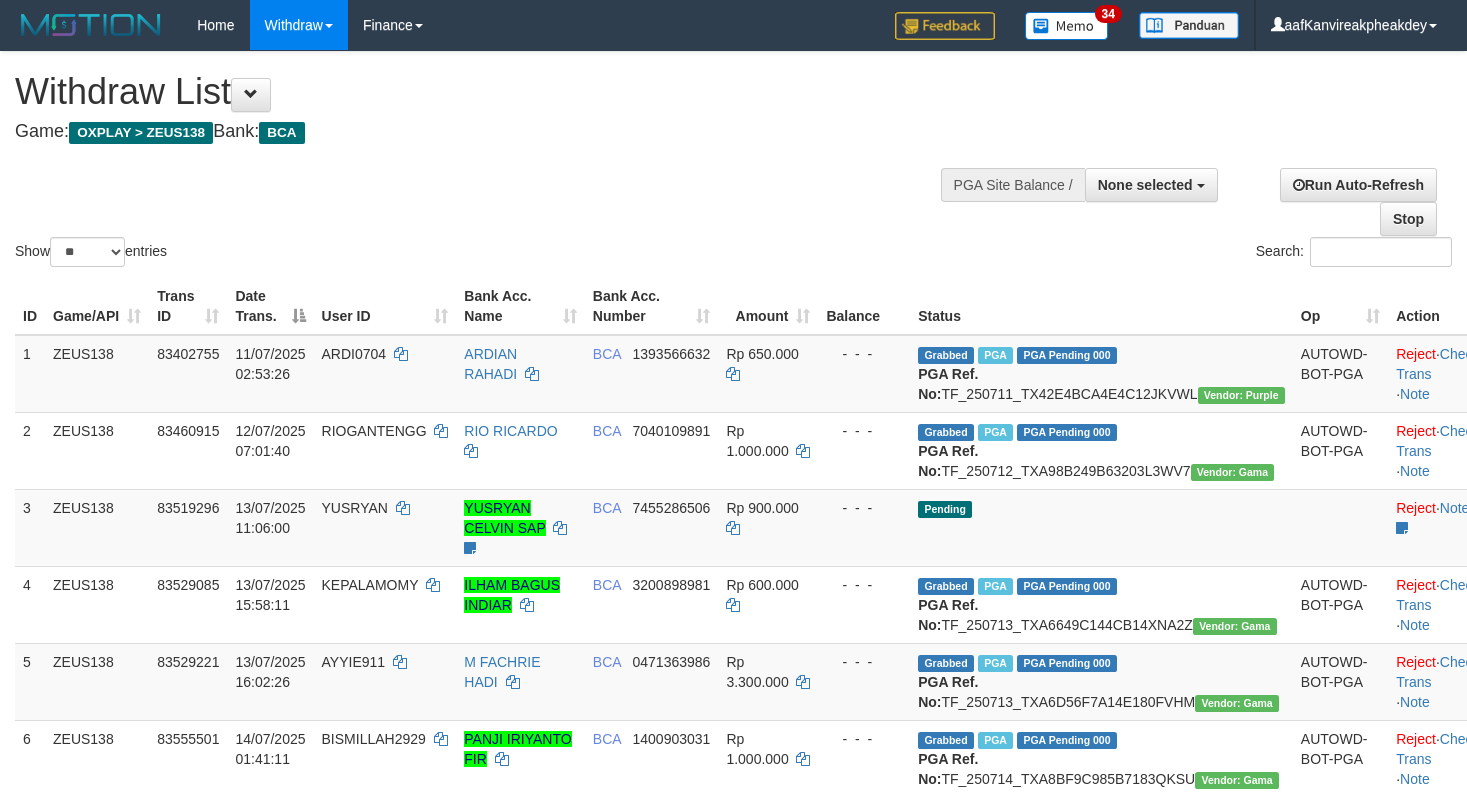 select 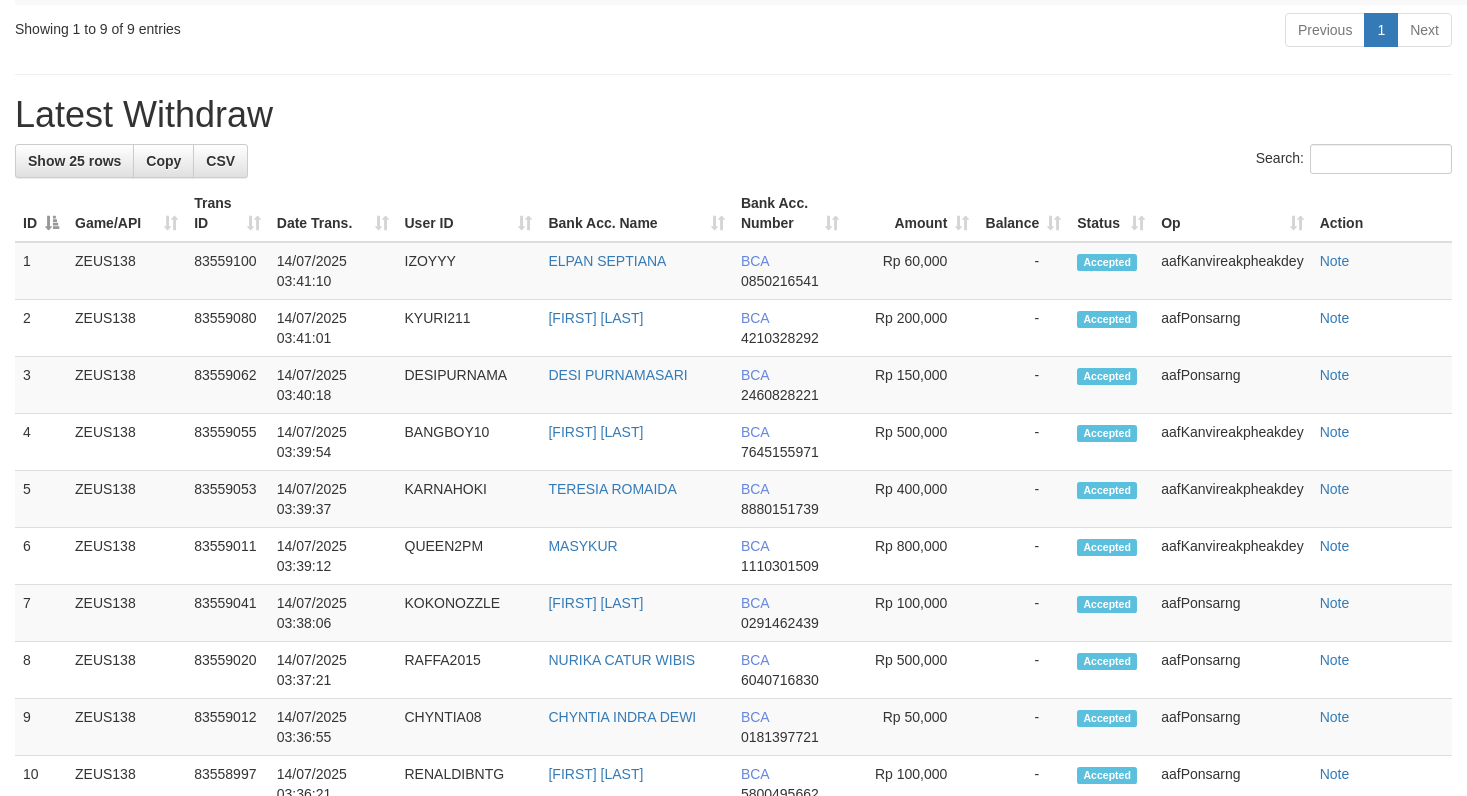 scroll, scrollTop: 948, scrollLeft: 0, axis: vertical 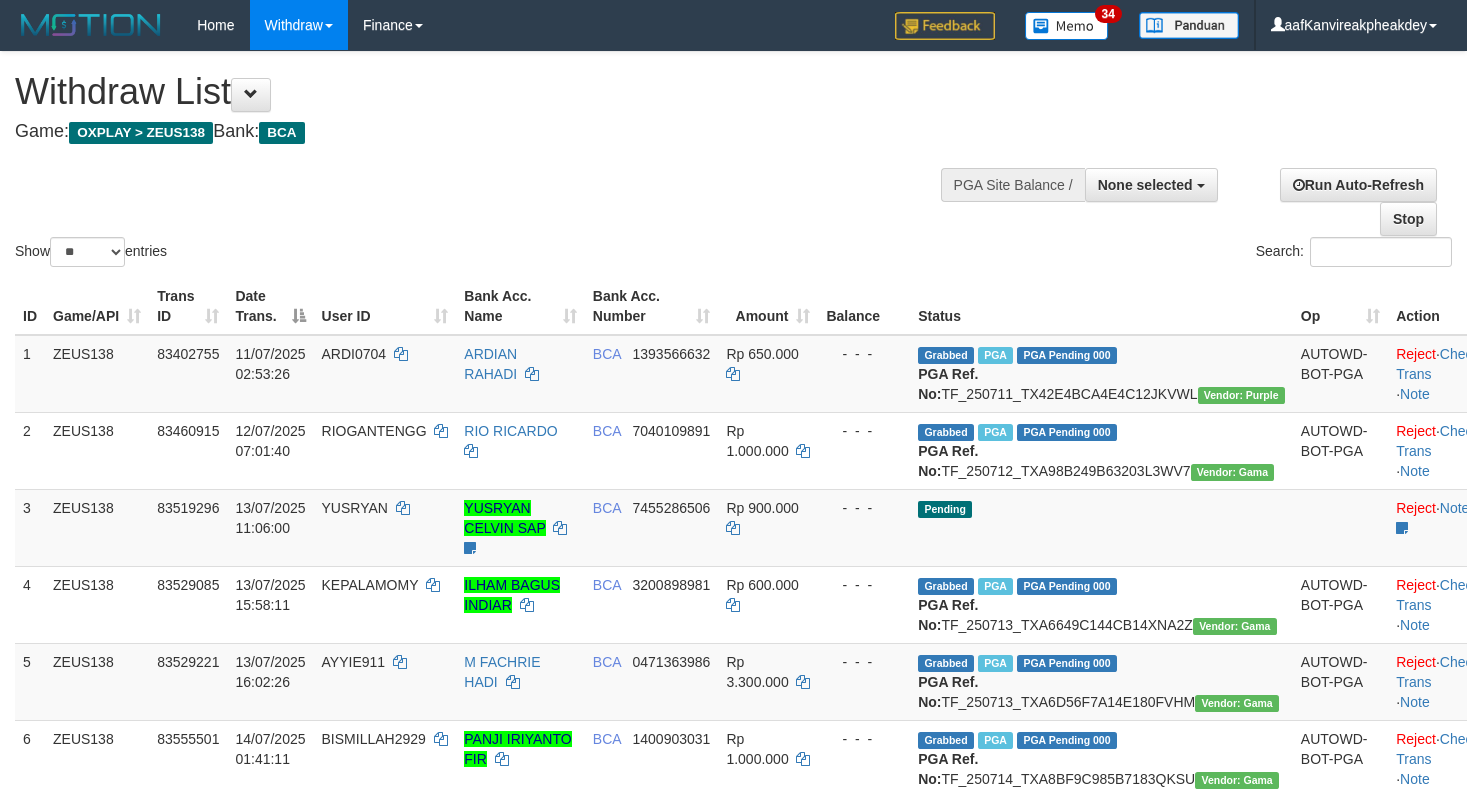 select 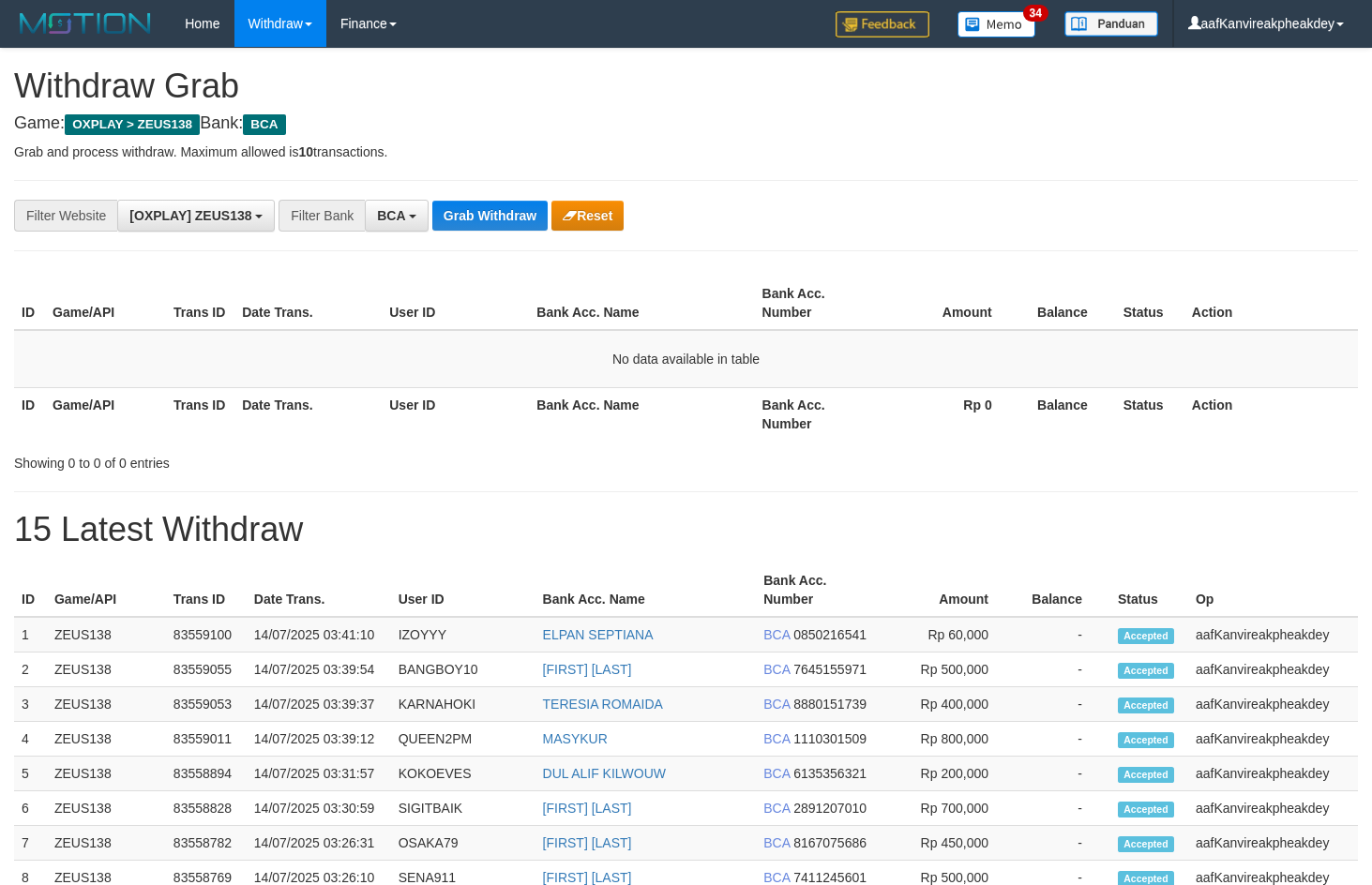 scroll, scrollTop: 0, scrollLeft: 0, axis: both 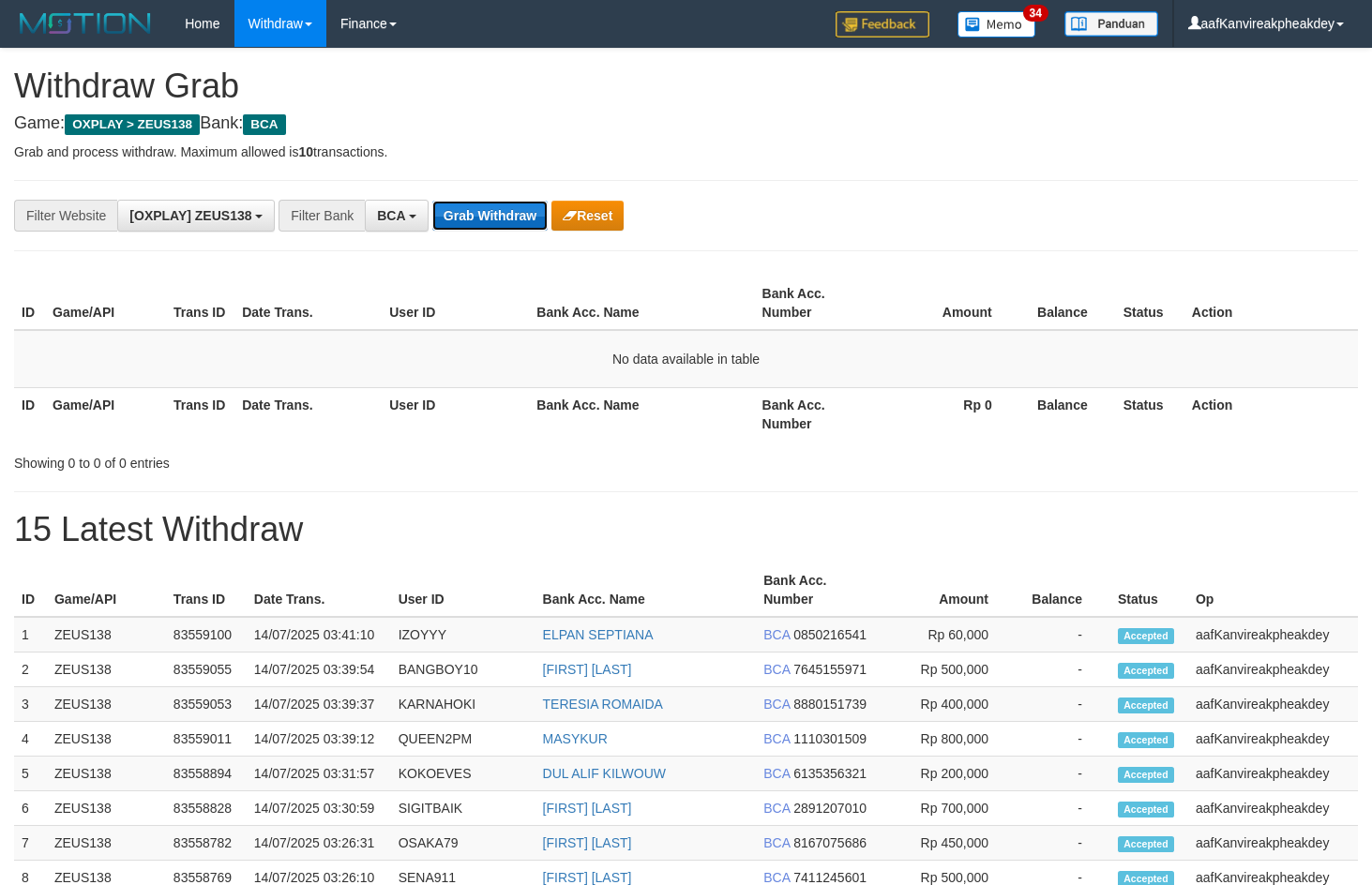 drag, startPoint x: 0, startPoint y: 0, endPoint x: 508, endPoint y: 200, distance: 545.95238 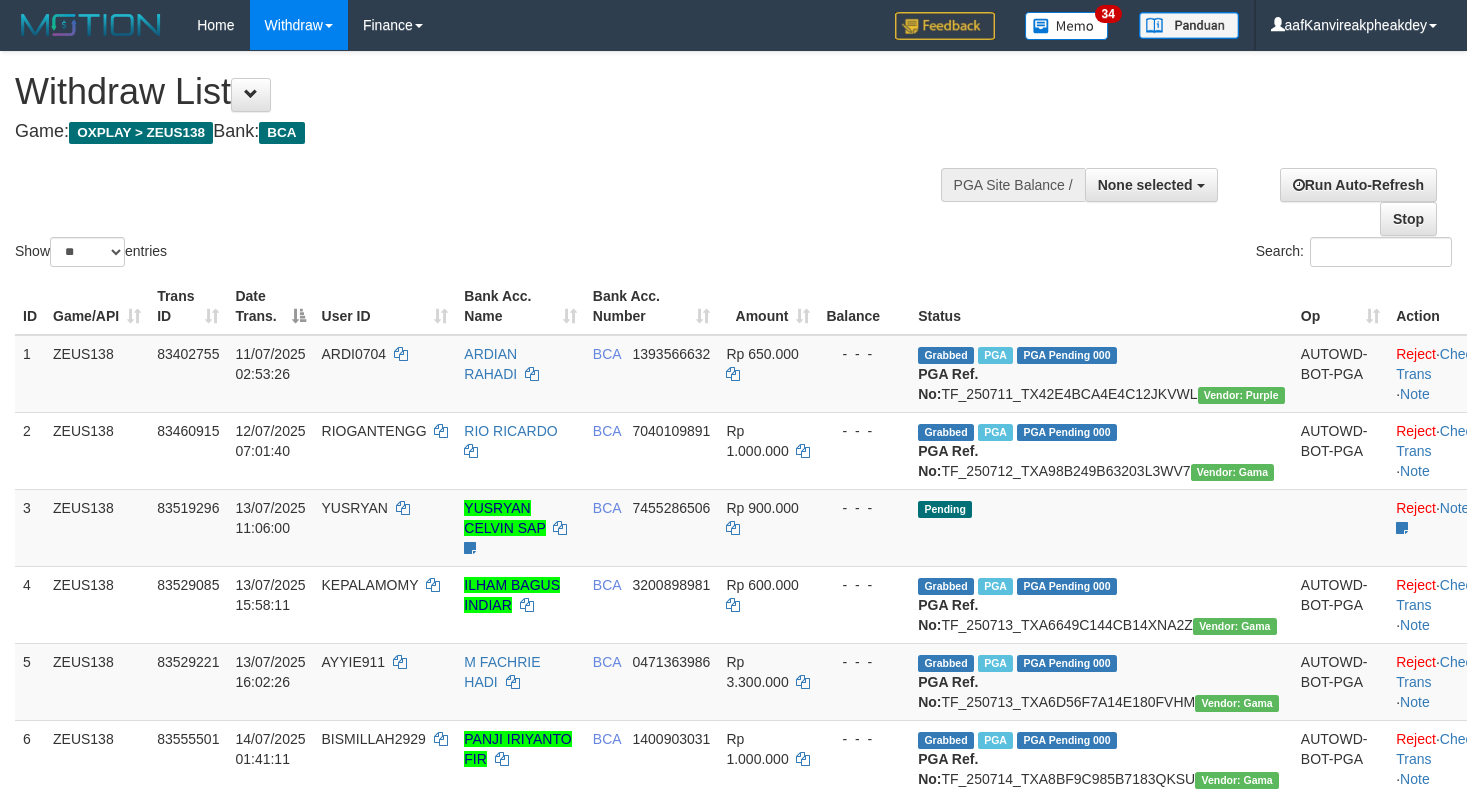 select 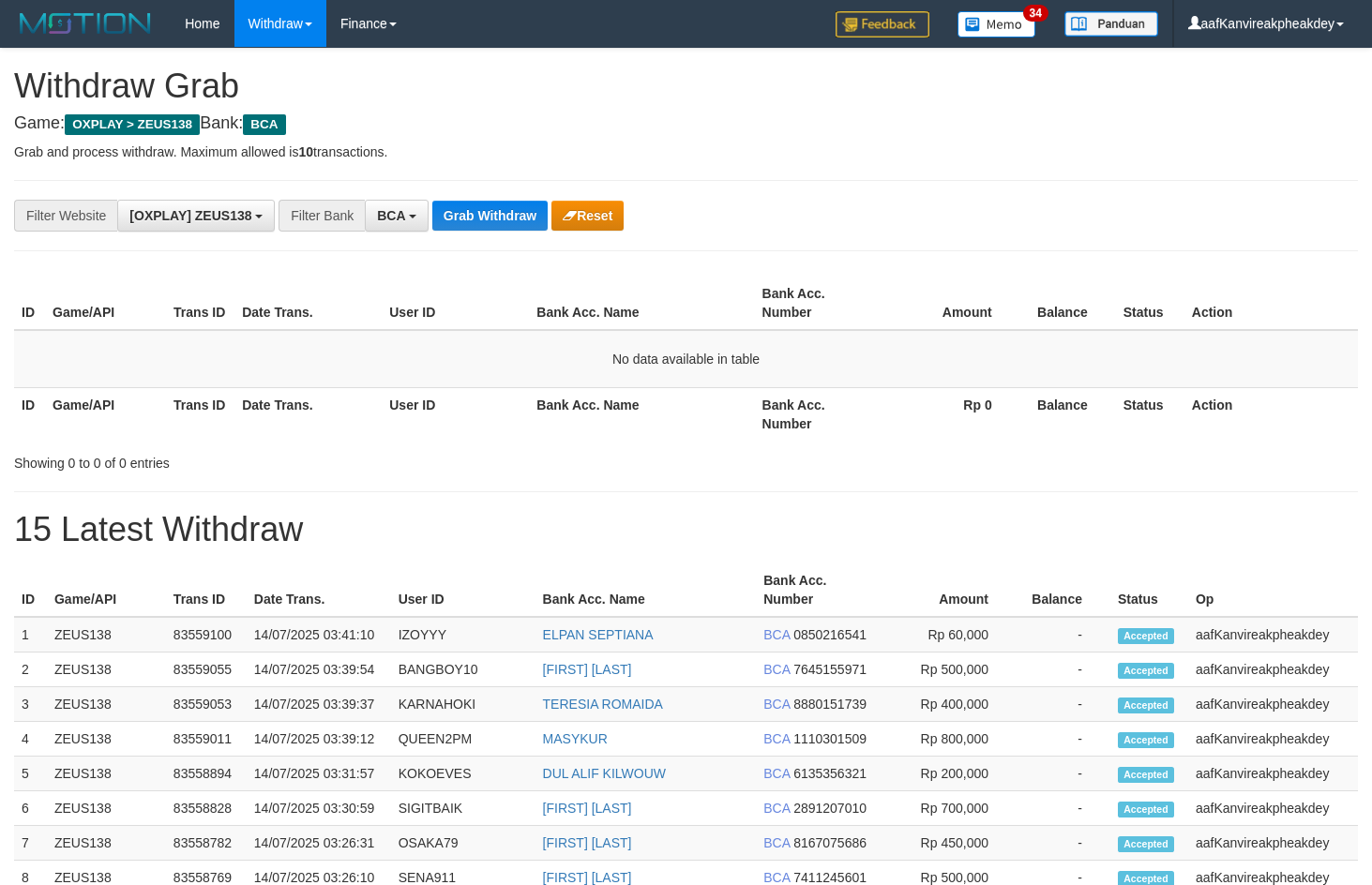 scroll, scrollTop: 0, scrollLeft: 0, axis: both 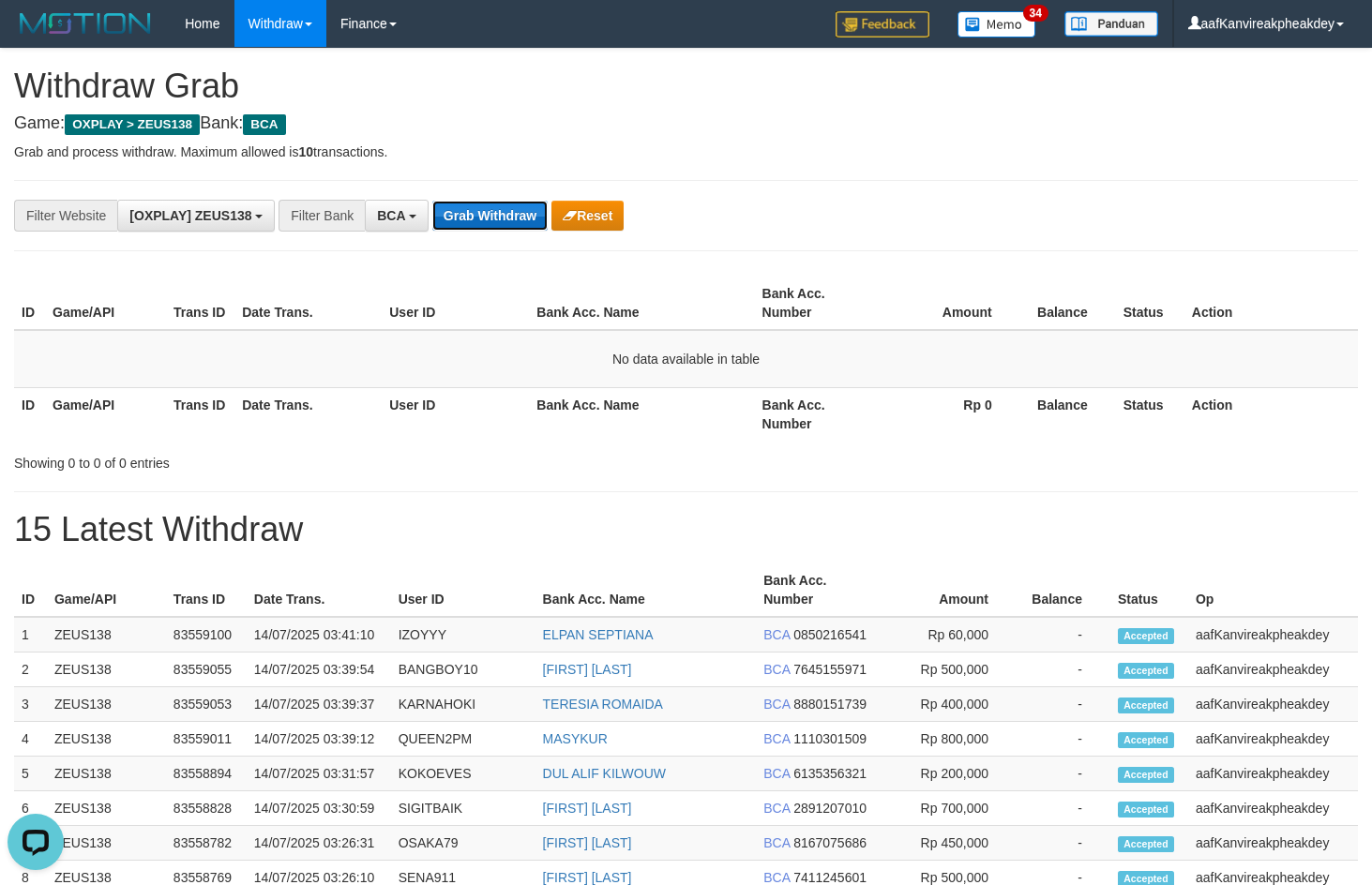 click on "Grab Withdraw" at bounding box center [490, 216] 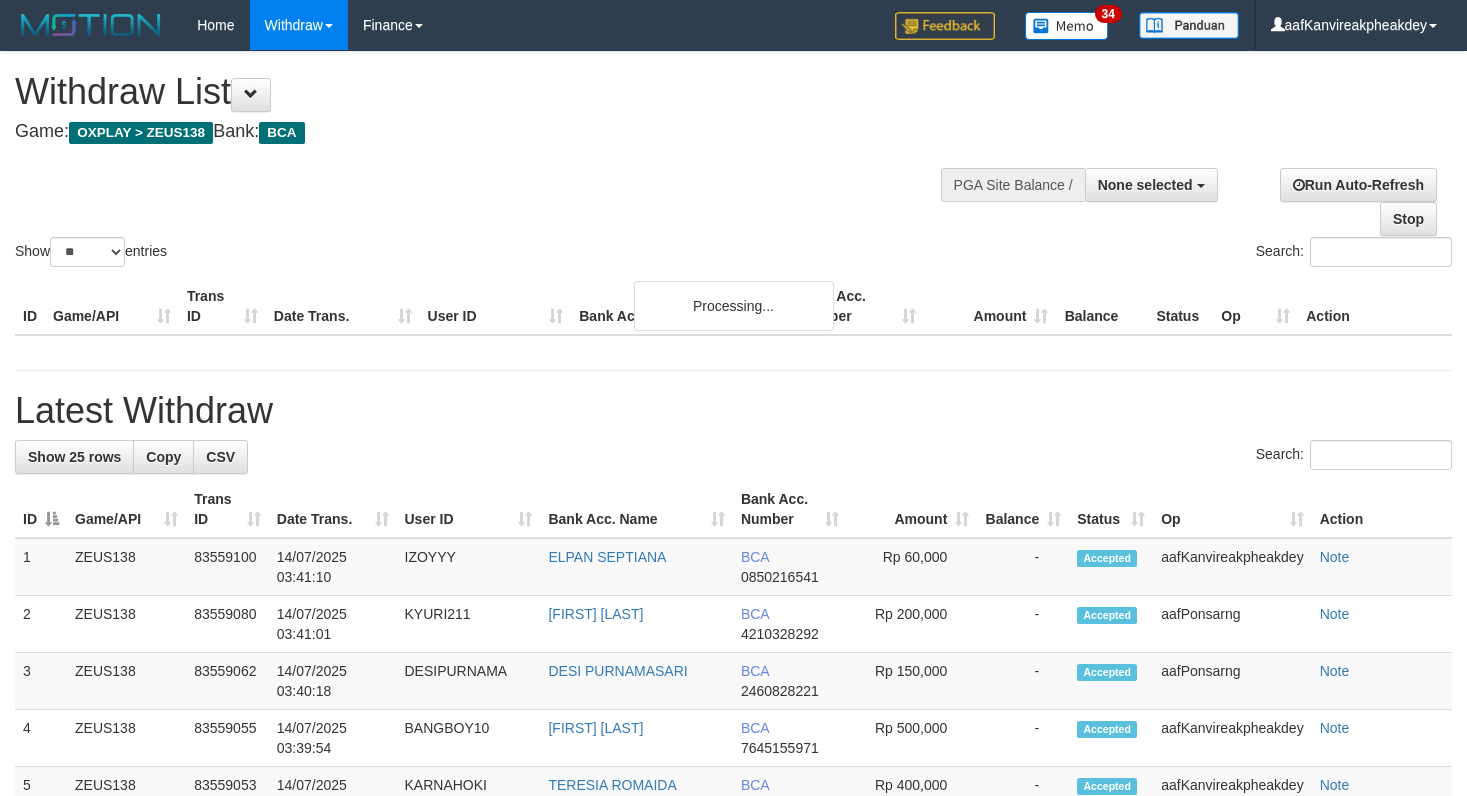 select 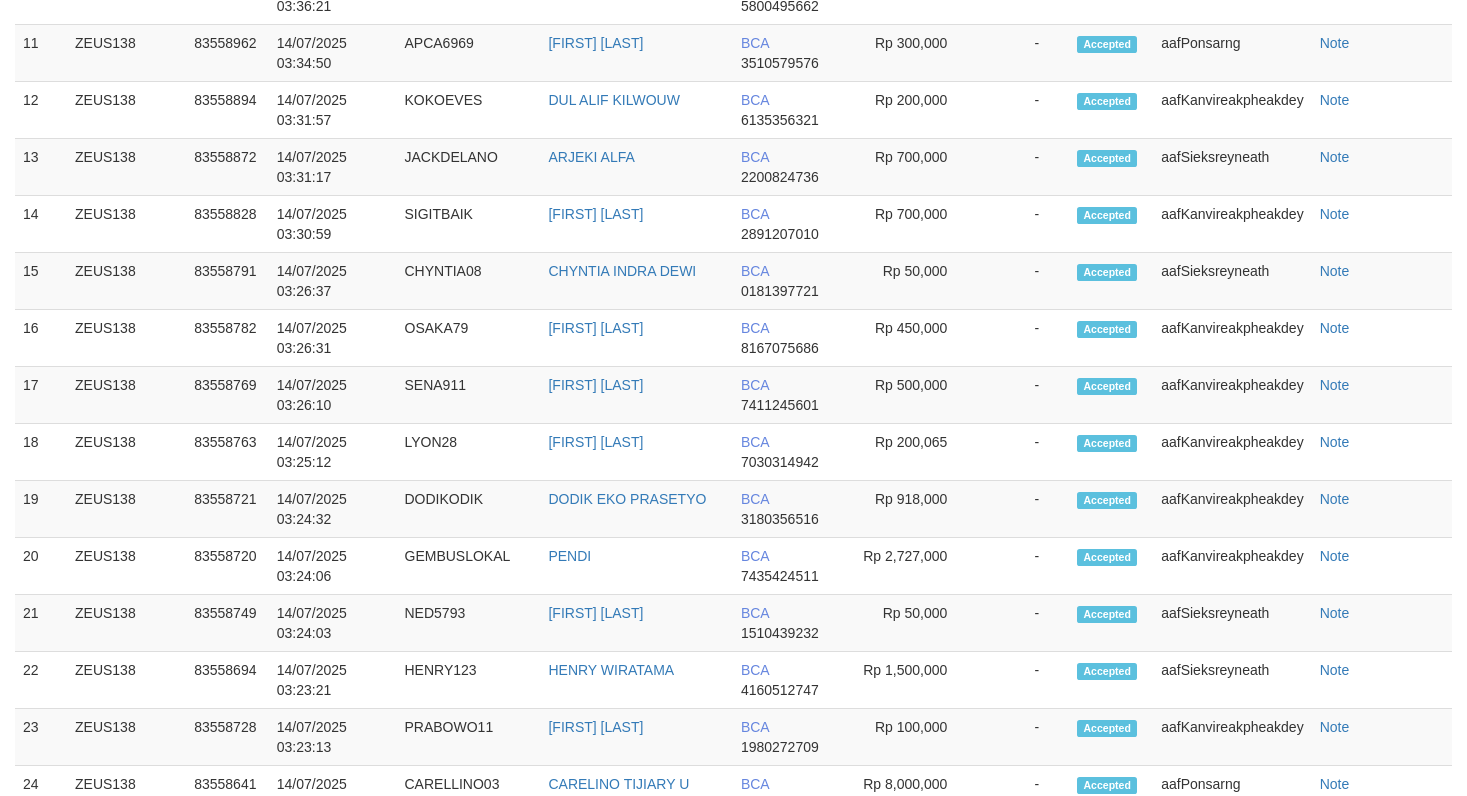 scroll, scrollTop: 1850, scrollLeft: 0, axis: vertical 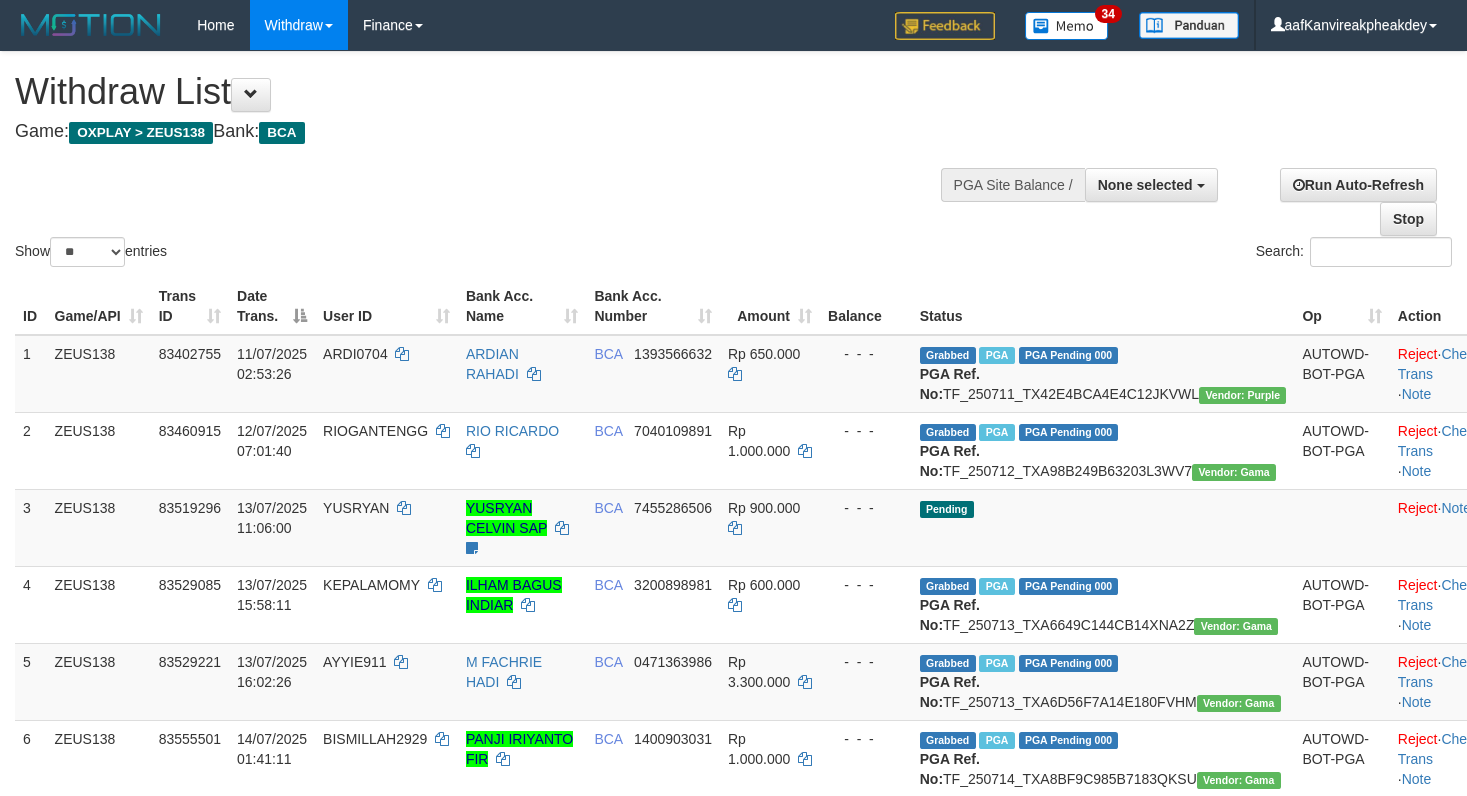 select 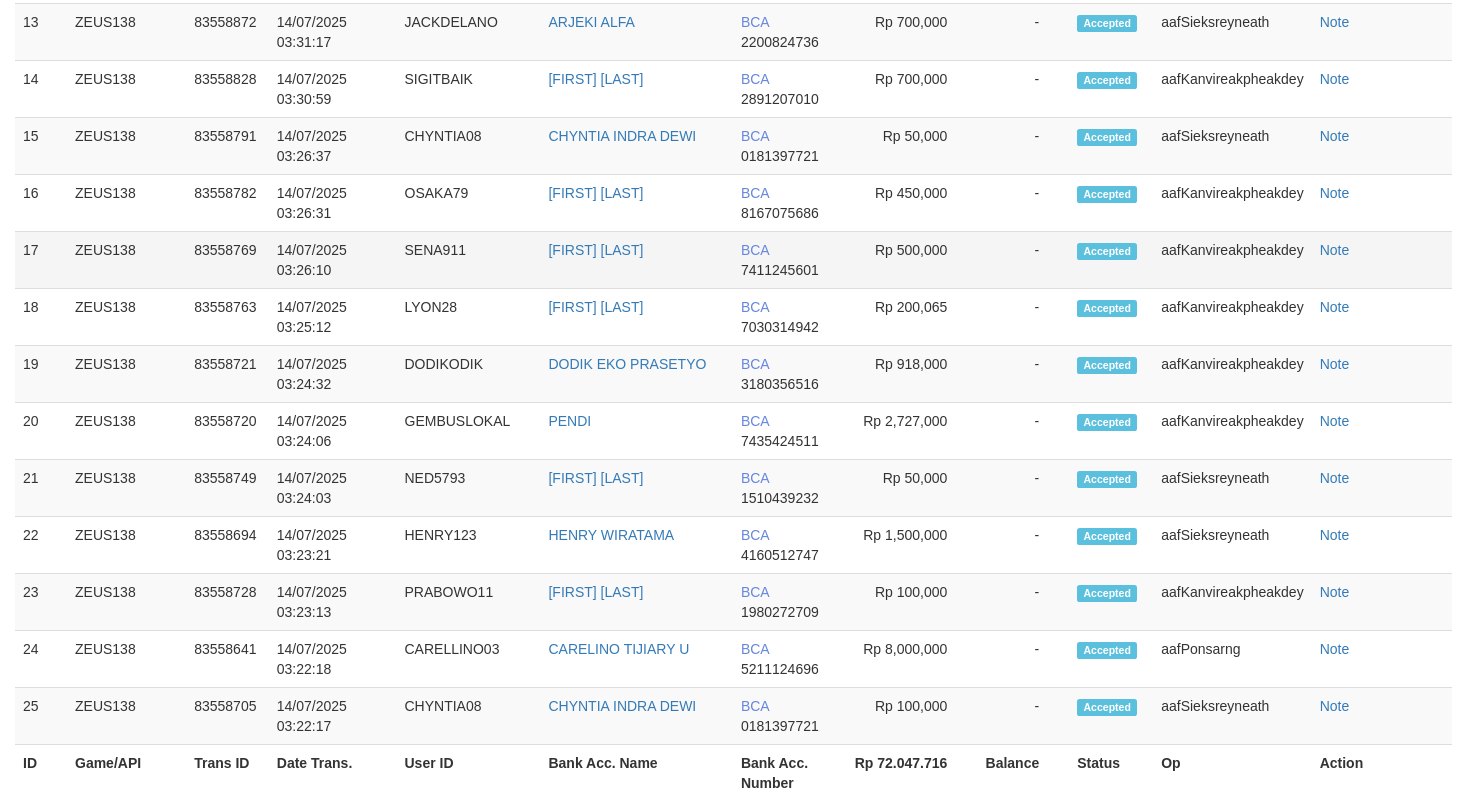 scroll, scrollTop: 2030, scrollLeft: 0, axis: vertical 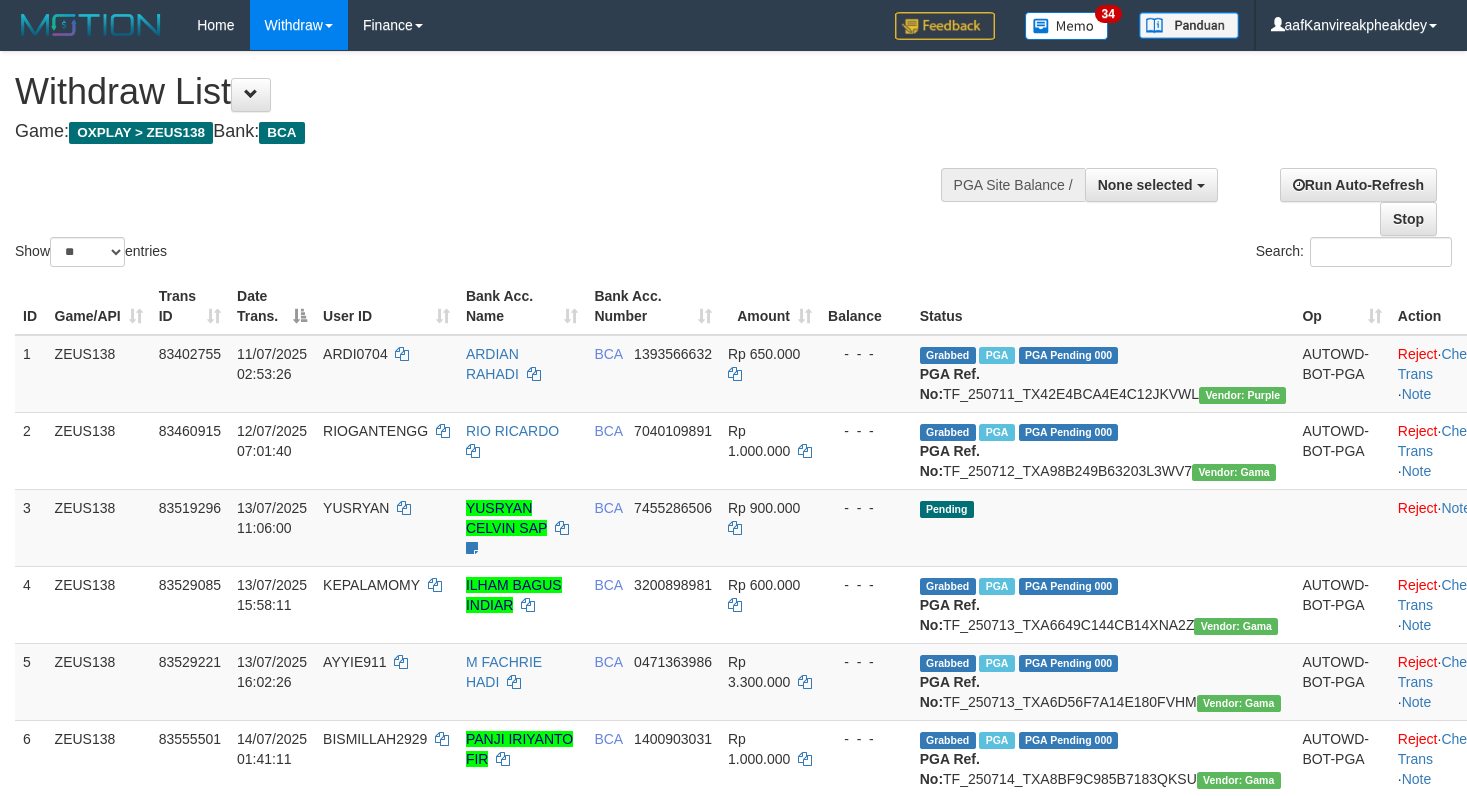 select 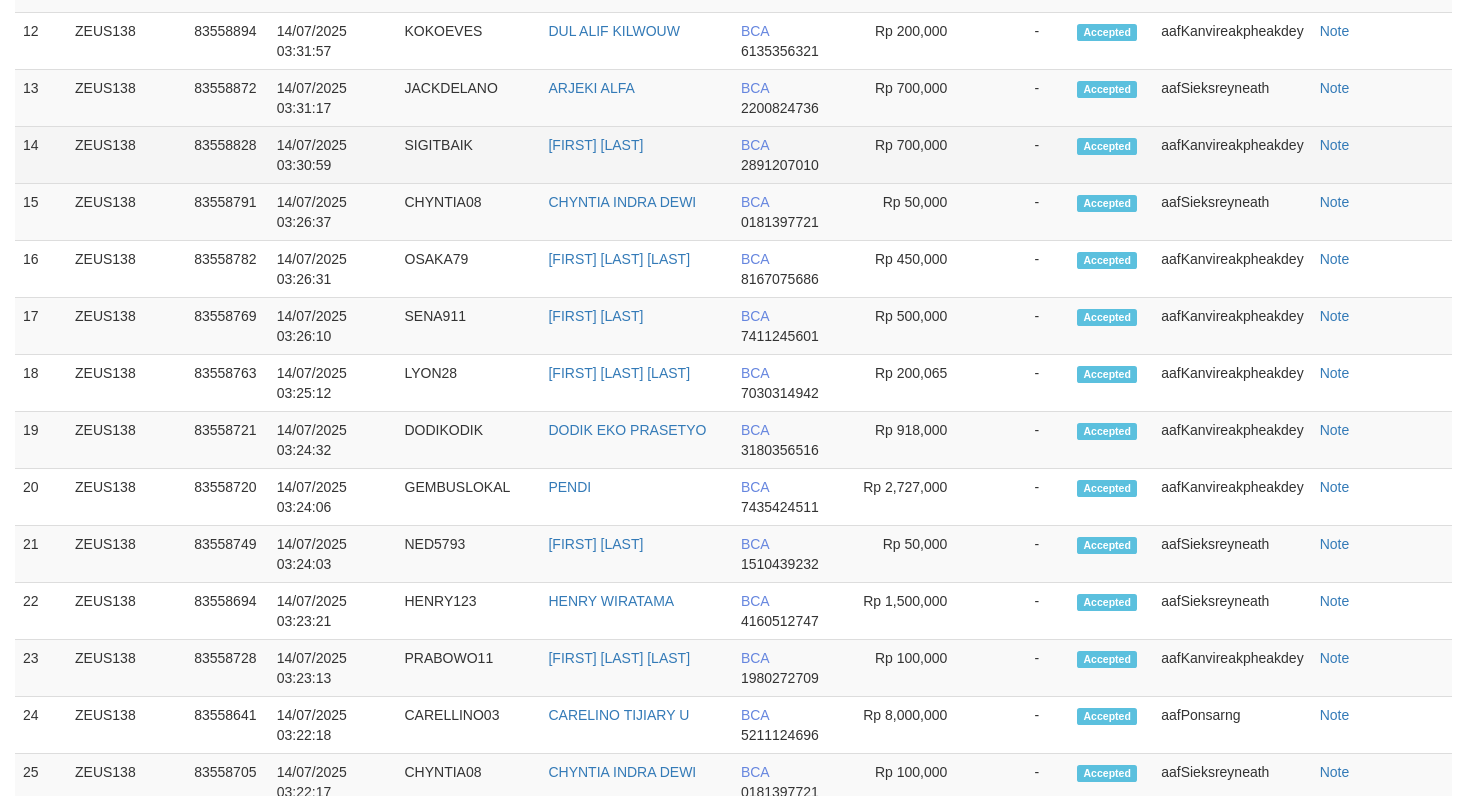 scroll, scrollTop: 1841, scrollLeft: 0, axis: vertical 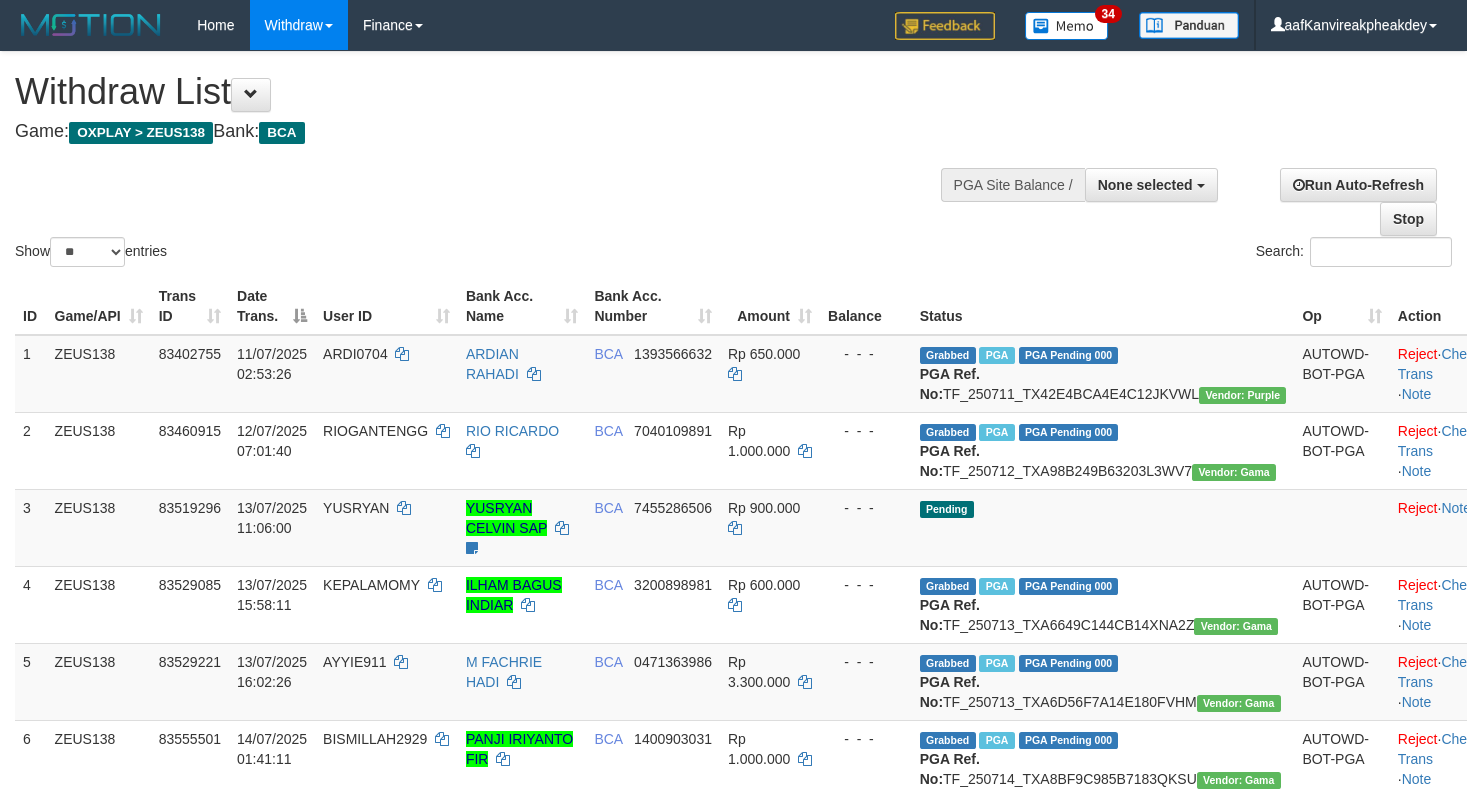 select 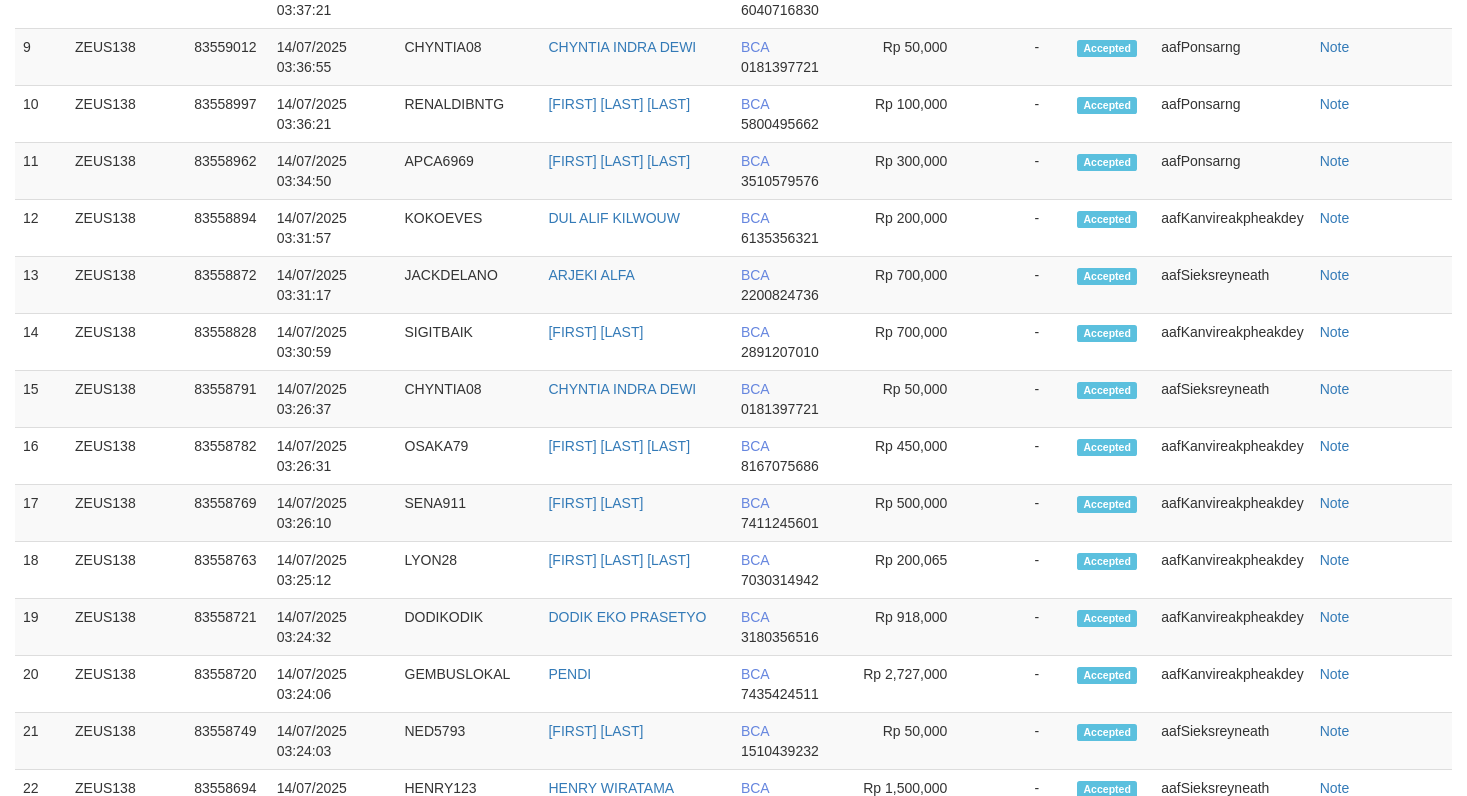 scroll, scrollTop: 1562, scrollLeft: 0, axis: vertical 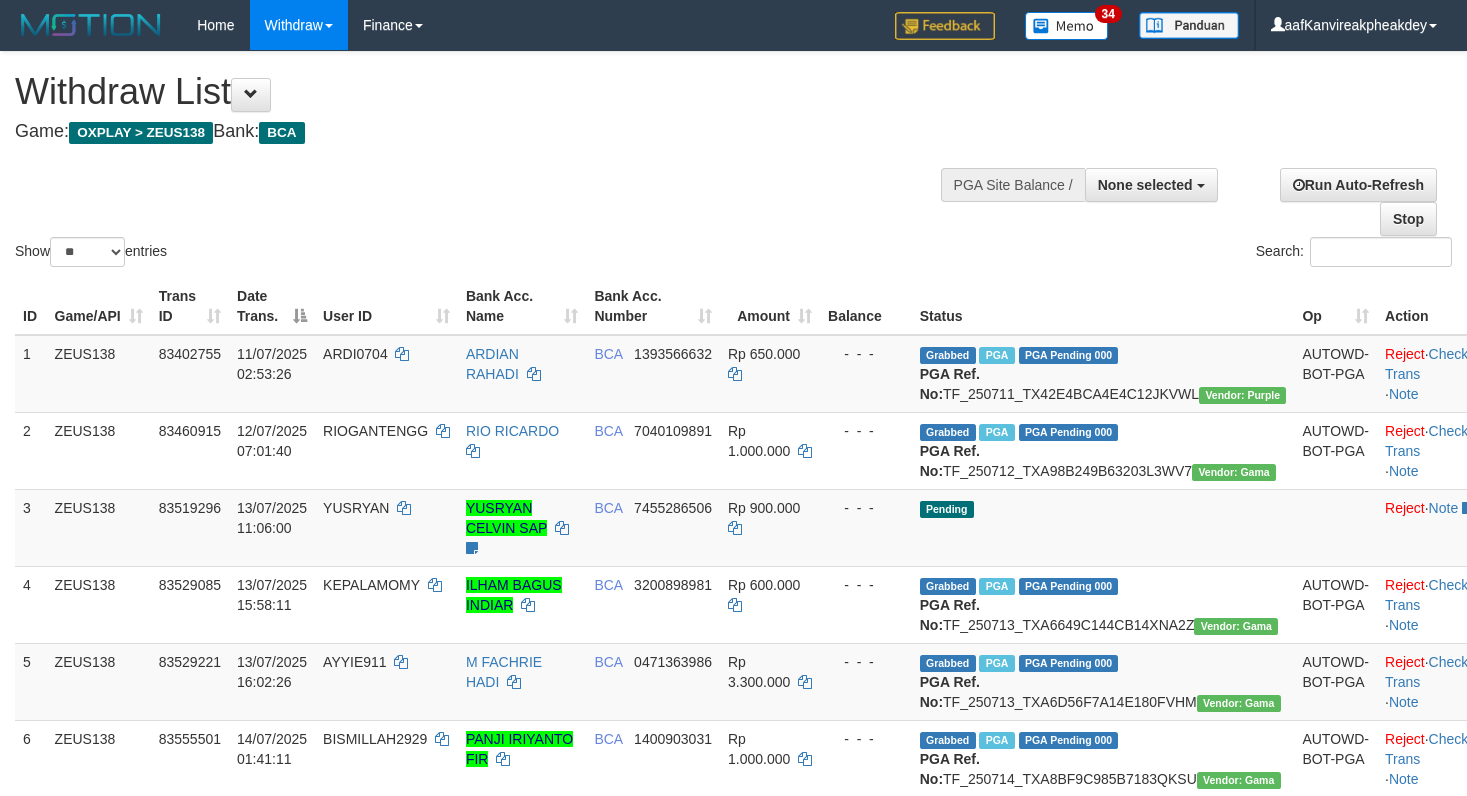 select 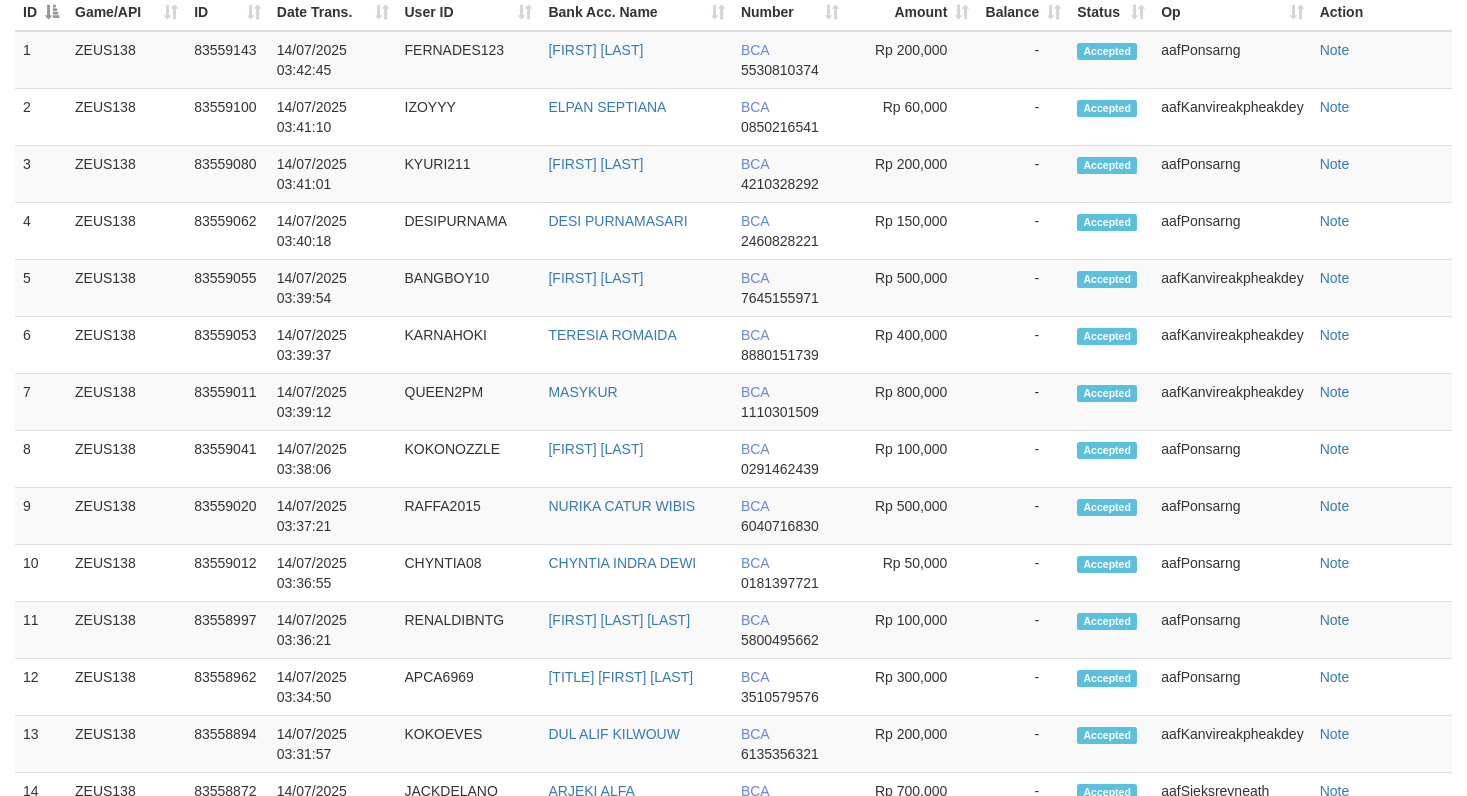 scroll, scrollTop: 1084, scrollLeft: 0, axis: vertical 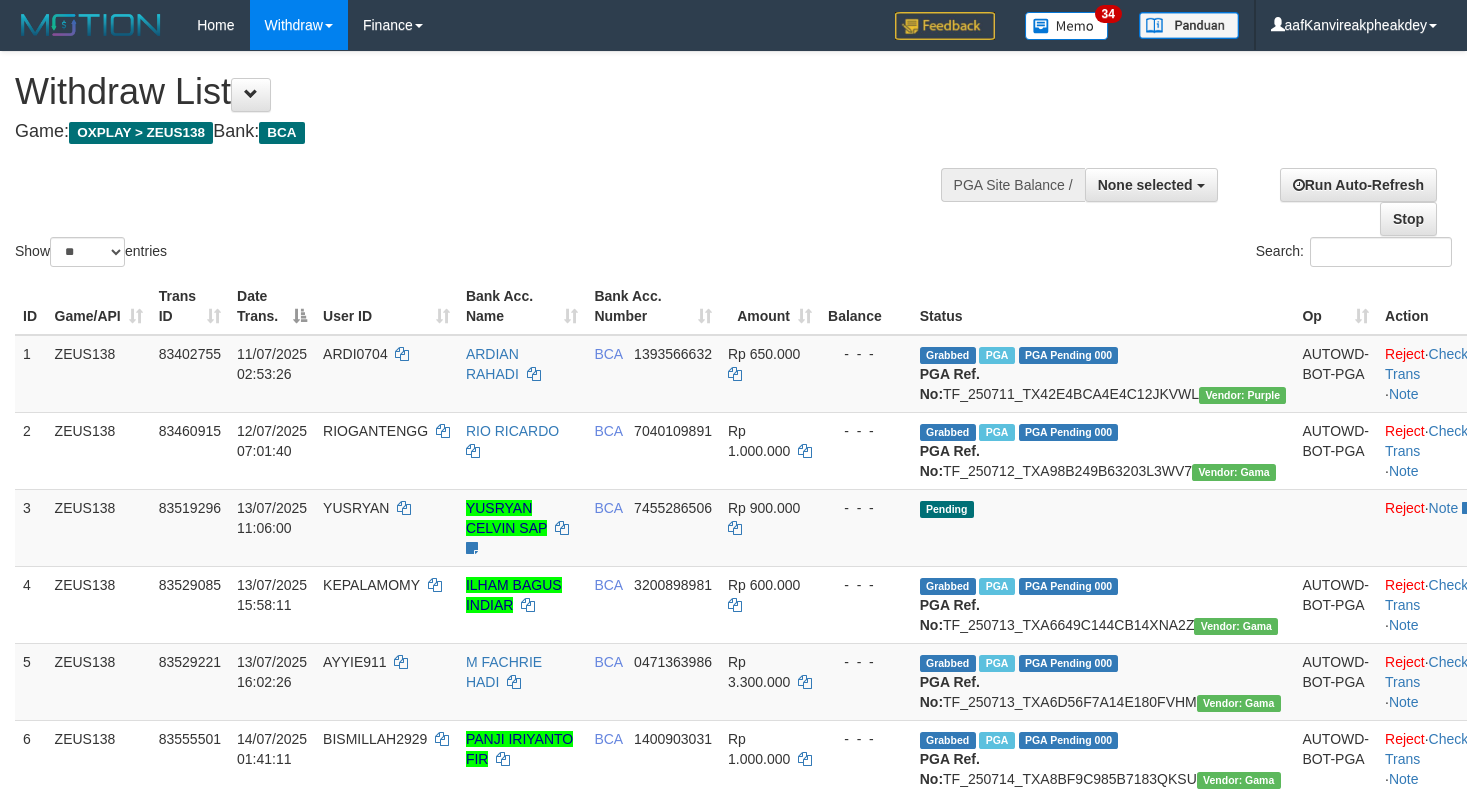 select 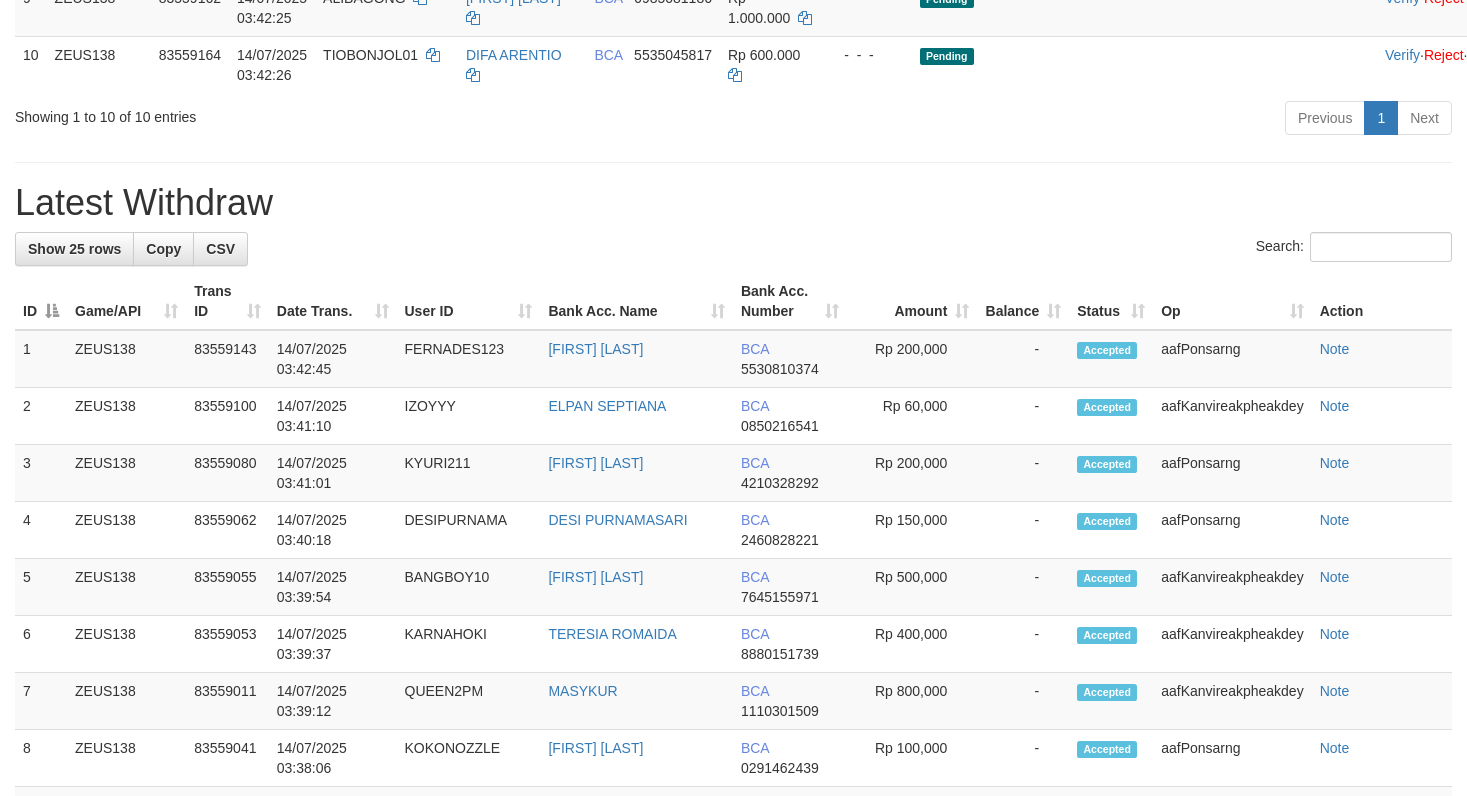 scroll, scrollTop: 933, scrollLeft: 0, axis: vertical 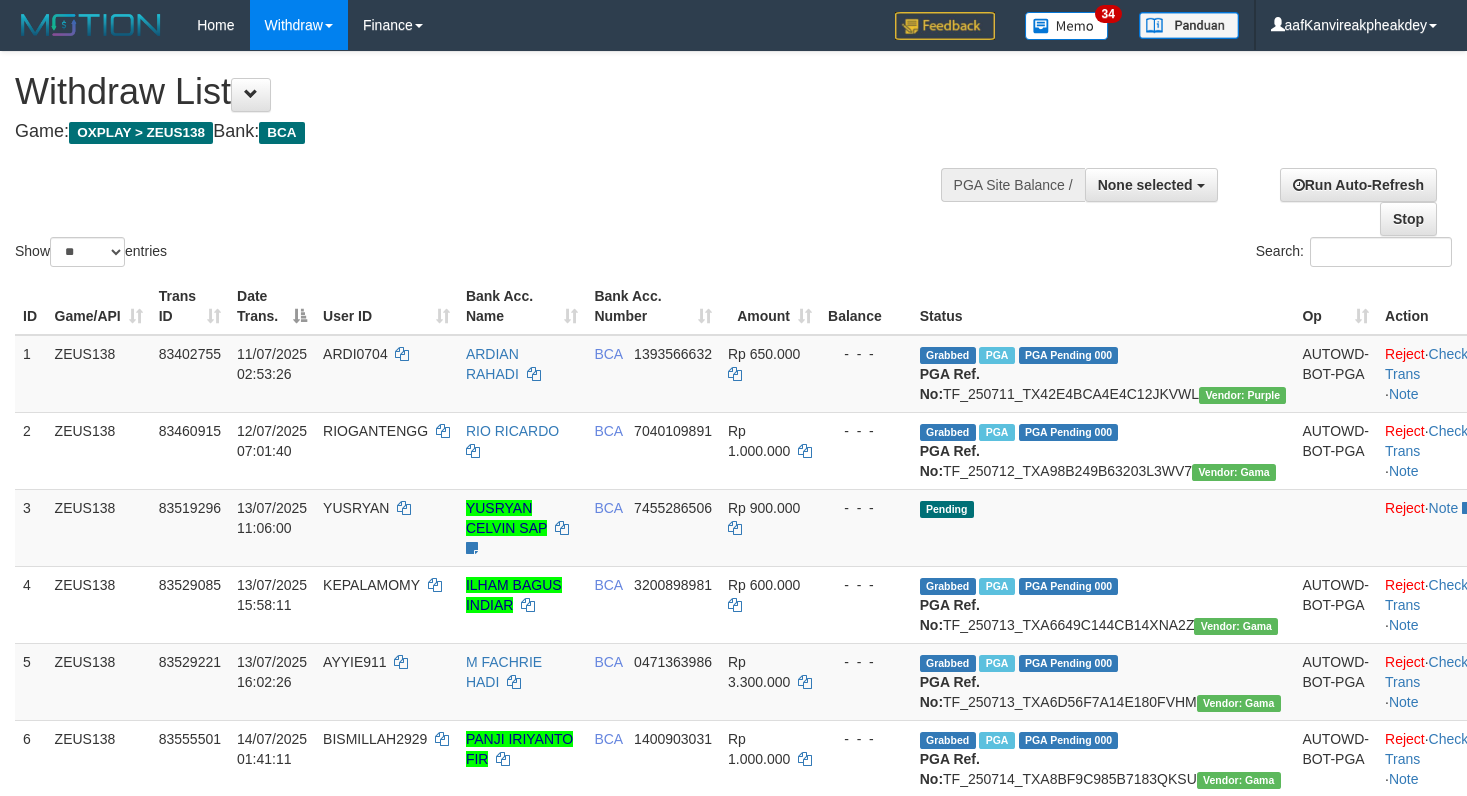 select 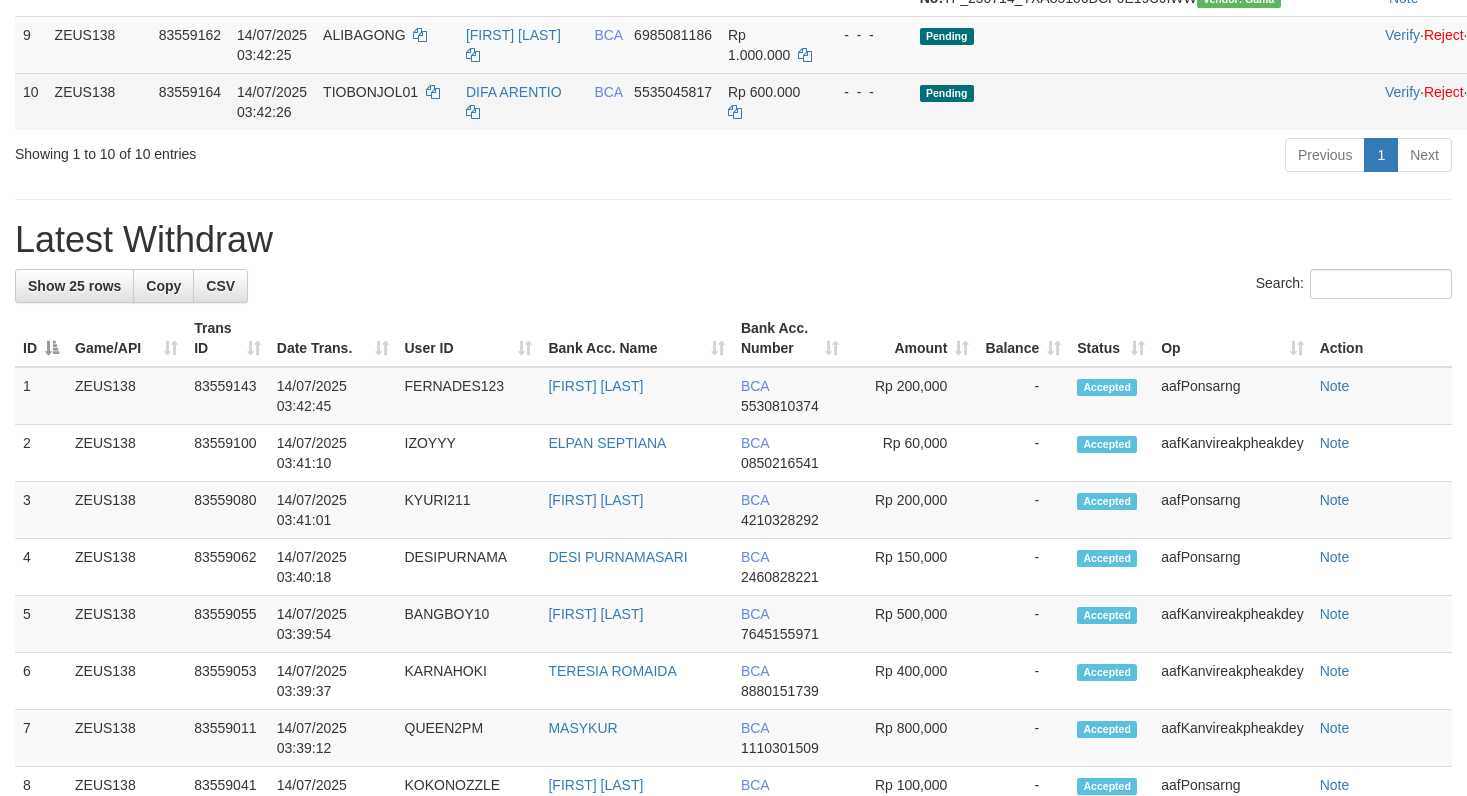 scroll, scrollTop: 761, scrollLeft: 0, axis: vertical 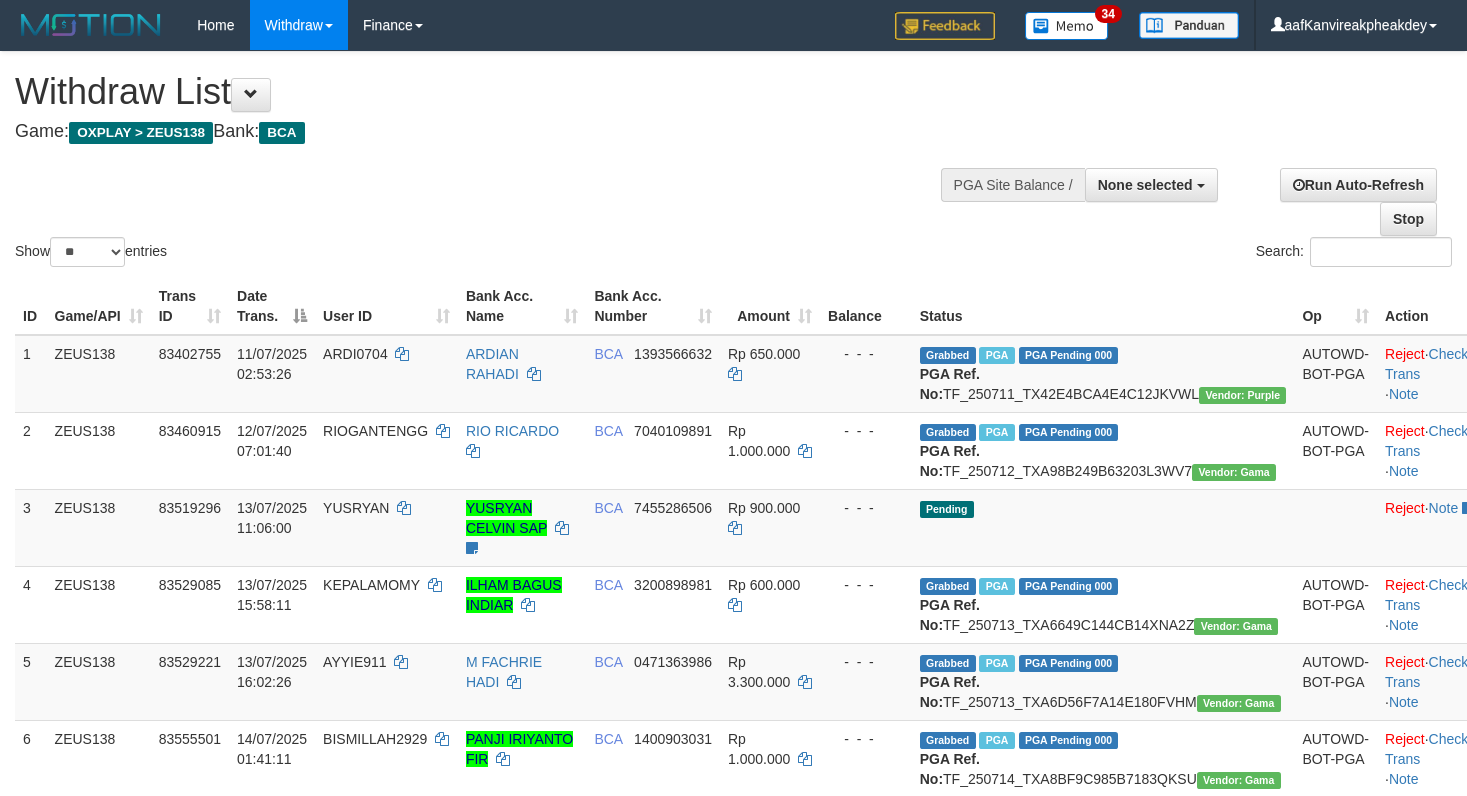 select 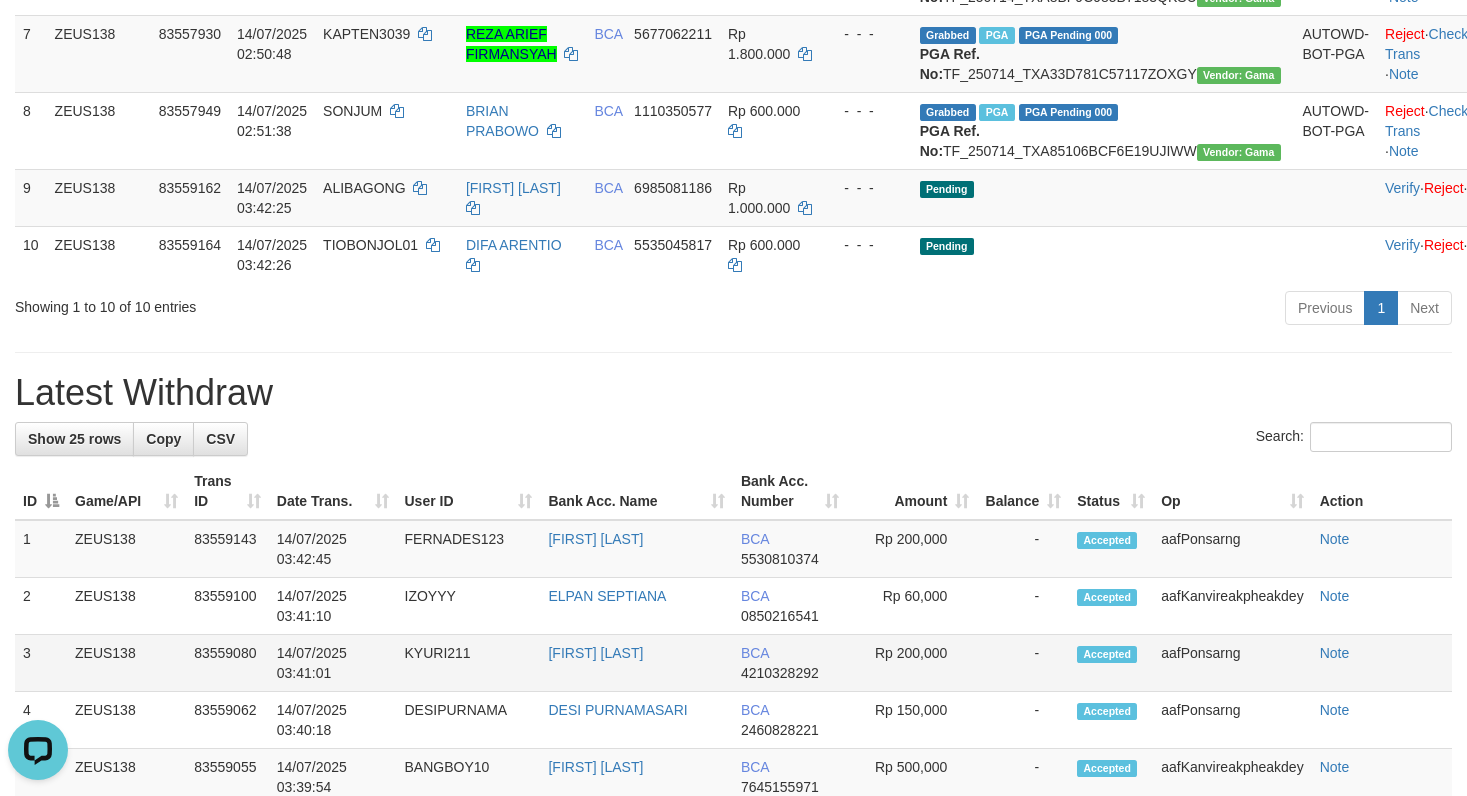 scroll, scrollTop: 0, scrollLeft: 0, axis: both 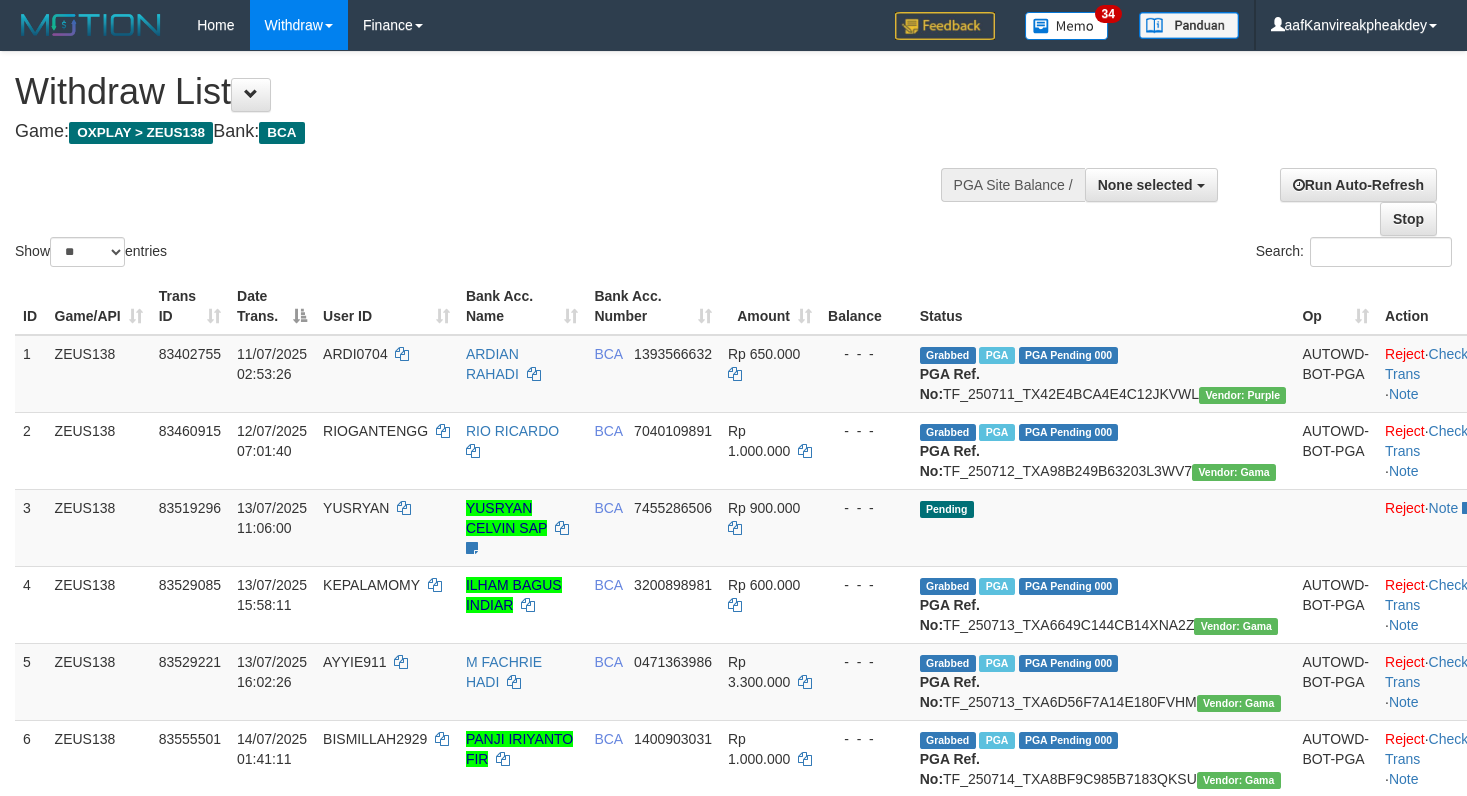 select 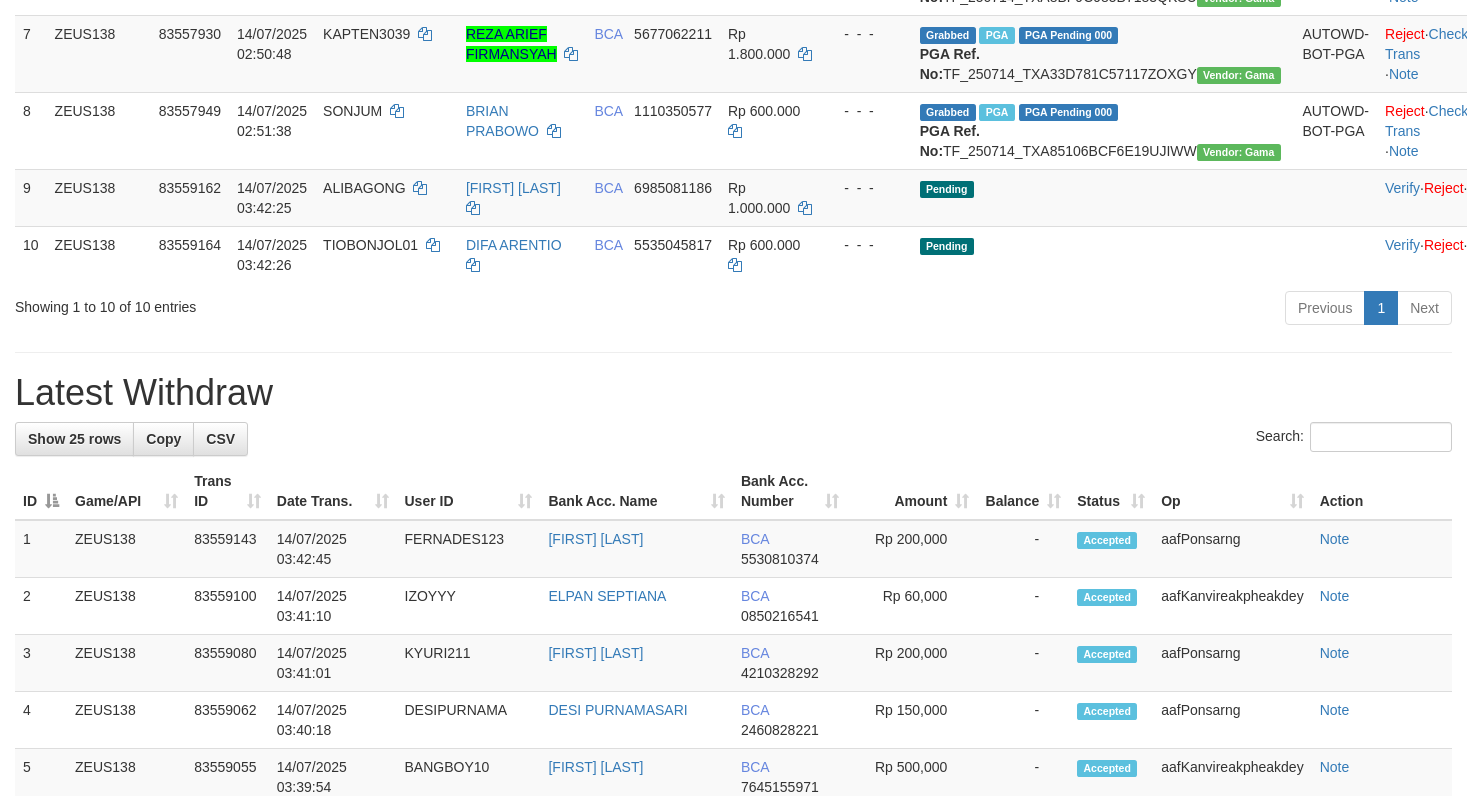 scroll, scrollTop: 727, scrollLeft: 0, axis: vertical 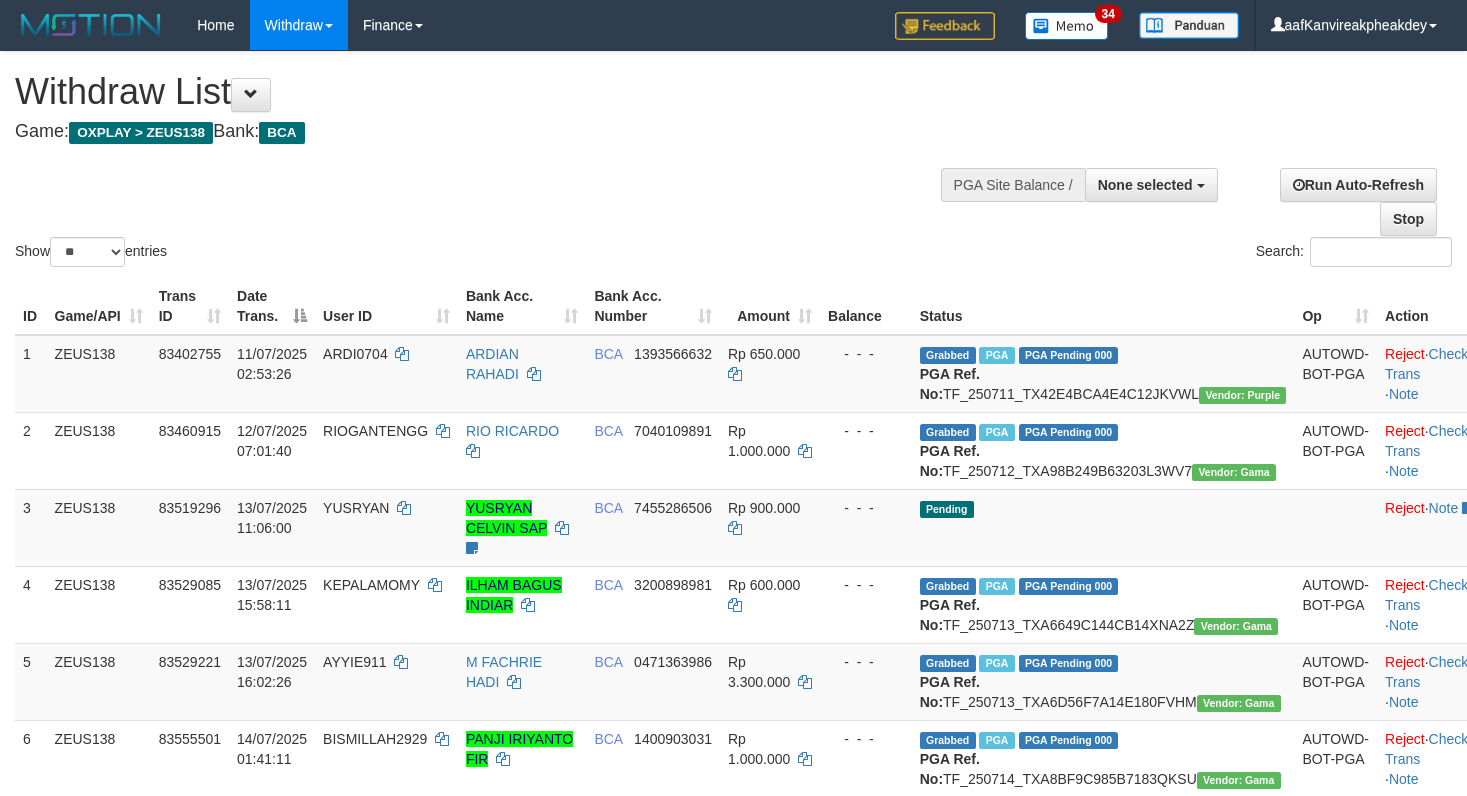 select 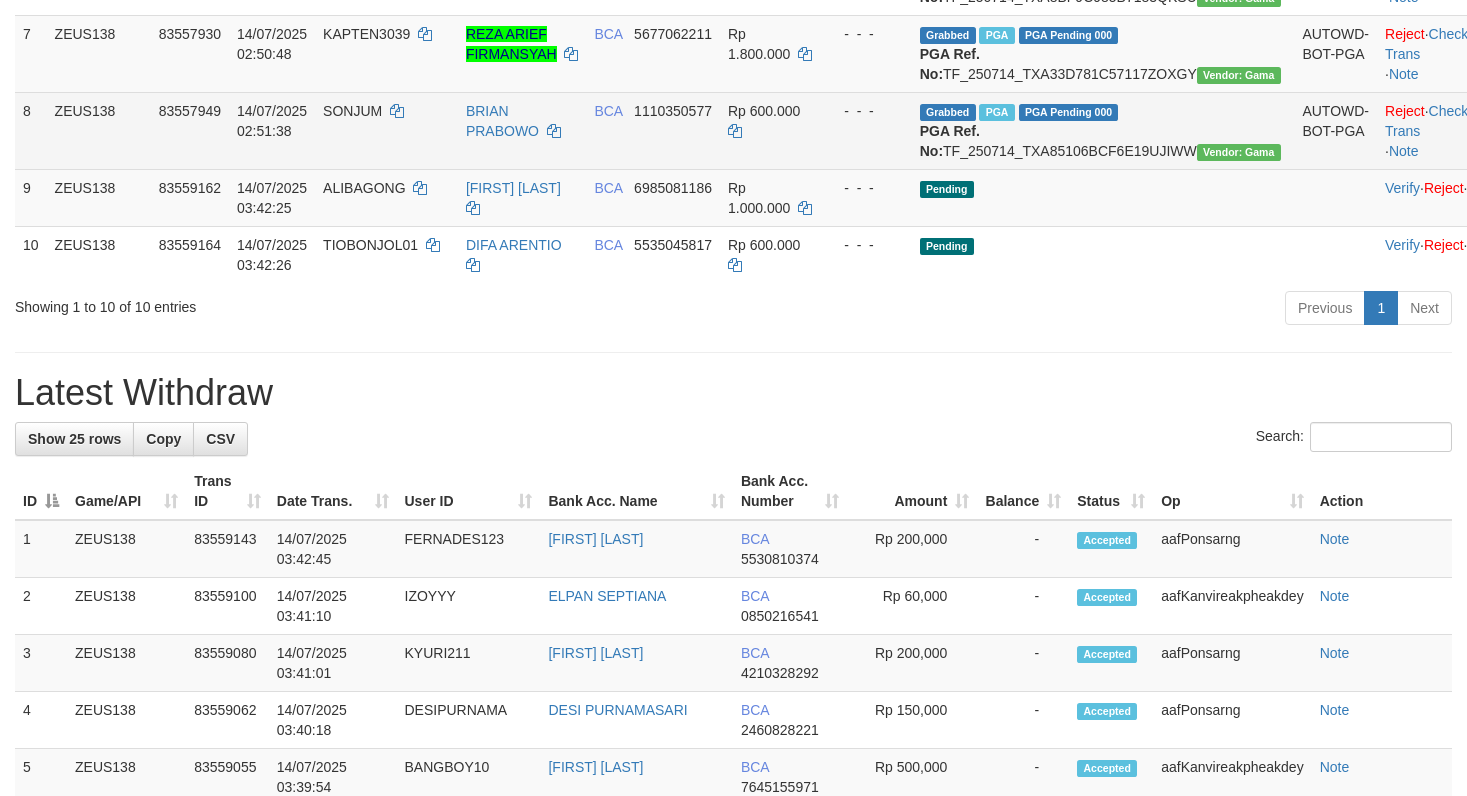 scroll, scrollTop: 727, scrollLeft: 0, axis: vertical 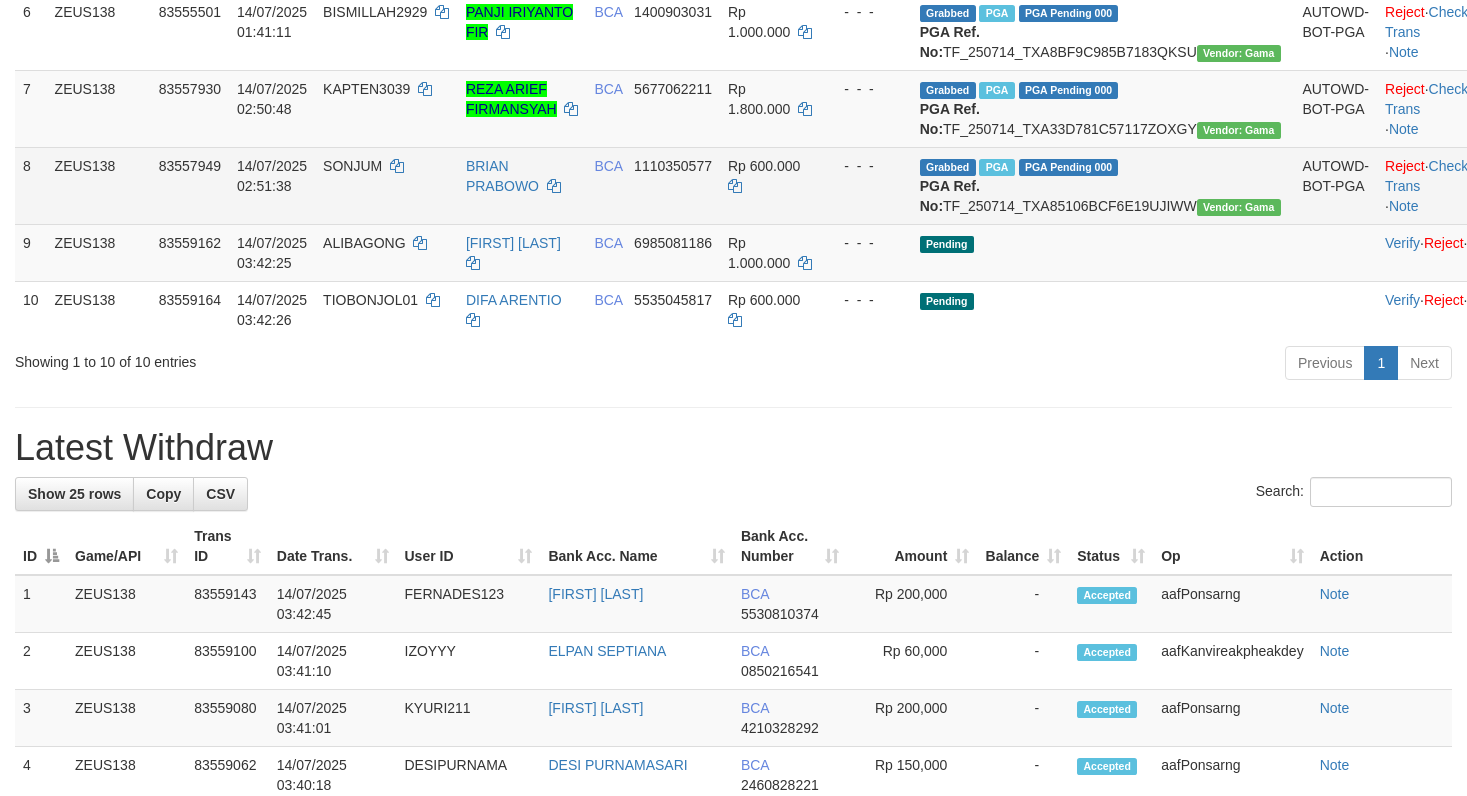 click on "Rp 600.000" at bounding box center (770, 185) 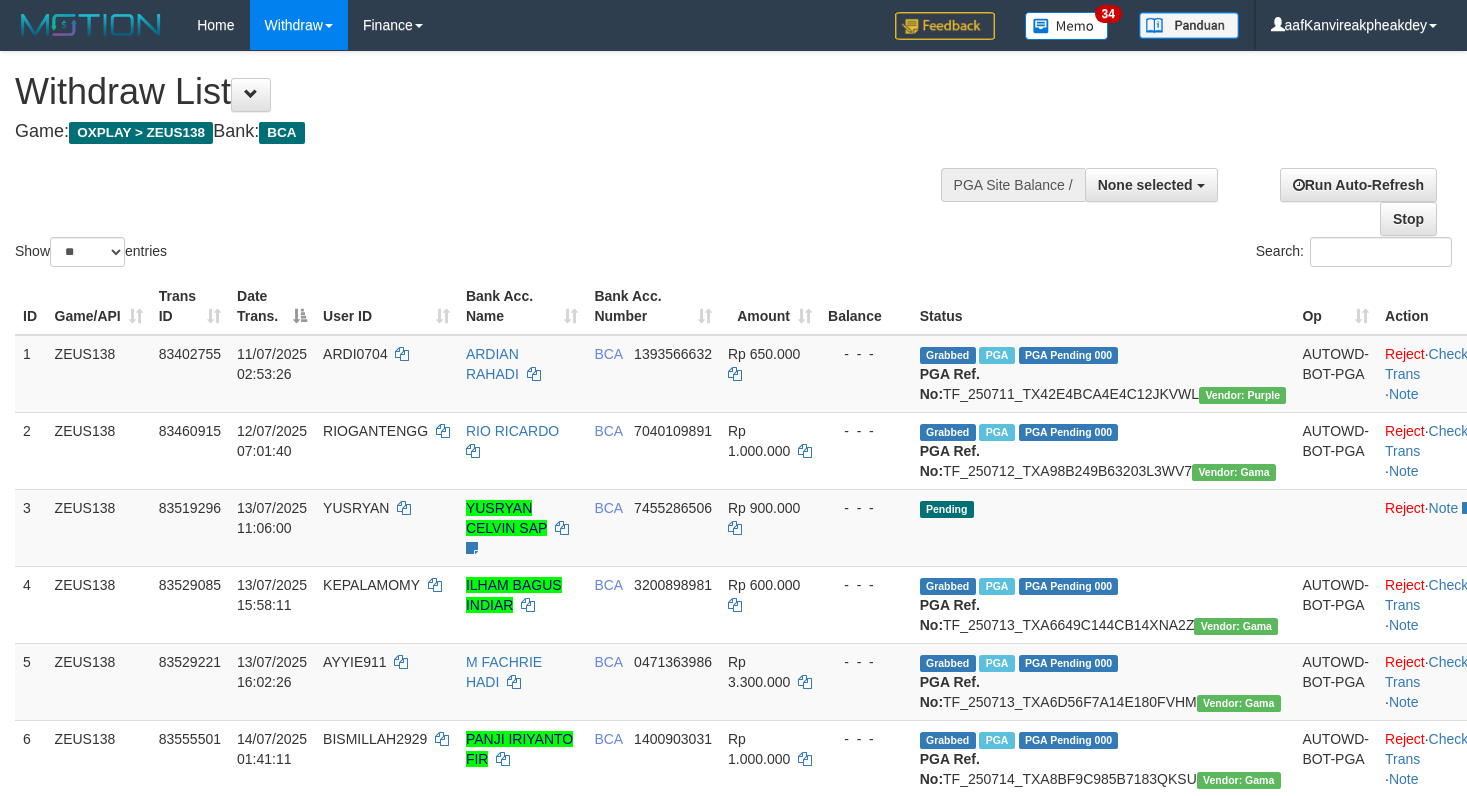select 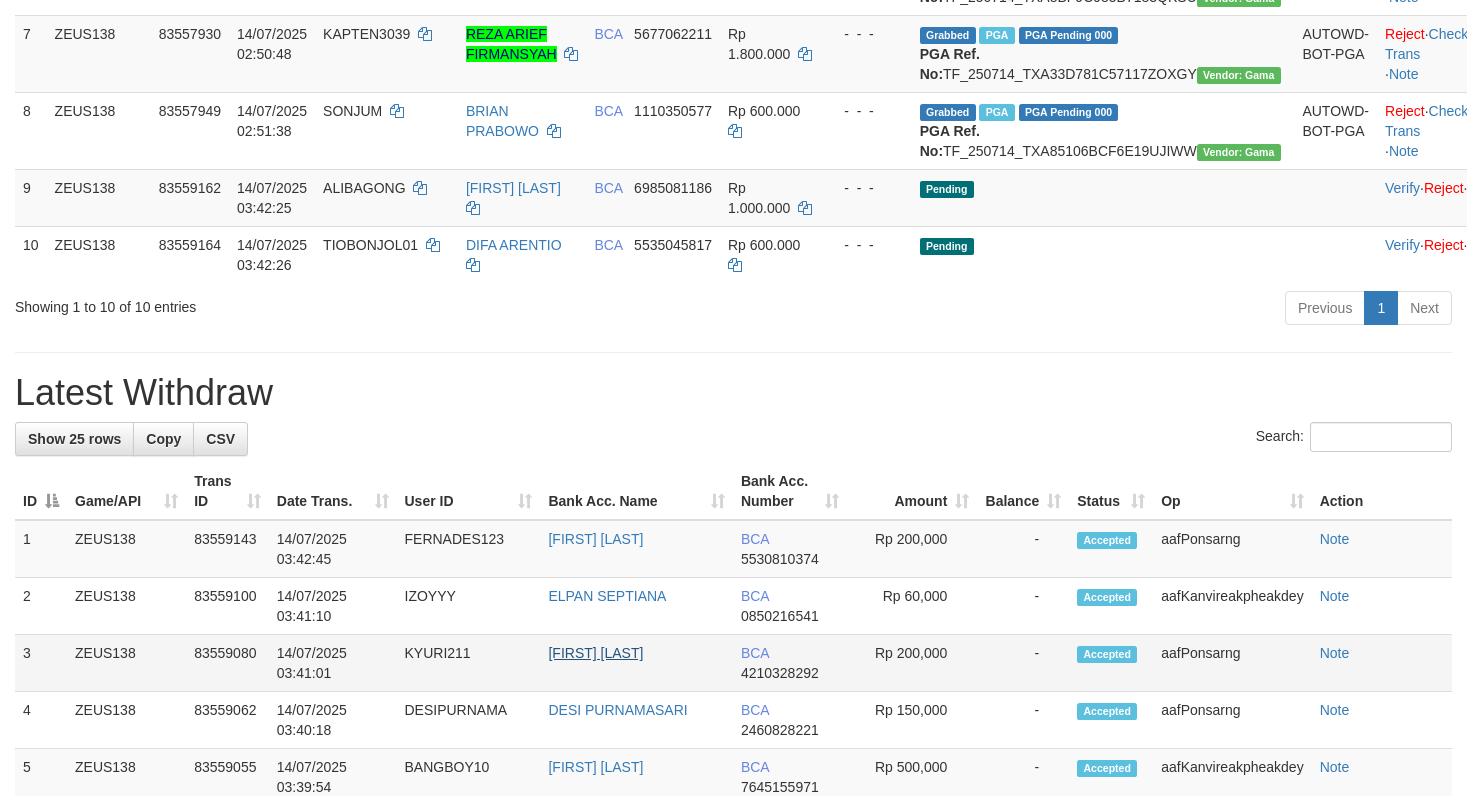 scroll, scrollTop: 727, scrollLeft: 0, axis: vertical 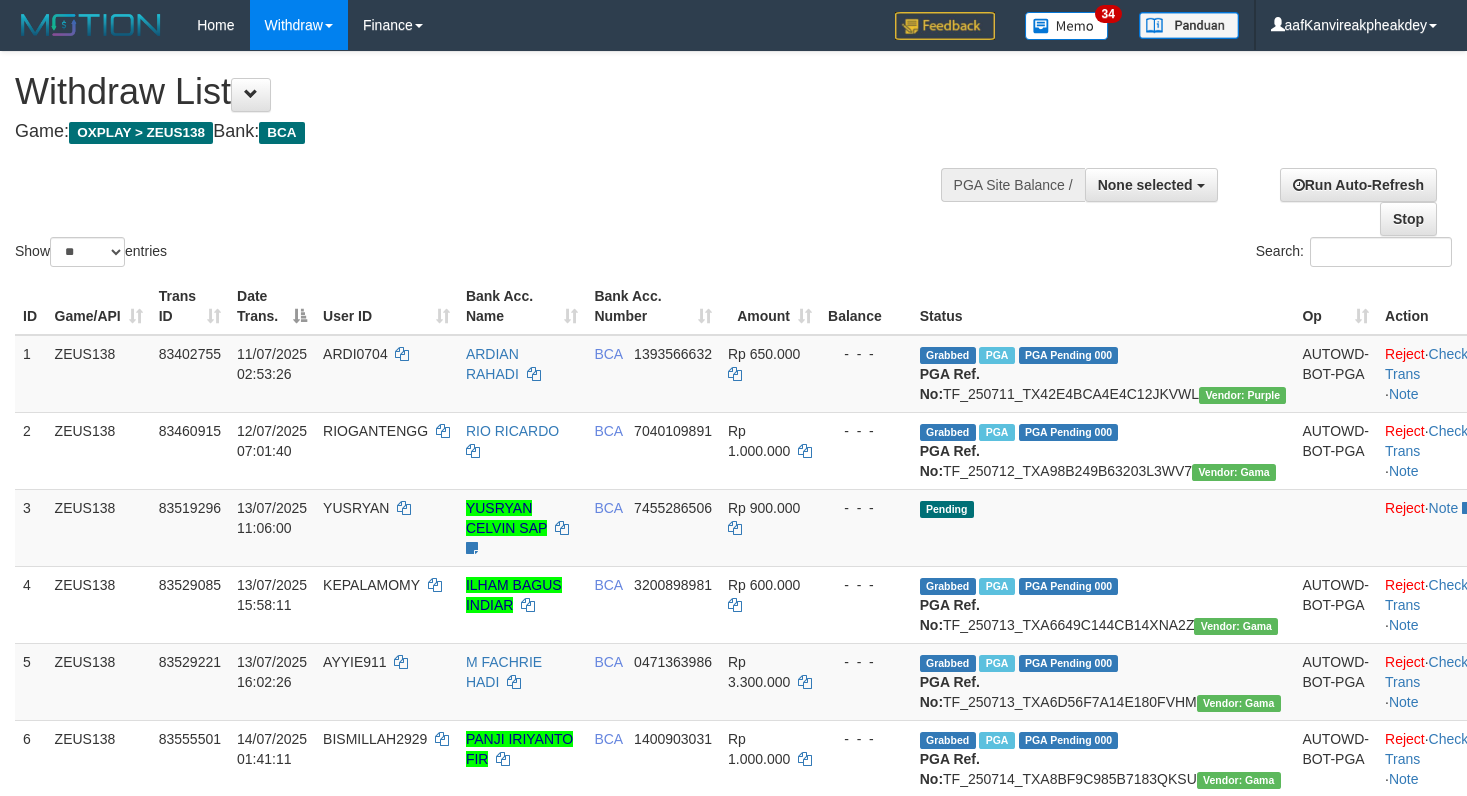 select 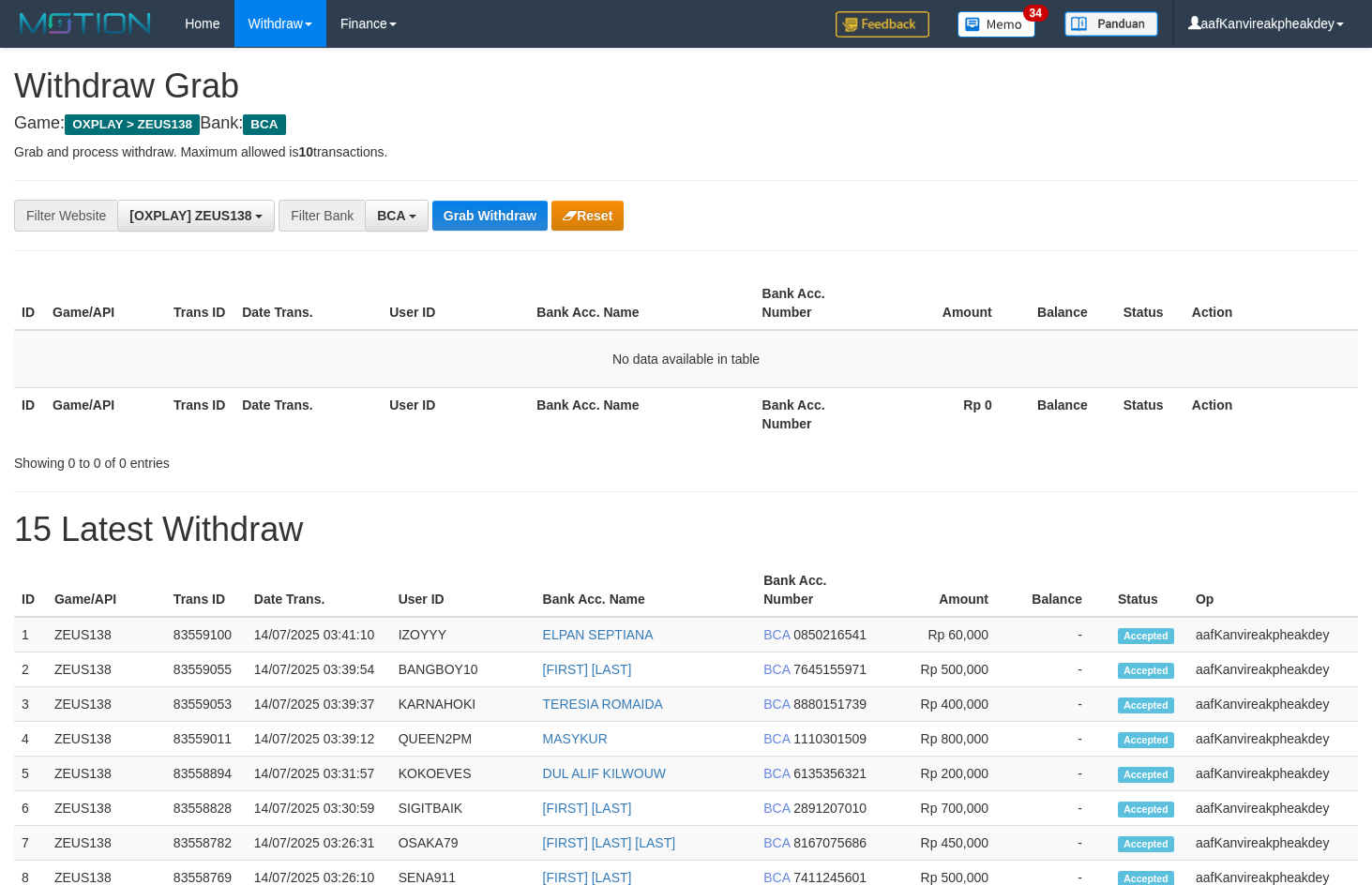 scroll, scrollTop: 0, scrollLeft: 0, axis: both 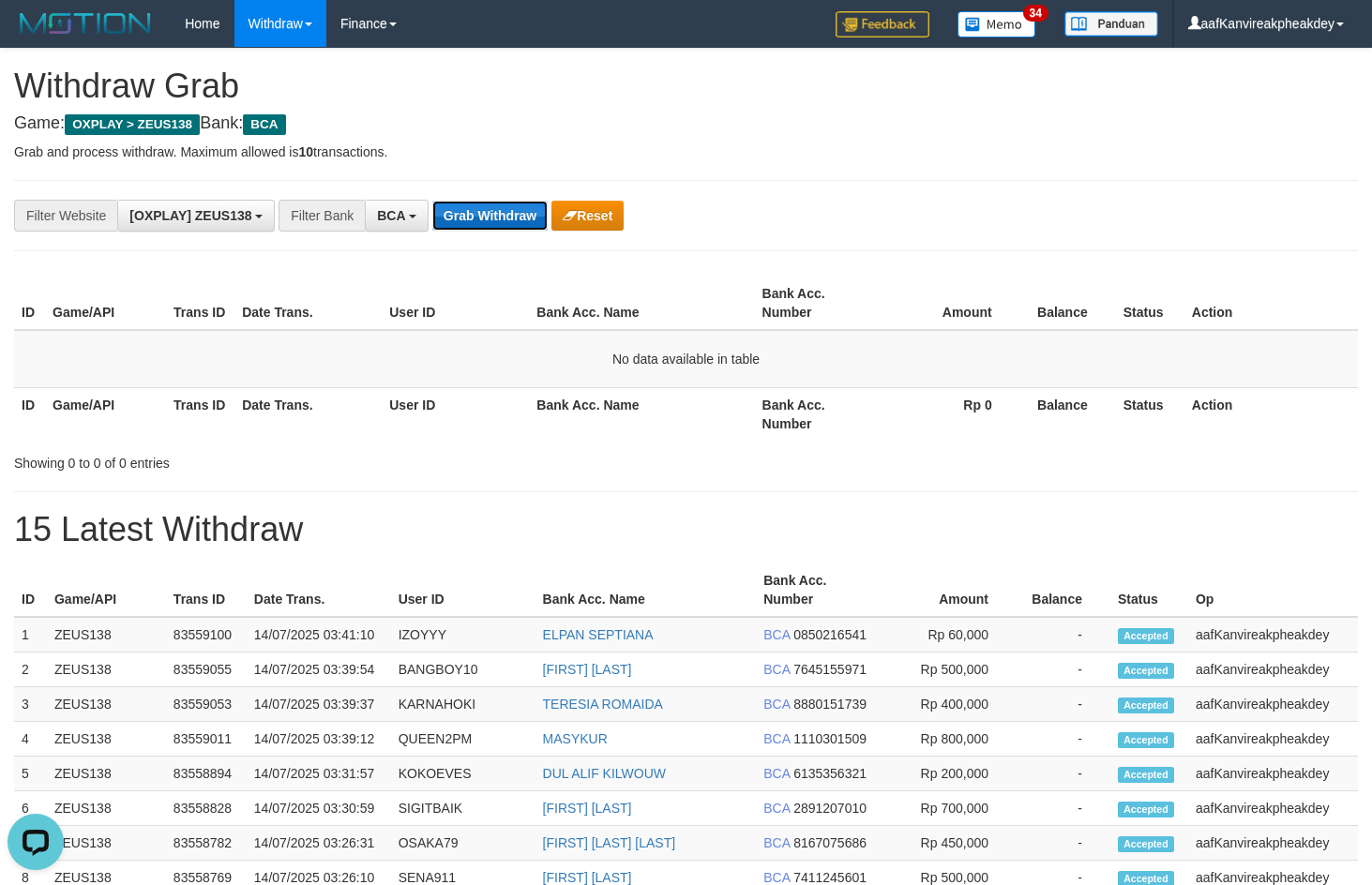 drag, startPoint x: 522, startPoint y: 207, endPoint x: 534, endPoint y: 206, distance: 12.0415946 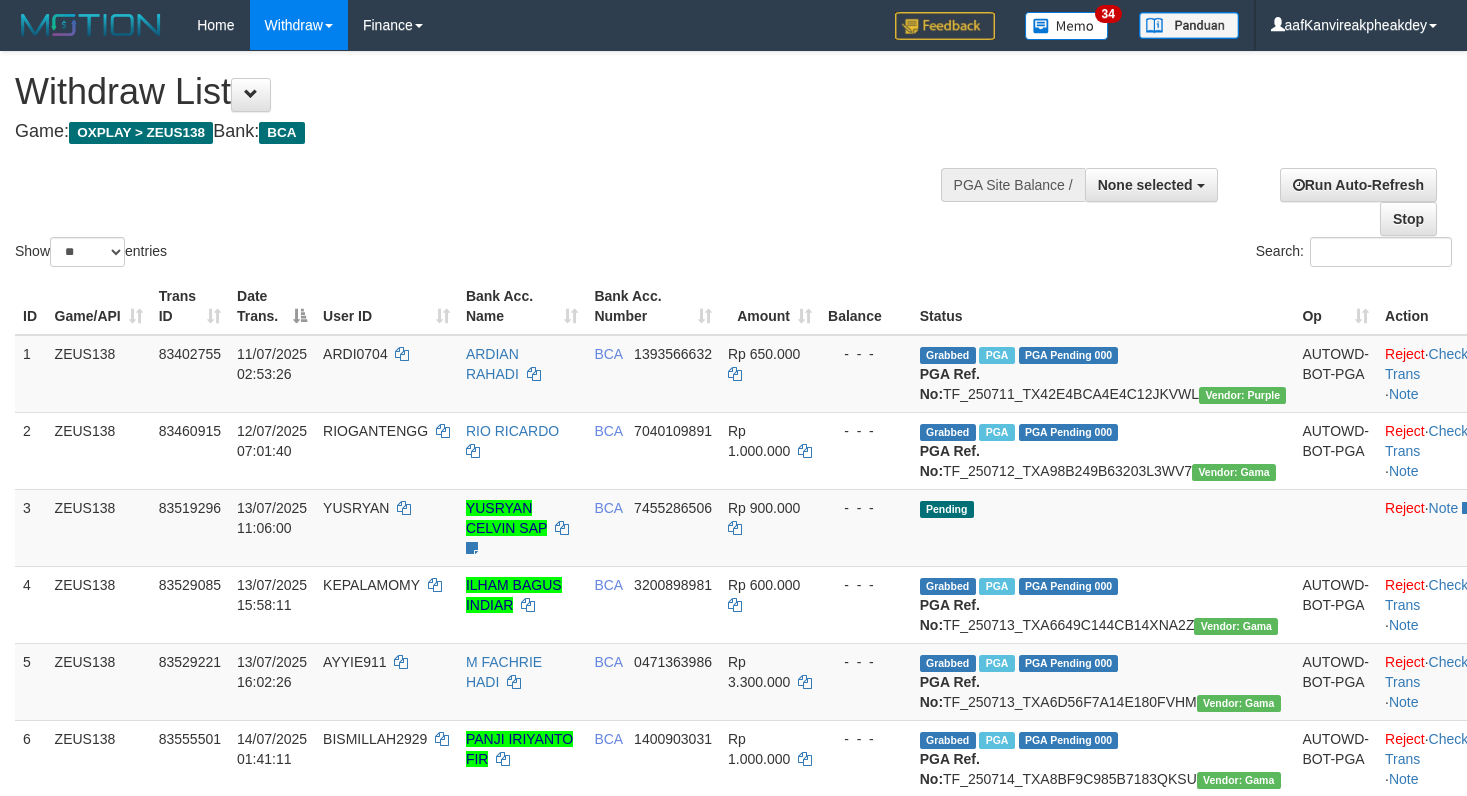select 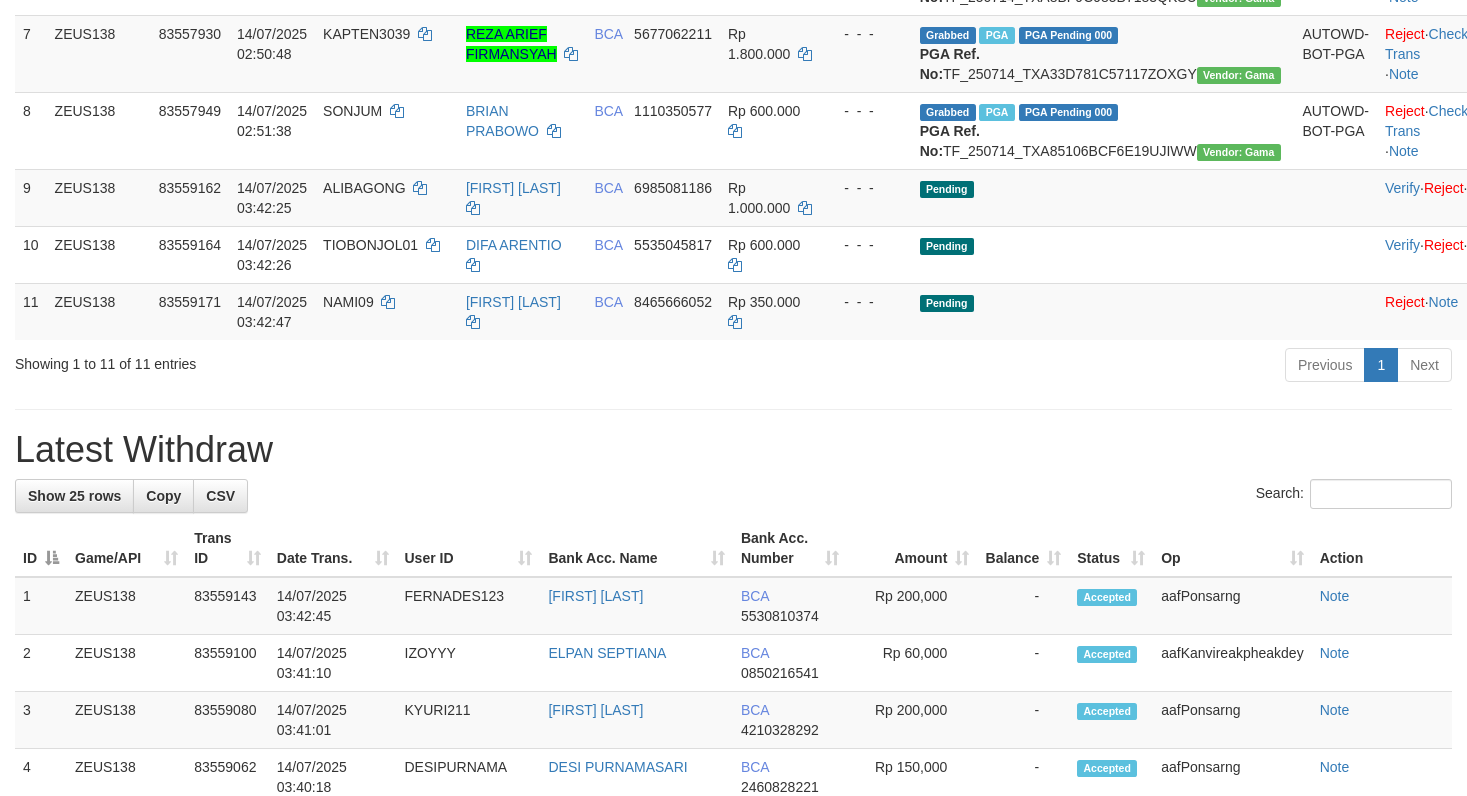 scroll, scrollTop: 727, scrollLeft: 0, axis: vertical 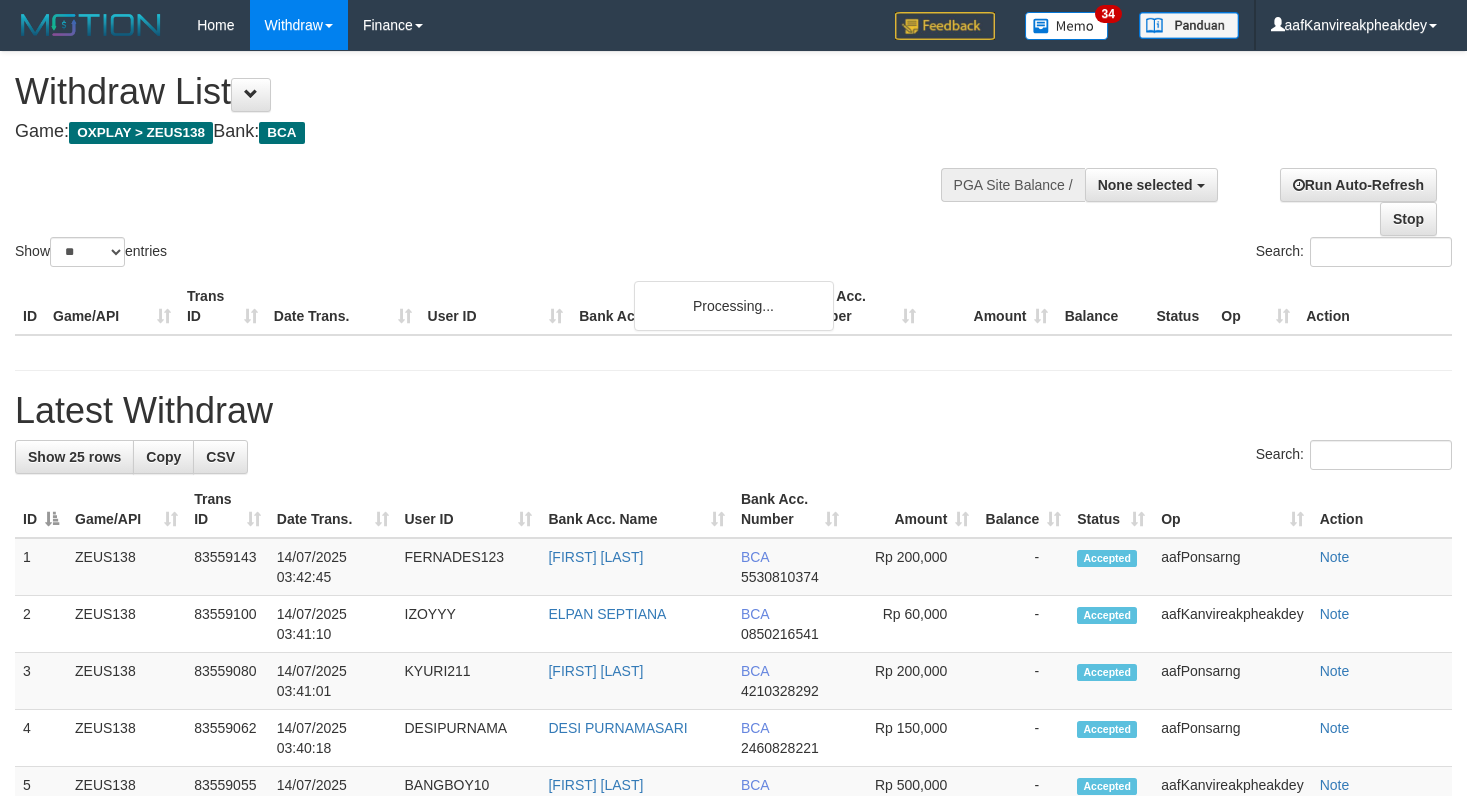 select 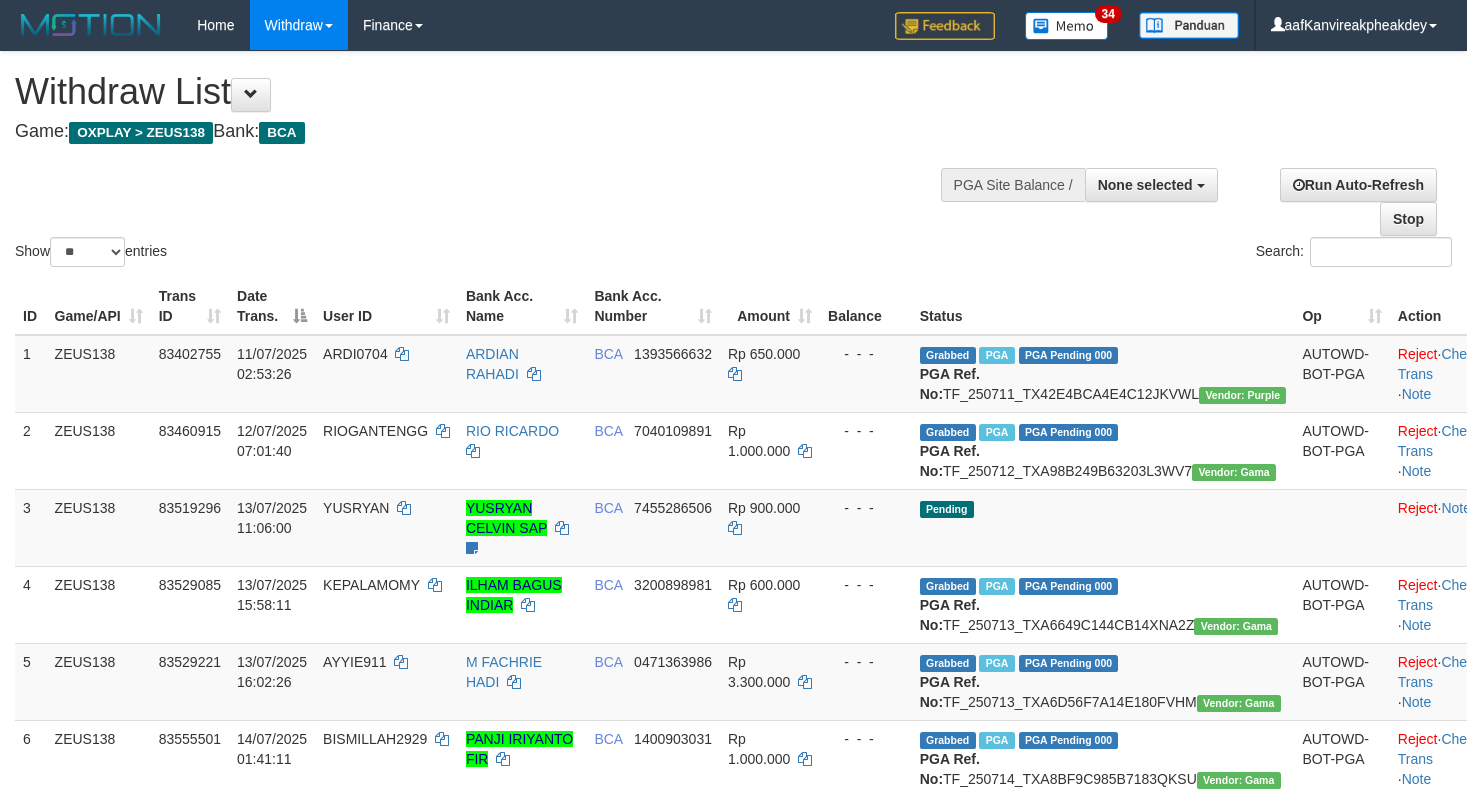 select 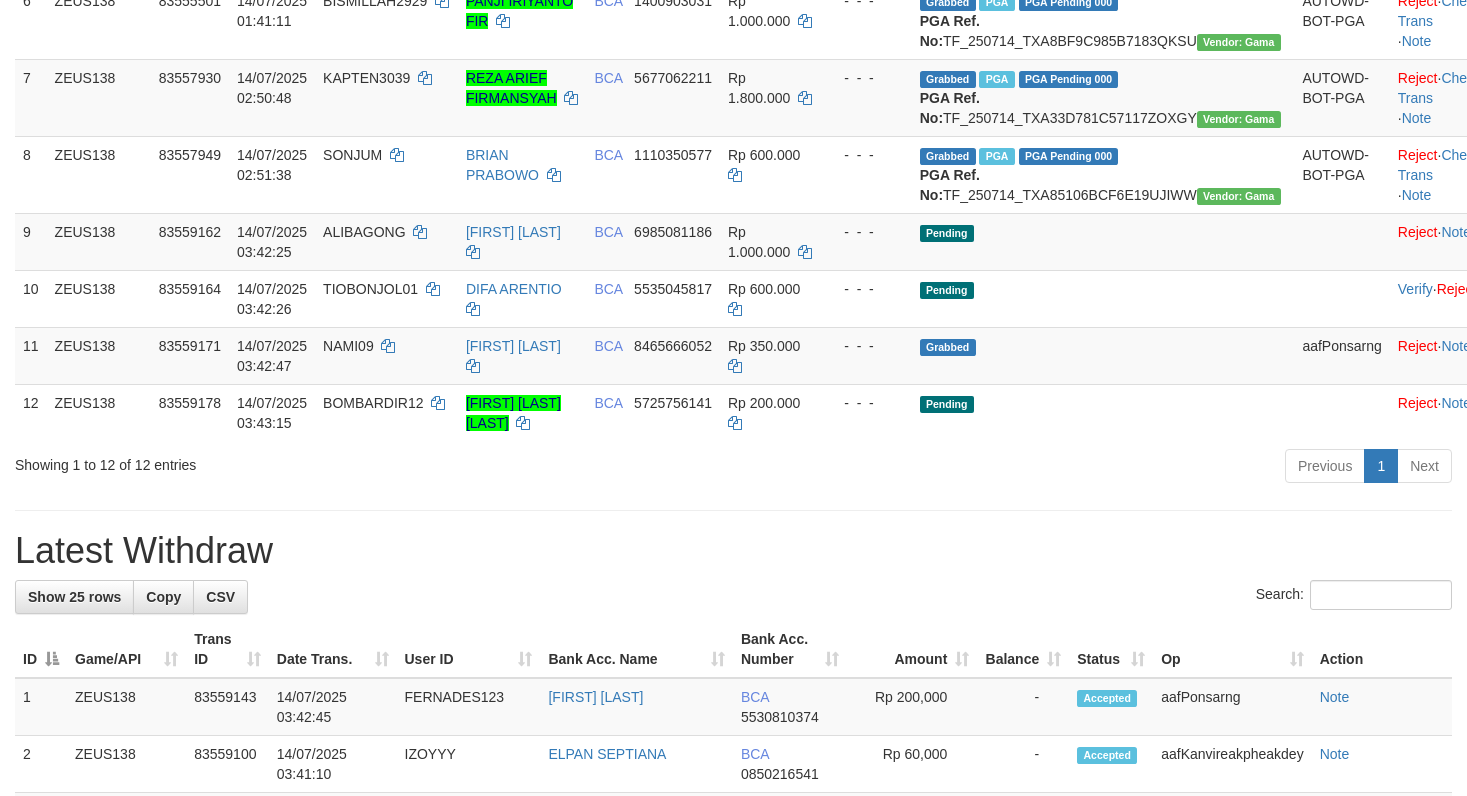 scroll, scrollTop: 683, scrollLeft: 0, axis: vertical 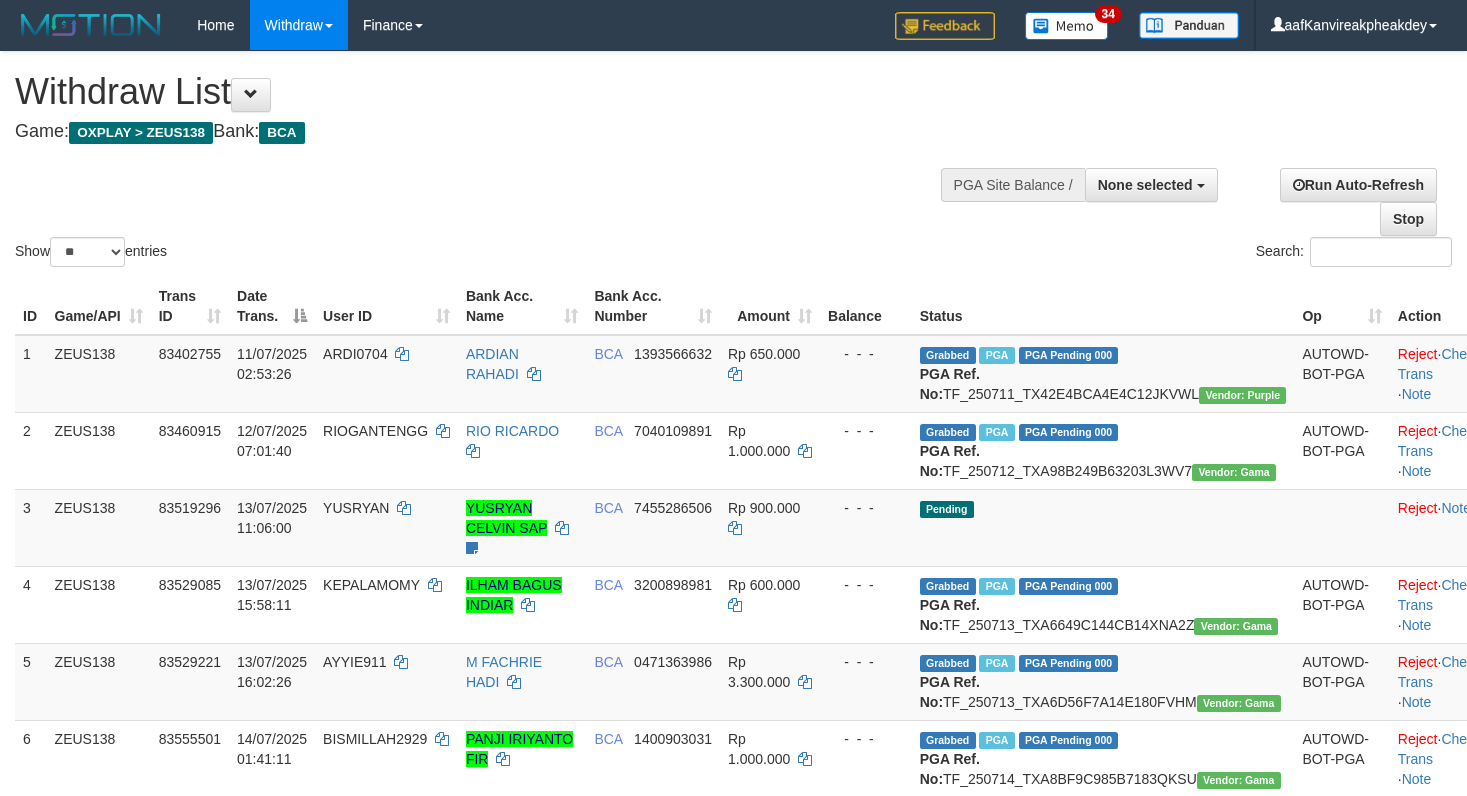 select 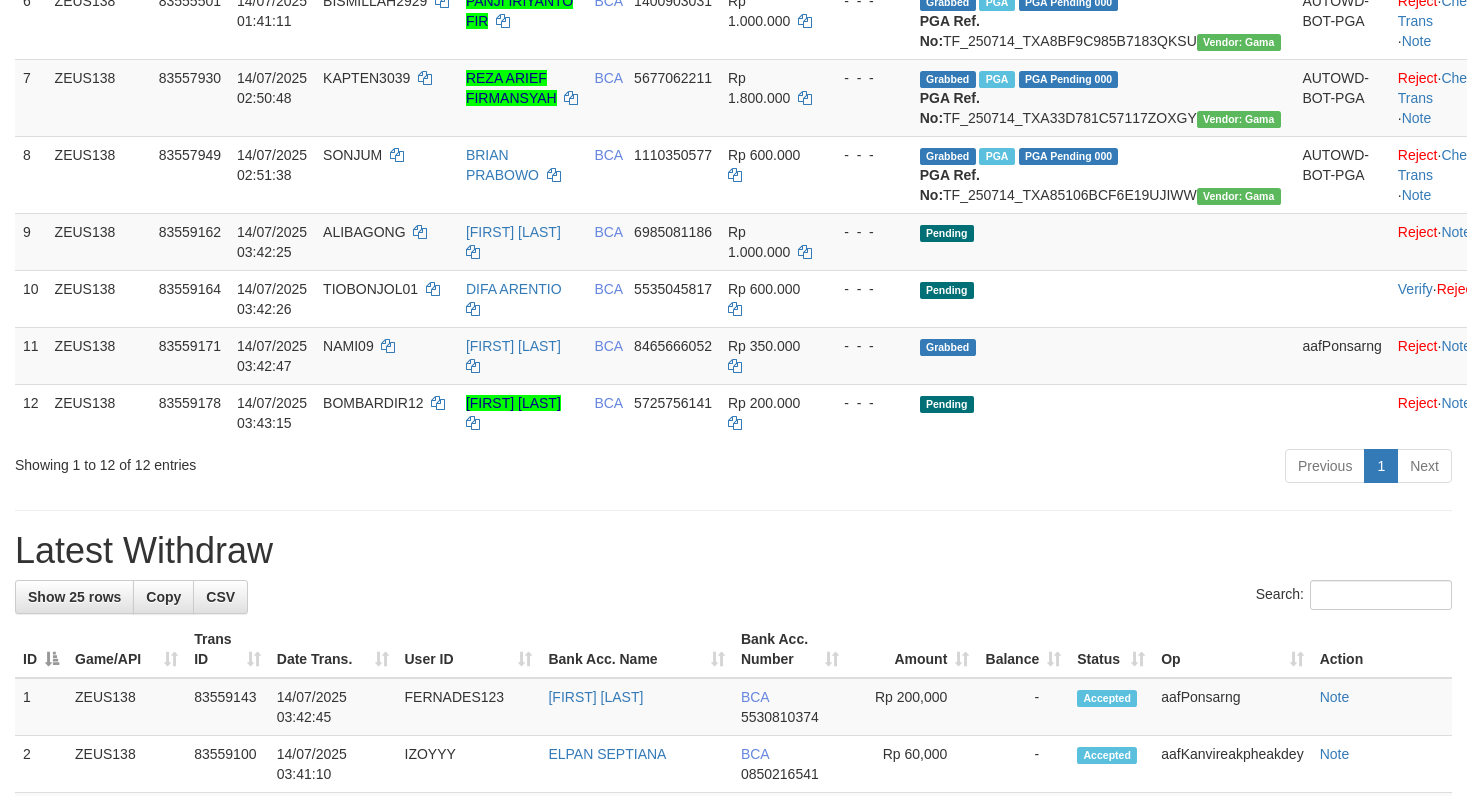 scroll, scrollTop: 683, scrollLeft: 0, axis: vertical 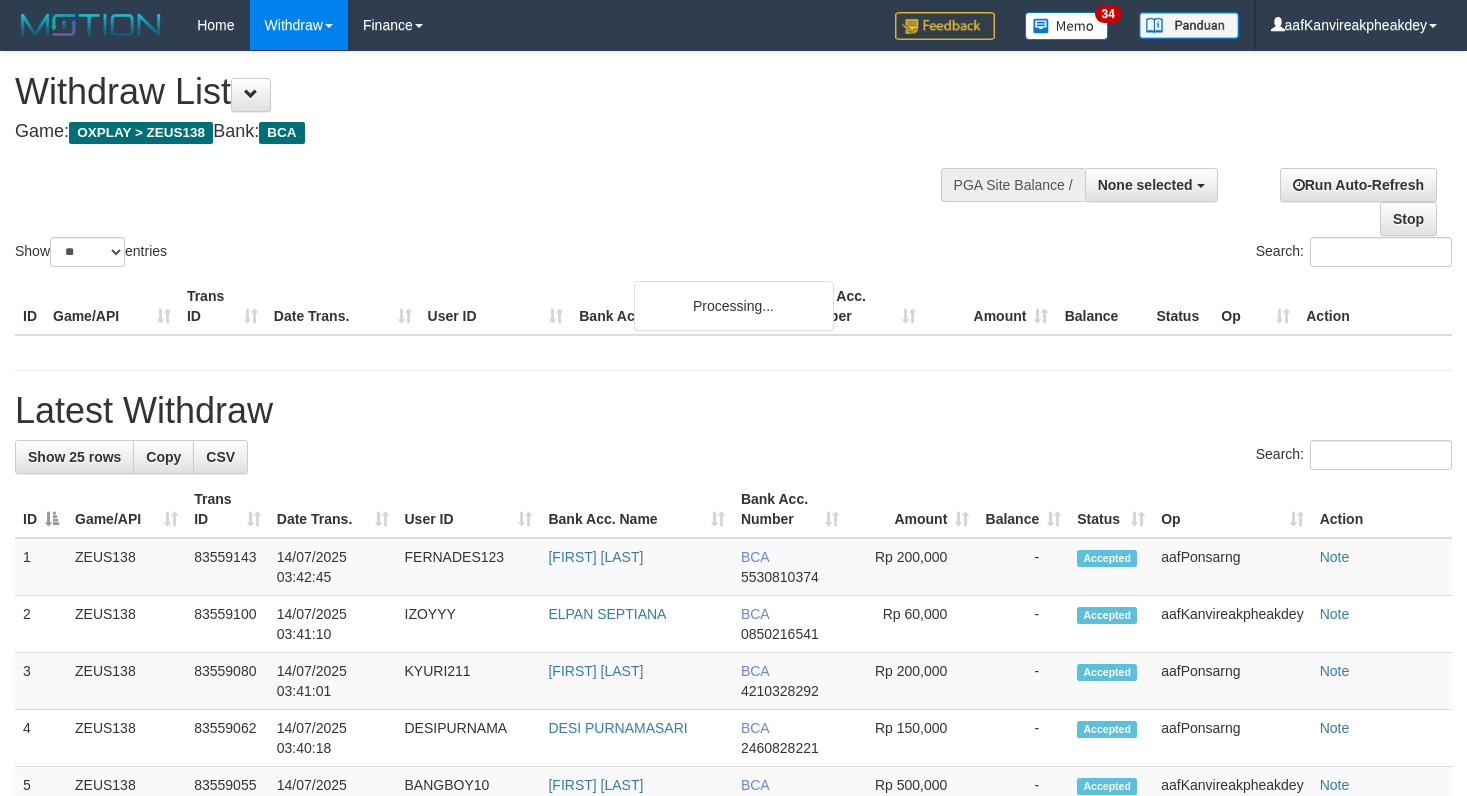 select 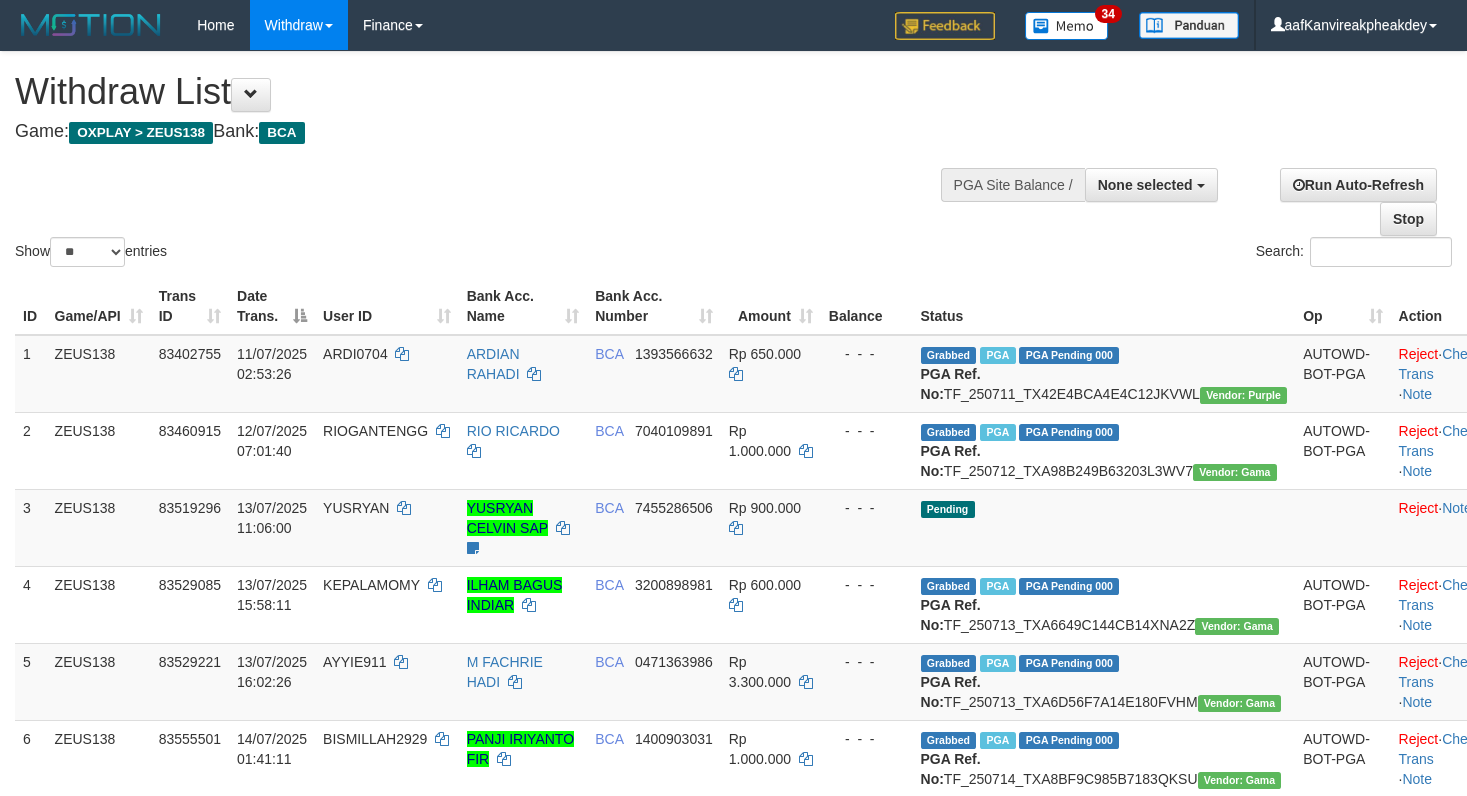 select 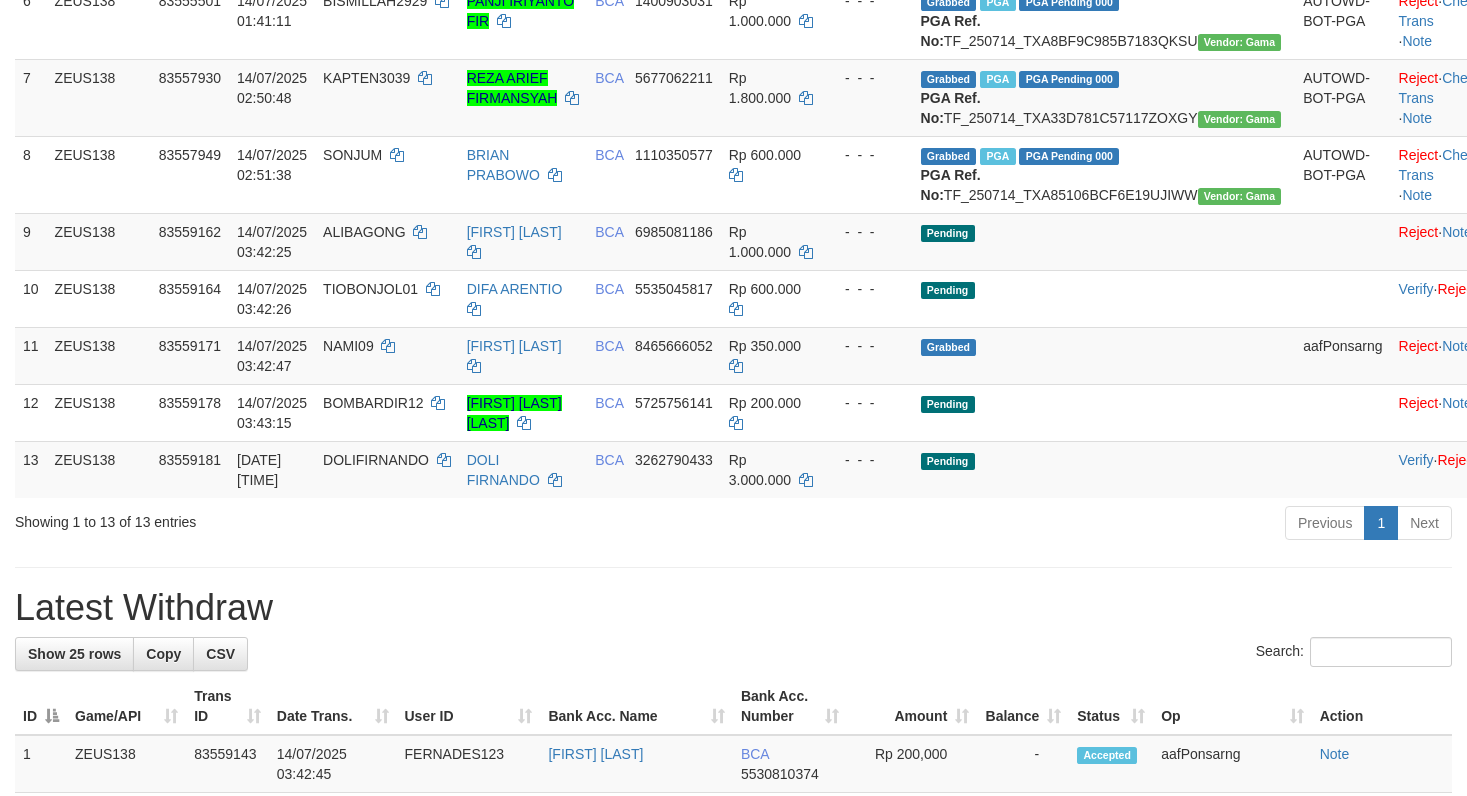 scroll, scrollTop: 683, scrollLeft: 0, axis: vertical 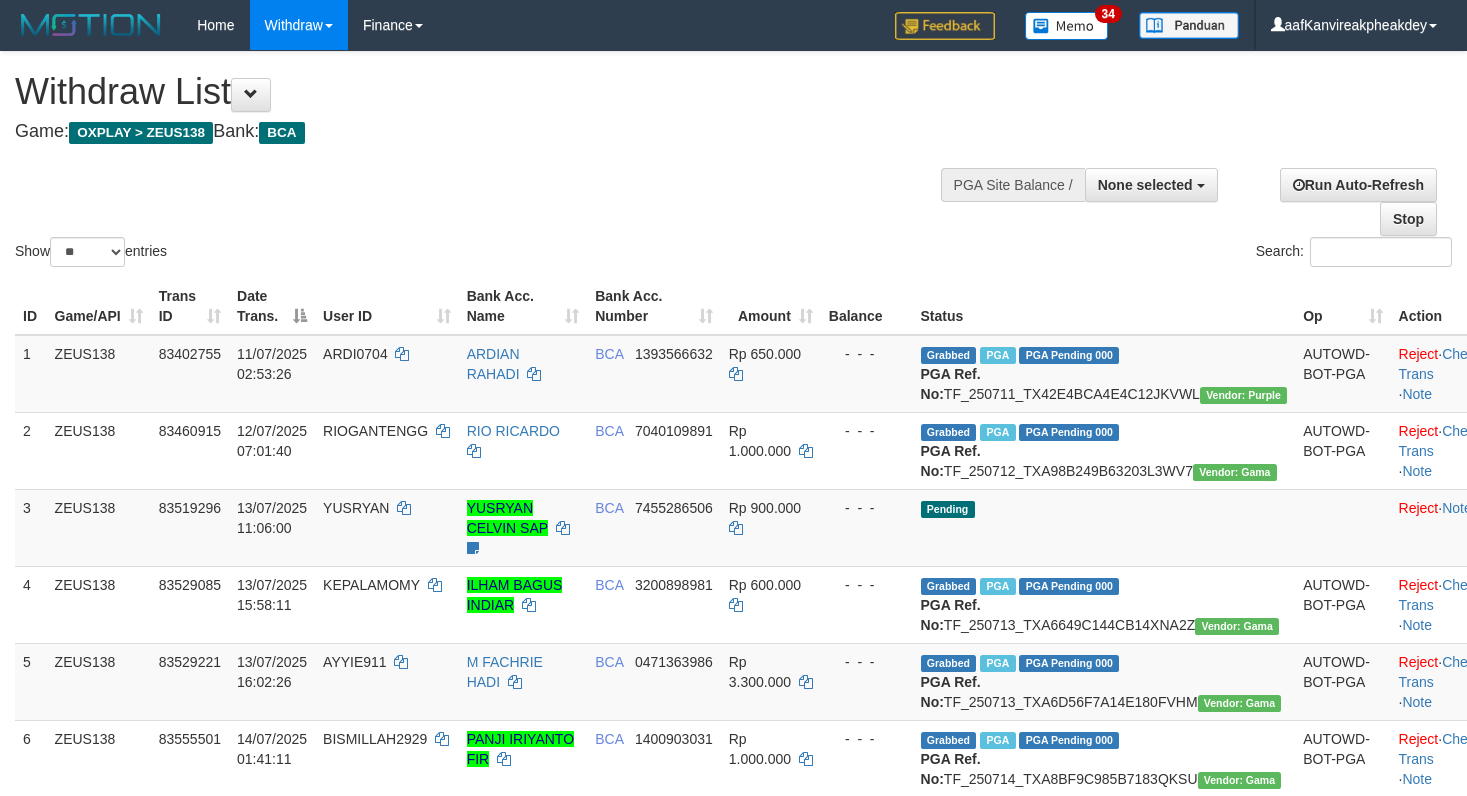 select 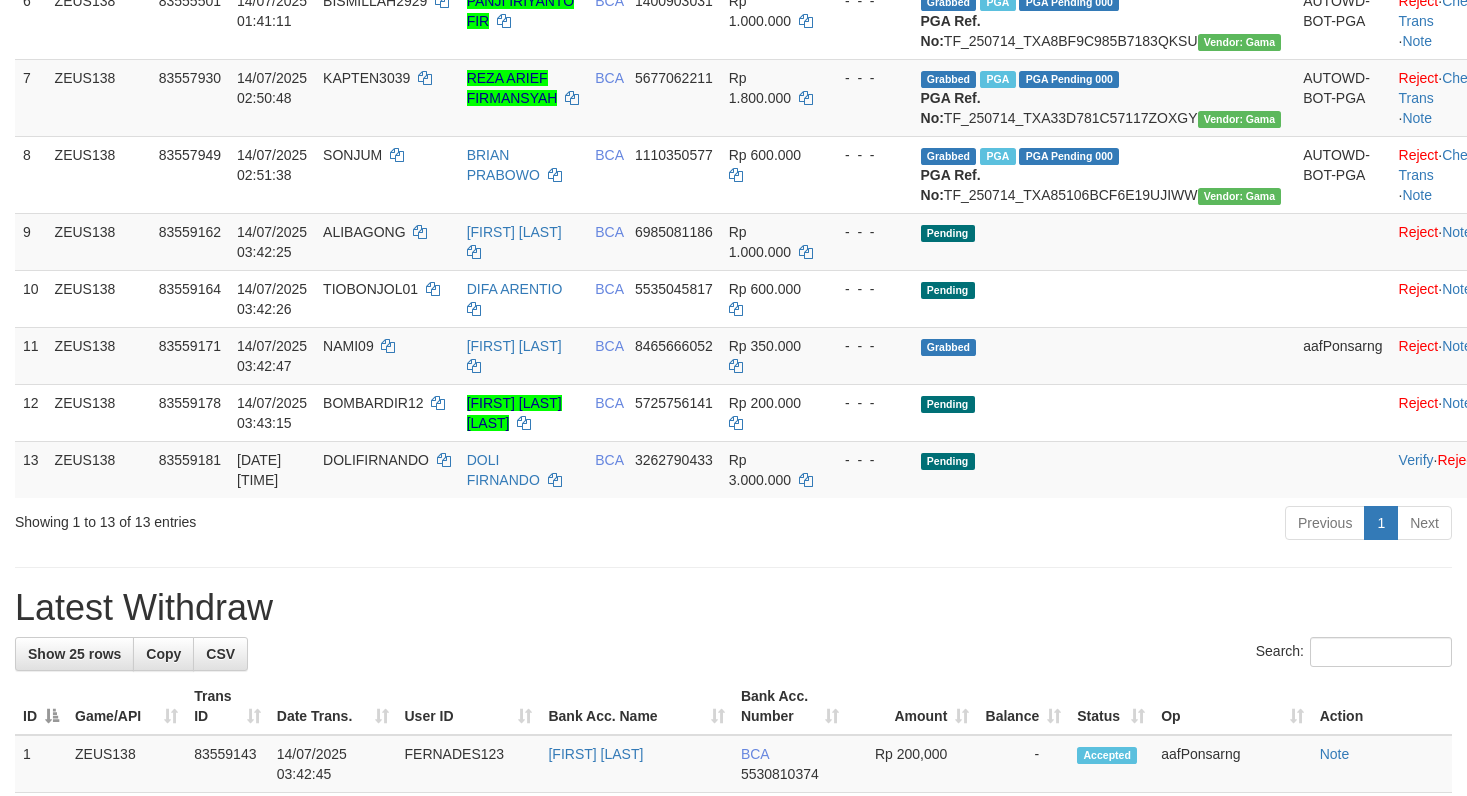 scroll, scrollTop: 683, scrollLeft: 0, axis: vertical 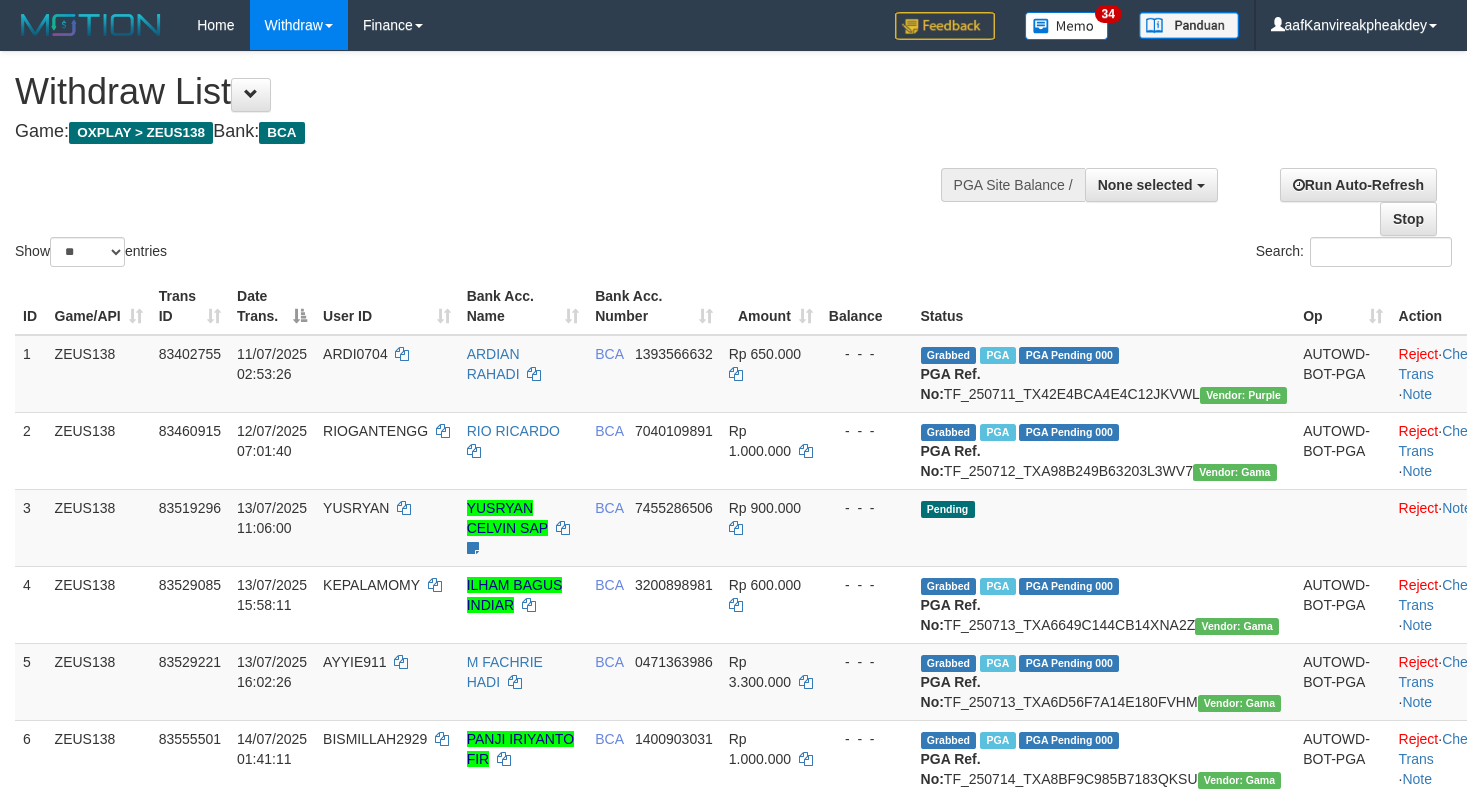 select 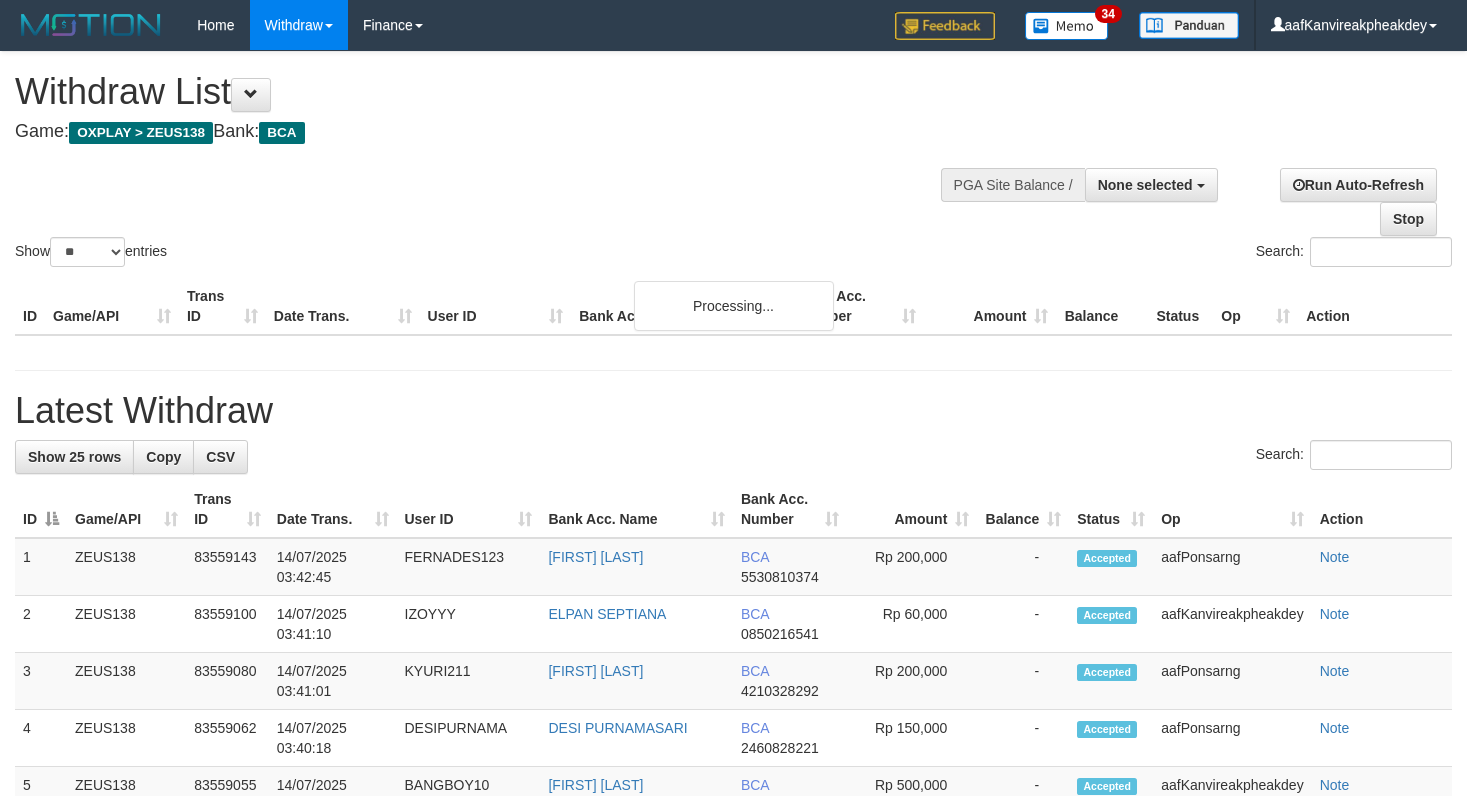 select 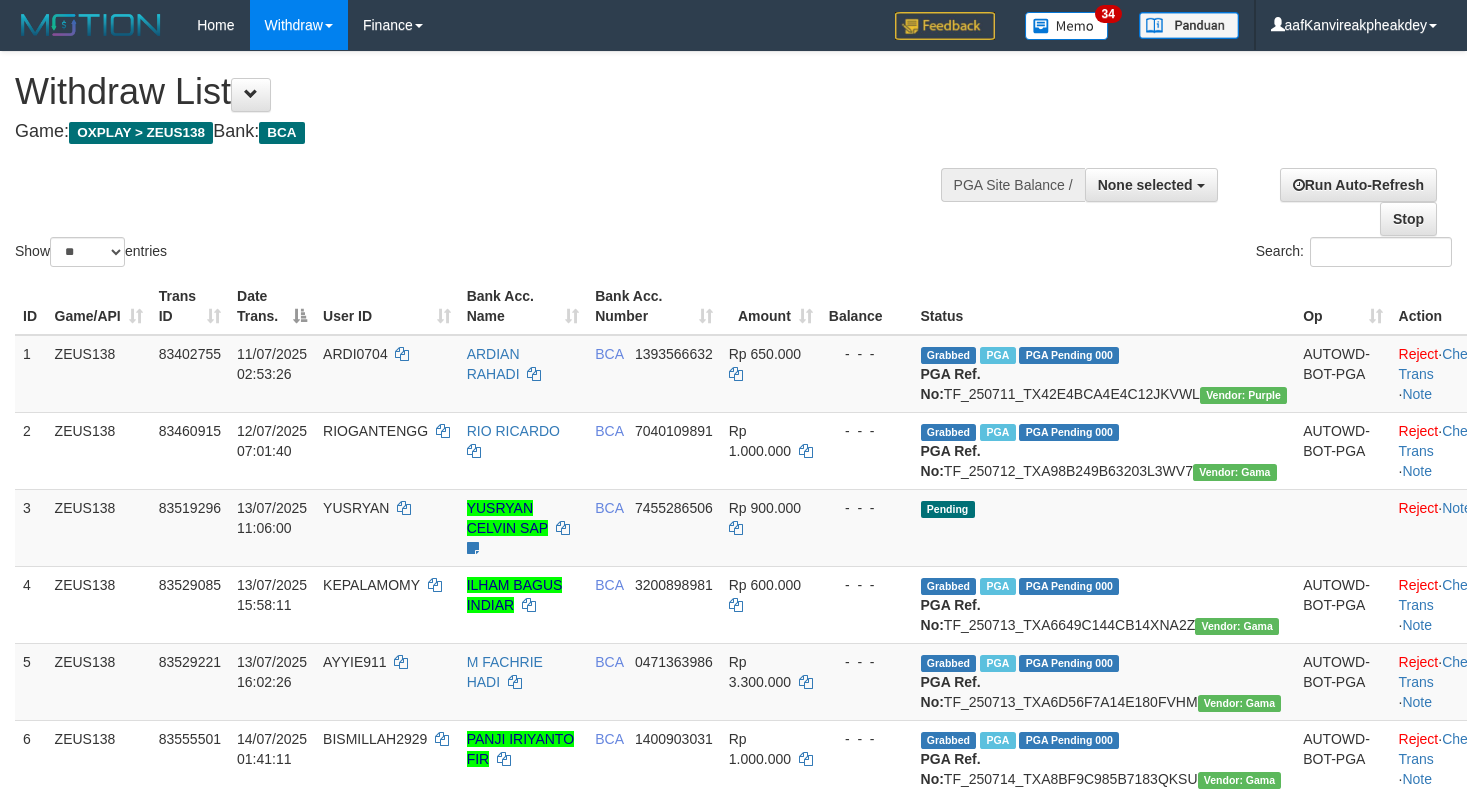 select 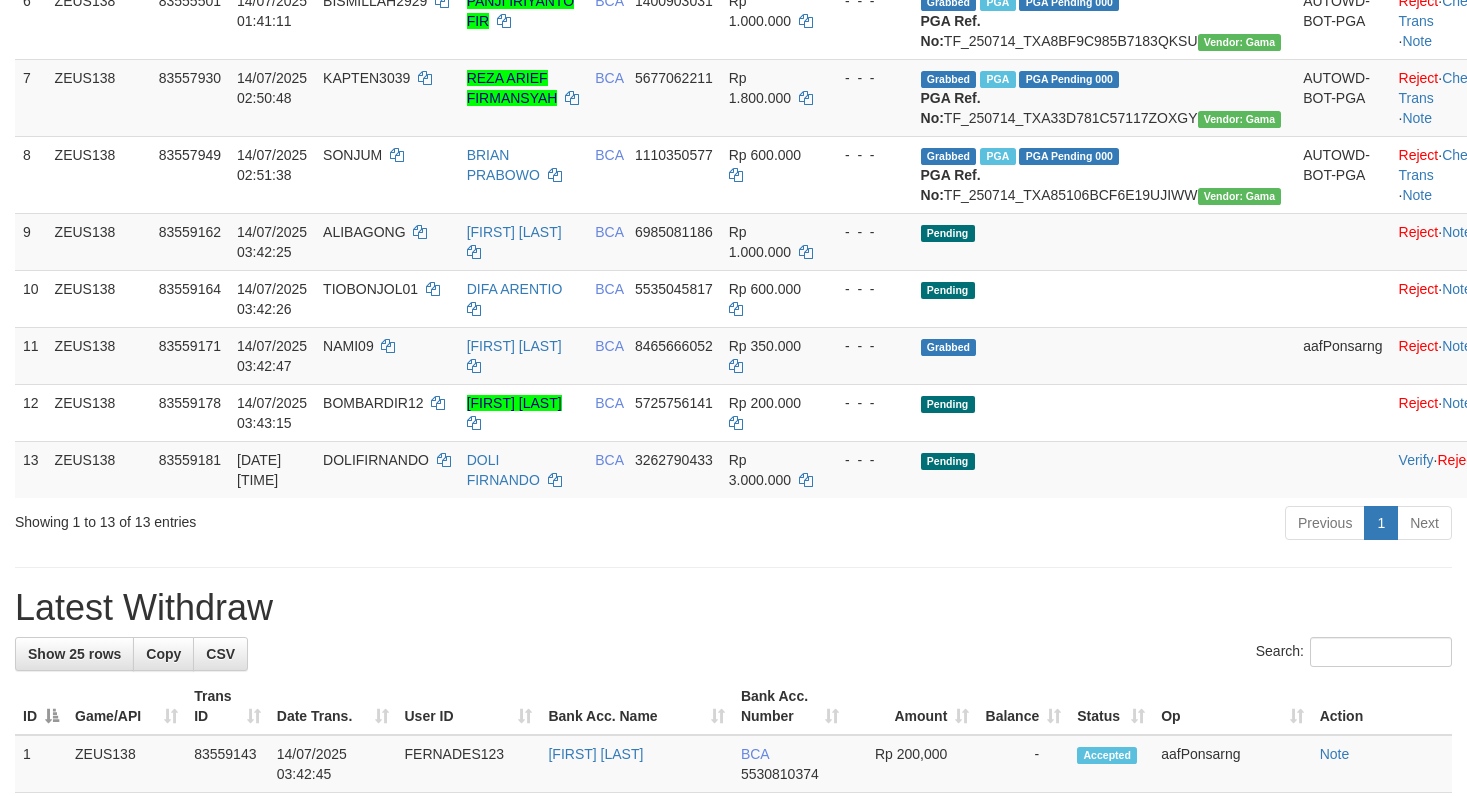 scroll, scrollTop: 683, scrollLeft: 0, axis: vertical 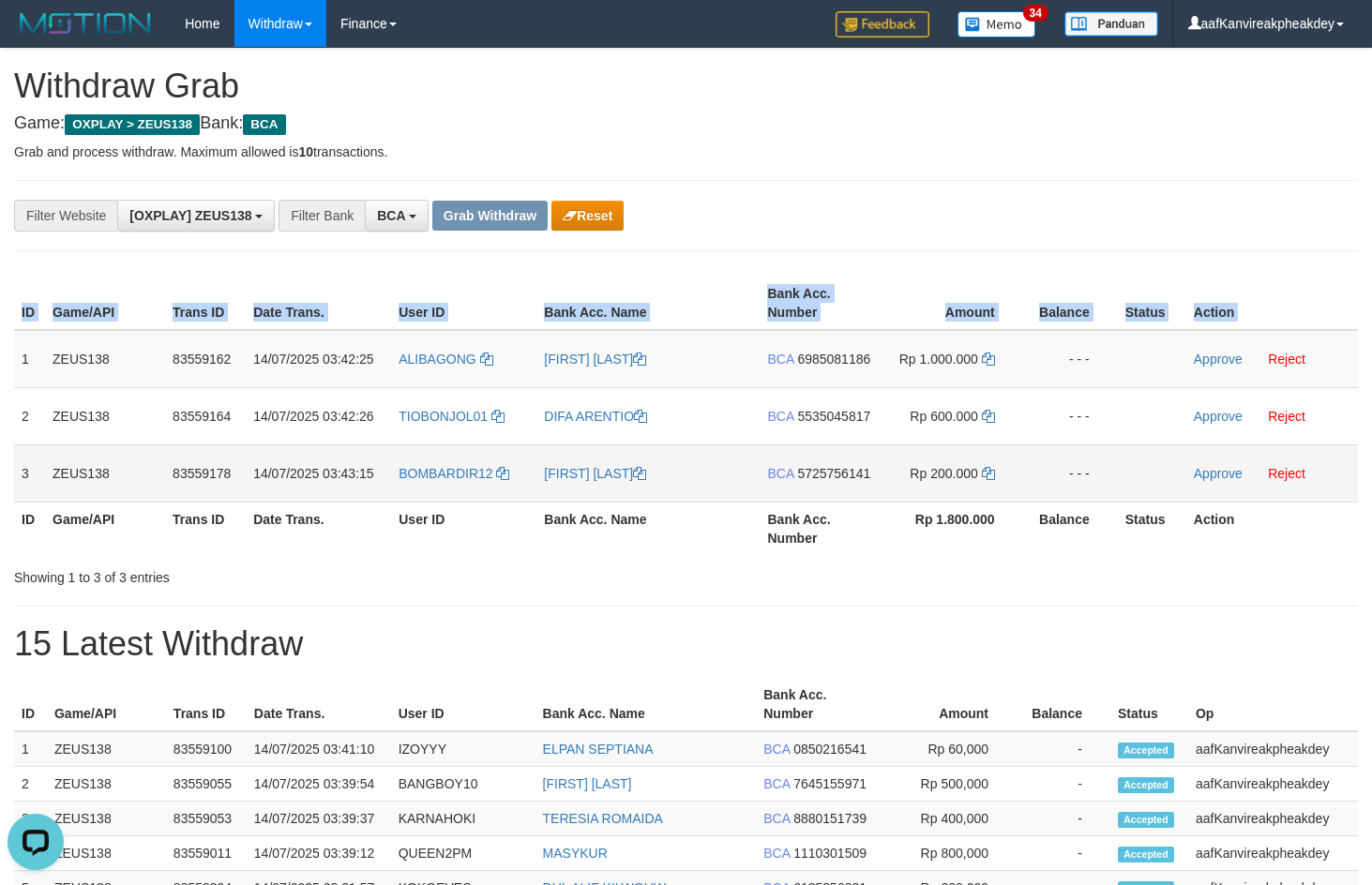 copy on "ID Game/API Trans ID Date Trans. User ID Bank Acc. Name Bank Acc. Number Amount Balance Status Action" 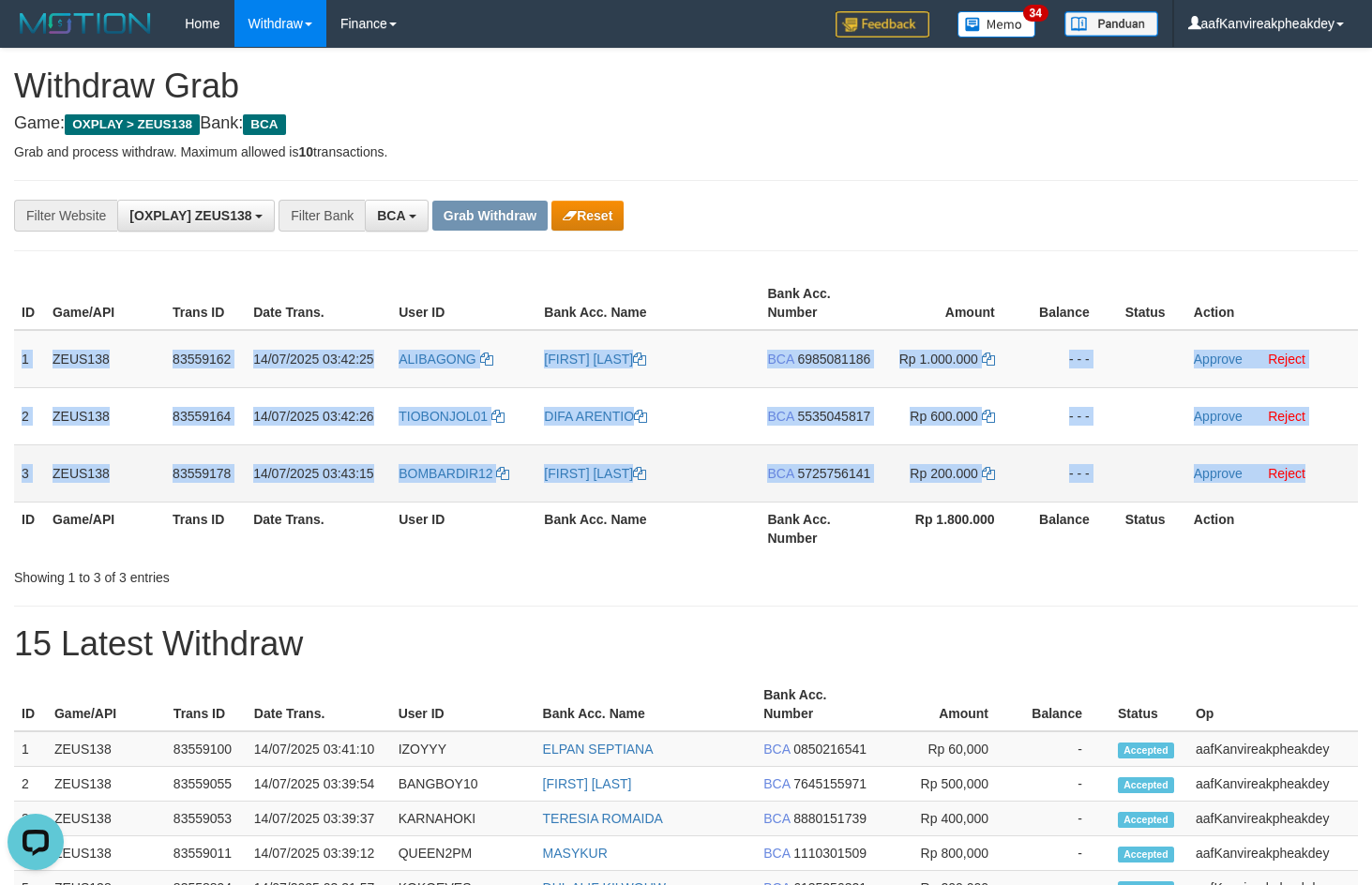 drag, startPoint x: 24, startPoint y: 346, endPoint x: 1348, endPoint y: 456, distance: 1328.5616 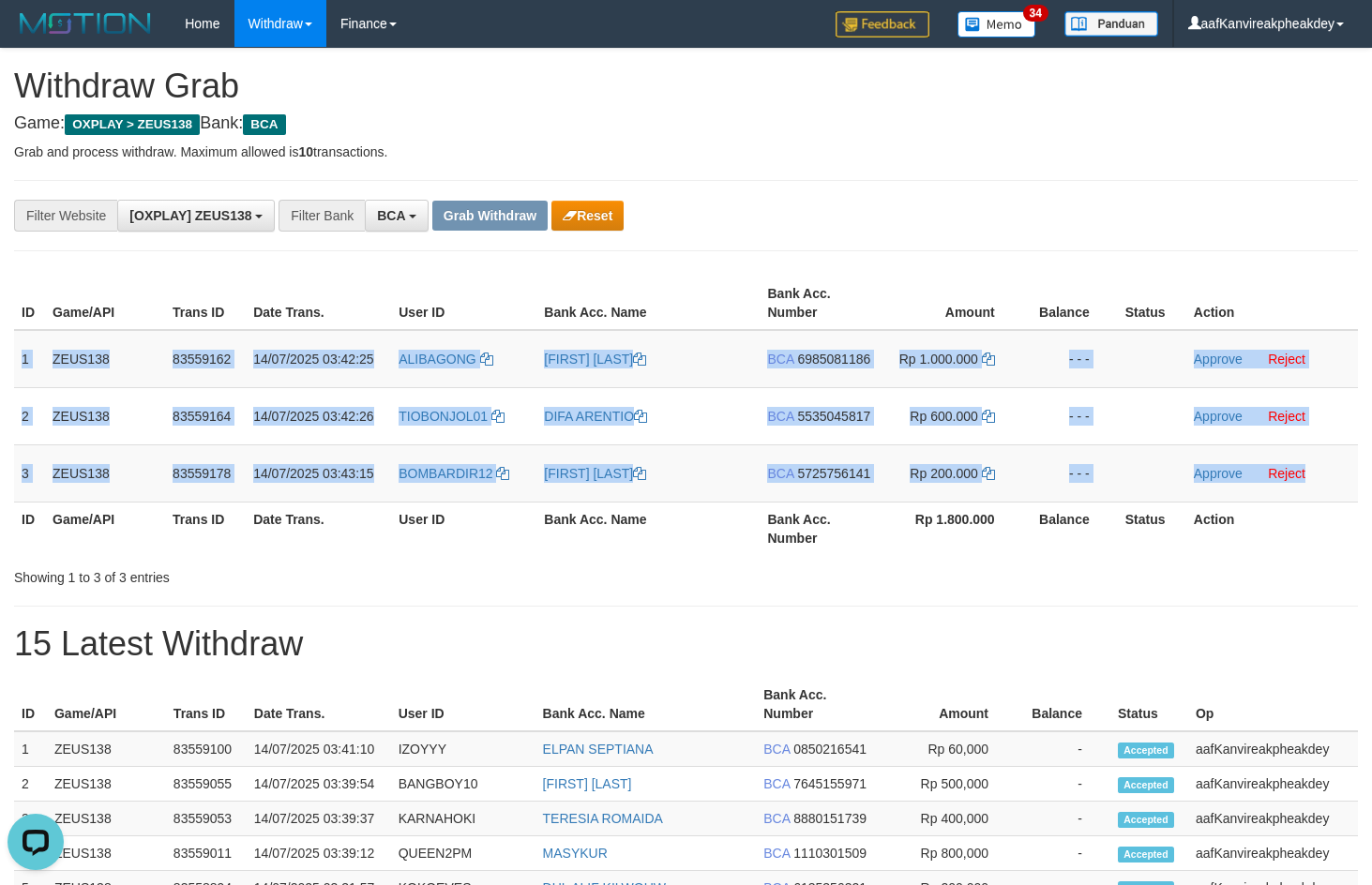copy on "1
ZEUS138
83559162
14/07/2025 03:42:25
ALIBAGONG
FAHMI RAMDANI
BCA
6985081186
Rp 1.000.000
- - -
Approve
Reject
2
ZEUS138
83559164
14/07/2025 03:42:26
TIOBONJOL01
DIFA ARENTIO
BCA
5535045817
Rp 600.000
- - -
Approve
Reject
3
ZEUS138
83559178
14/07/2025 03:43:15
BOMBARDIR12
AHMAD SOFYAN DARMA
BCA
5725756141
Rp 200.000
- - -
Approve
Reject" 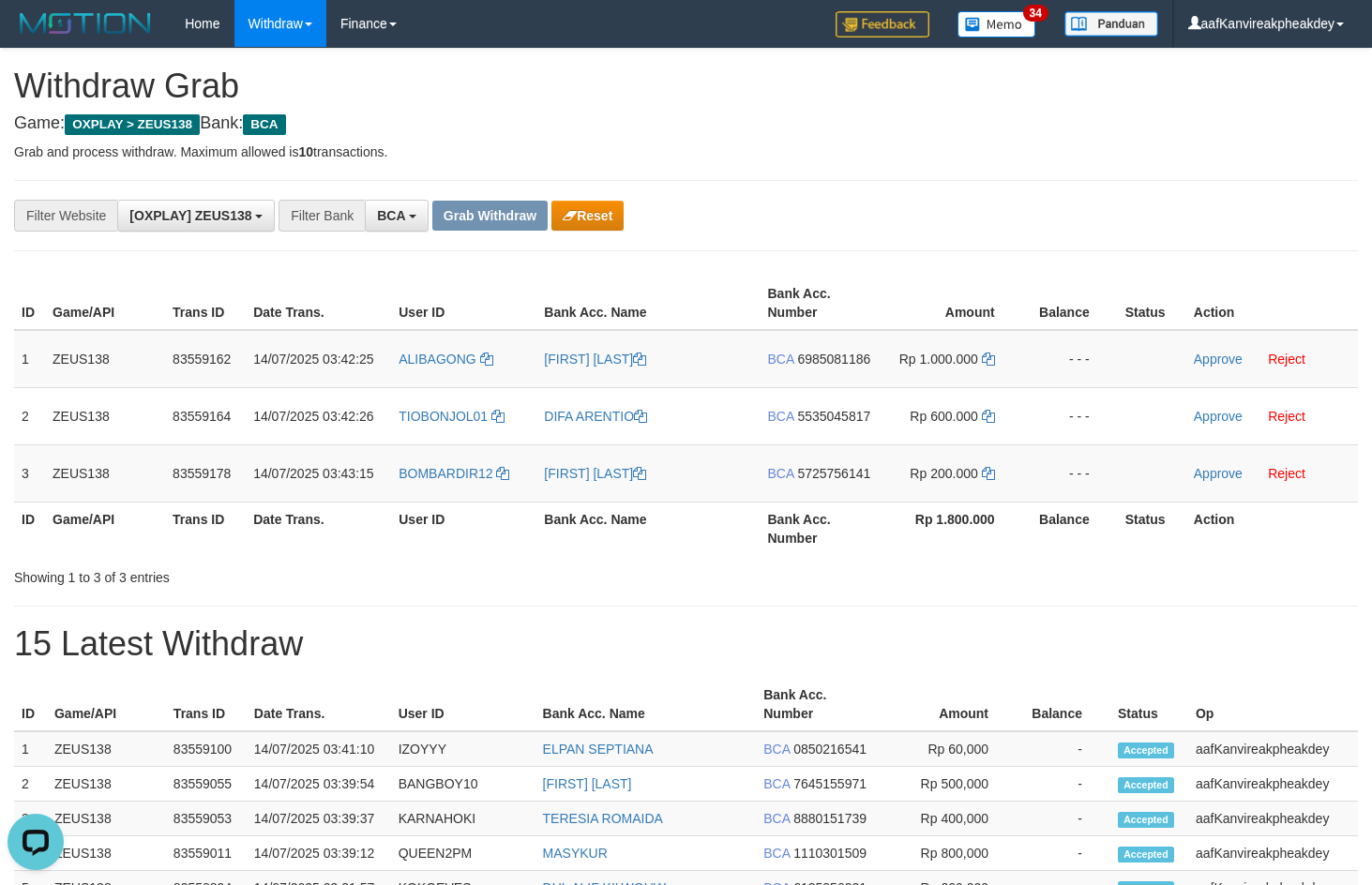 drag, startPoint x: 1288, startPoint y: 279, endPoint x: 1385, endPoint y: 278, distance: 97.005155 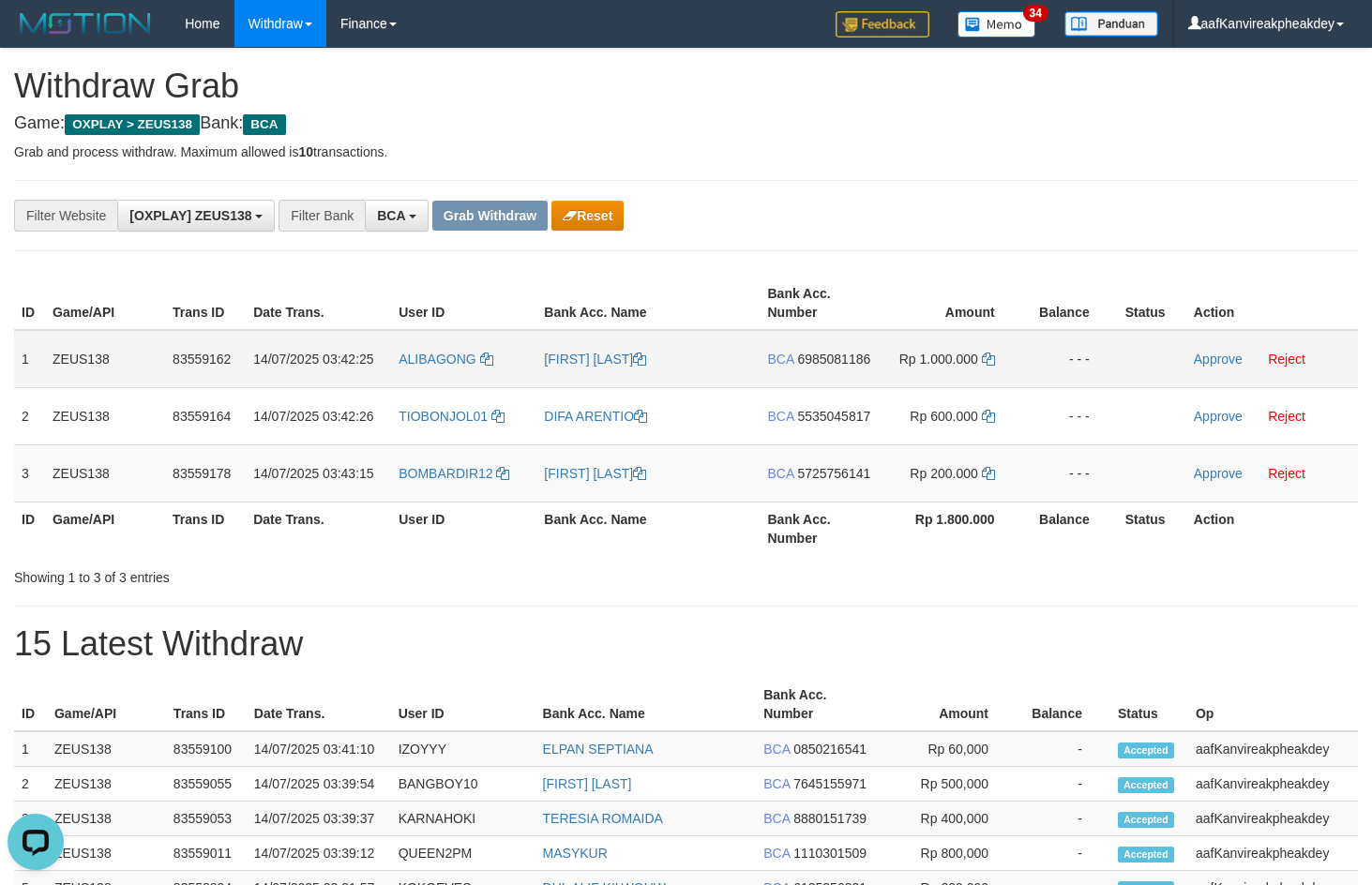 click on "6985081186" at bounding box center [834, 359] 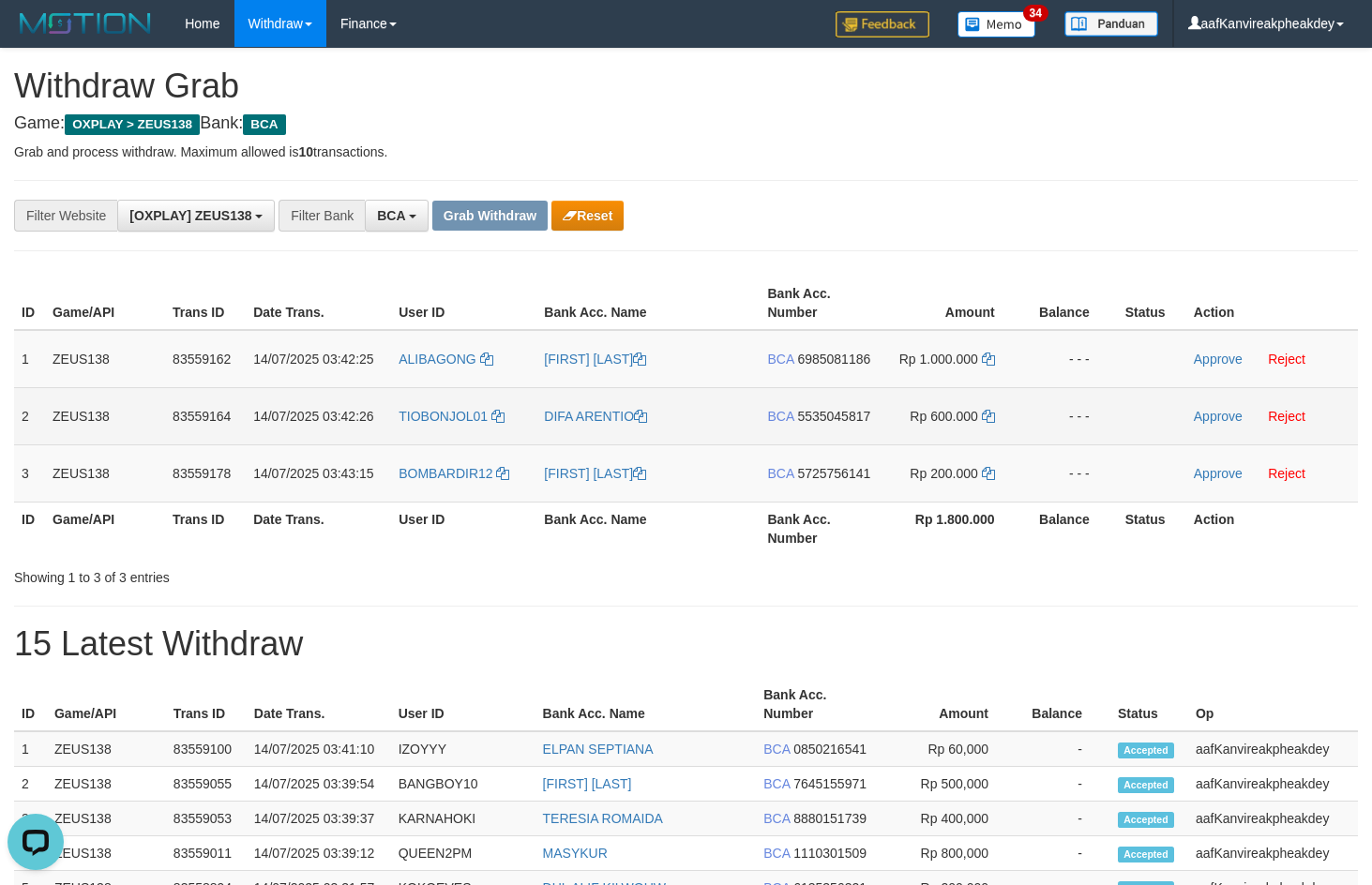 click on "5535045817" at bounding box center (834, 416) 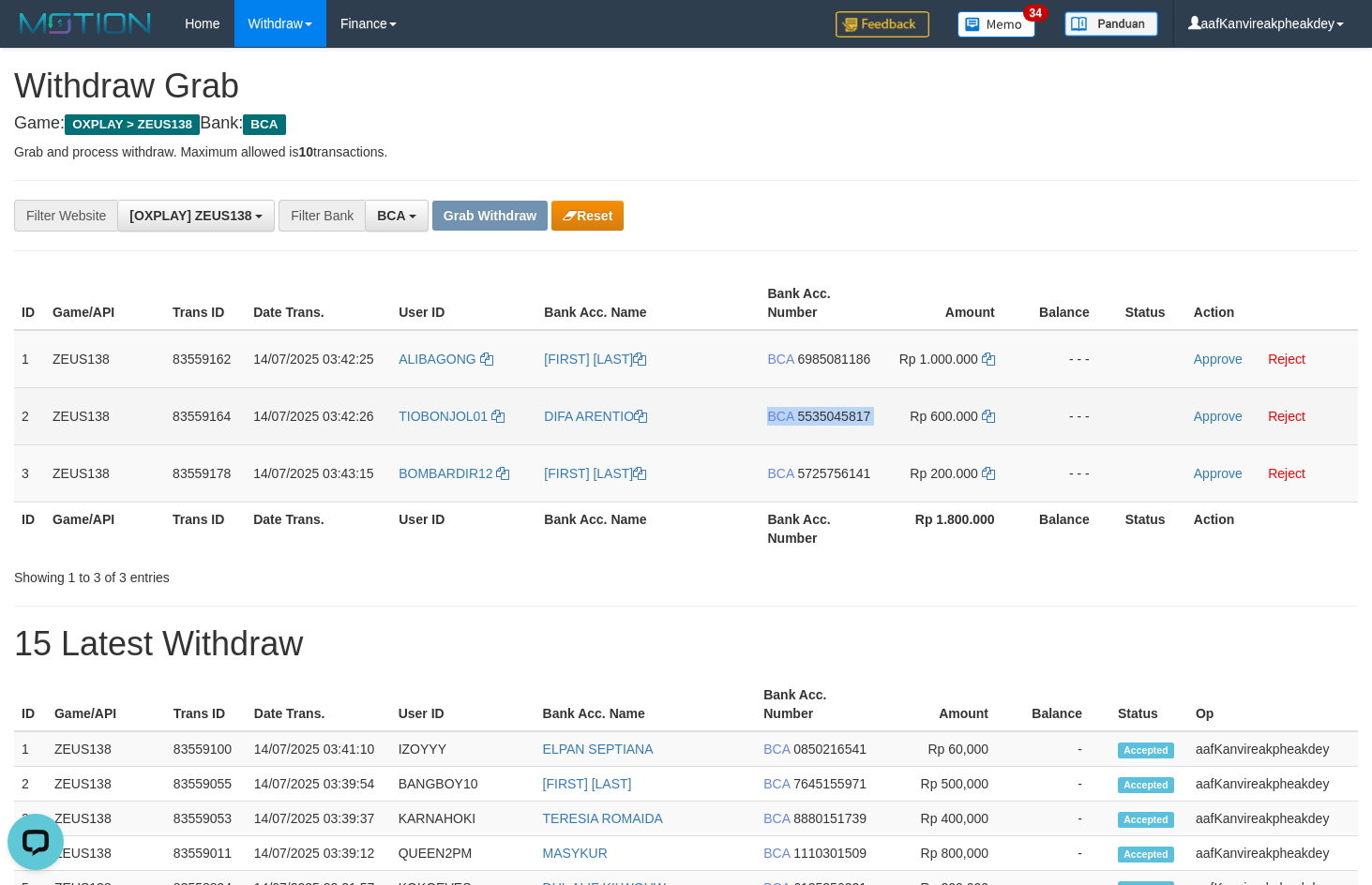 click on "5535045817" at bounding box center [834, 416] 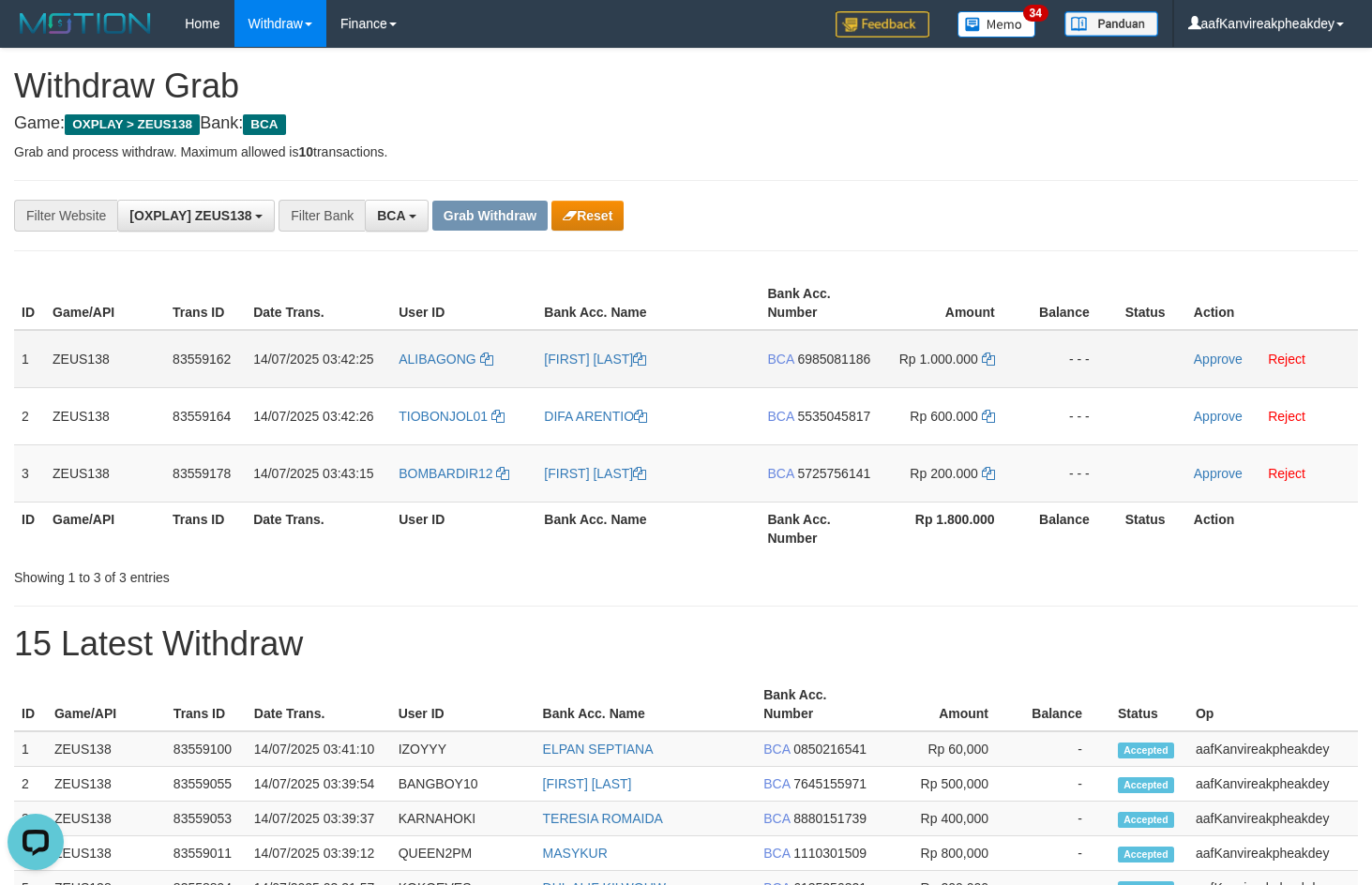 click on "5535045817" at bounding box center (834, 416) 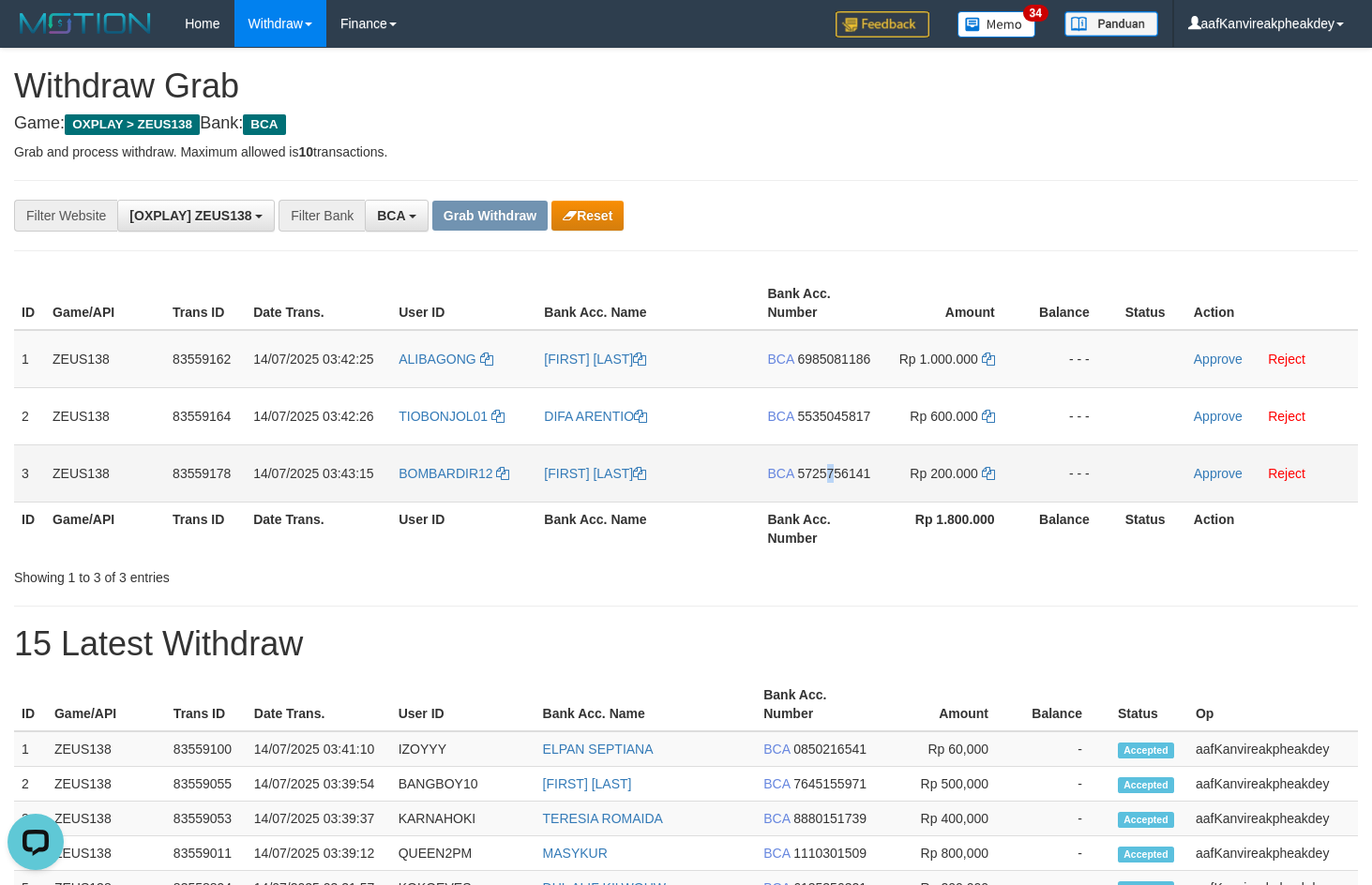 click on "BCA
5725756141" at bounding box center [820, 472] 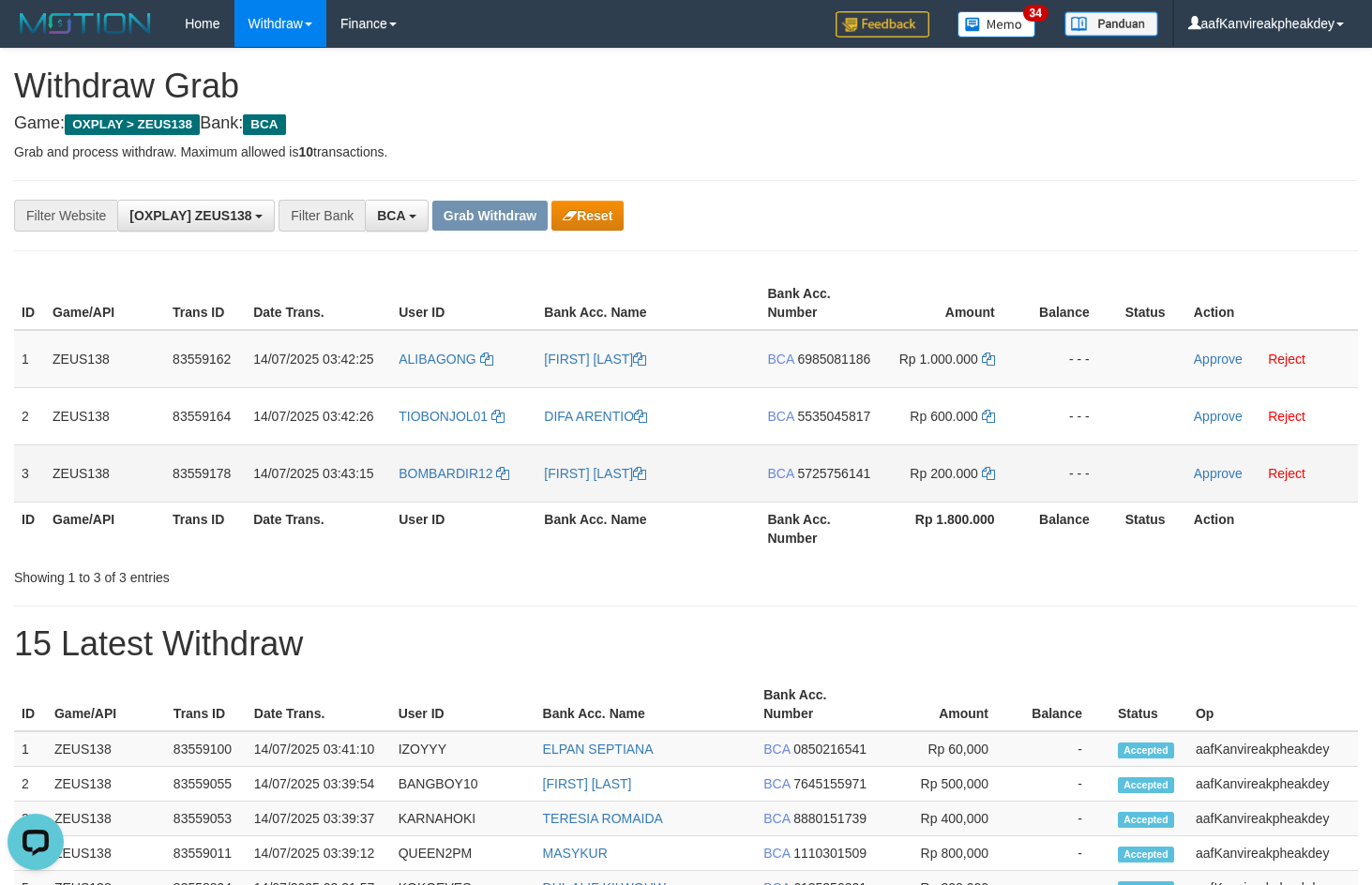 click on "5725756141" at bounding box center [834, 473] 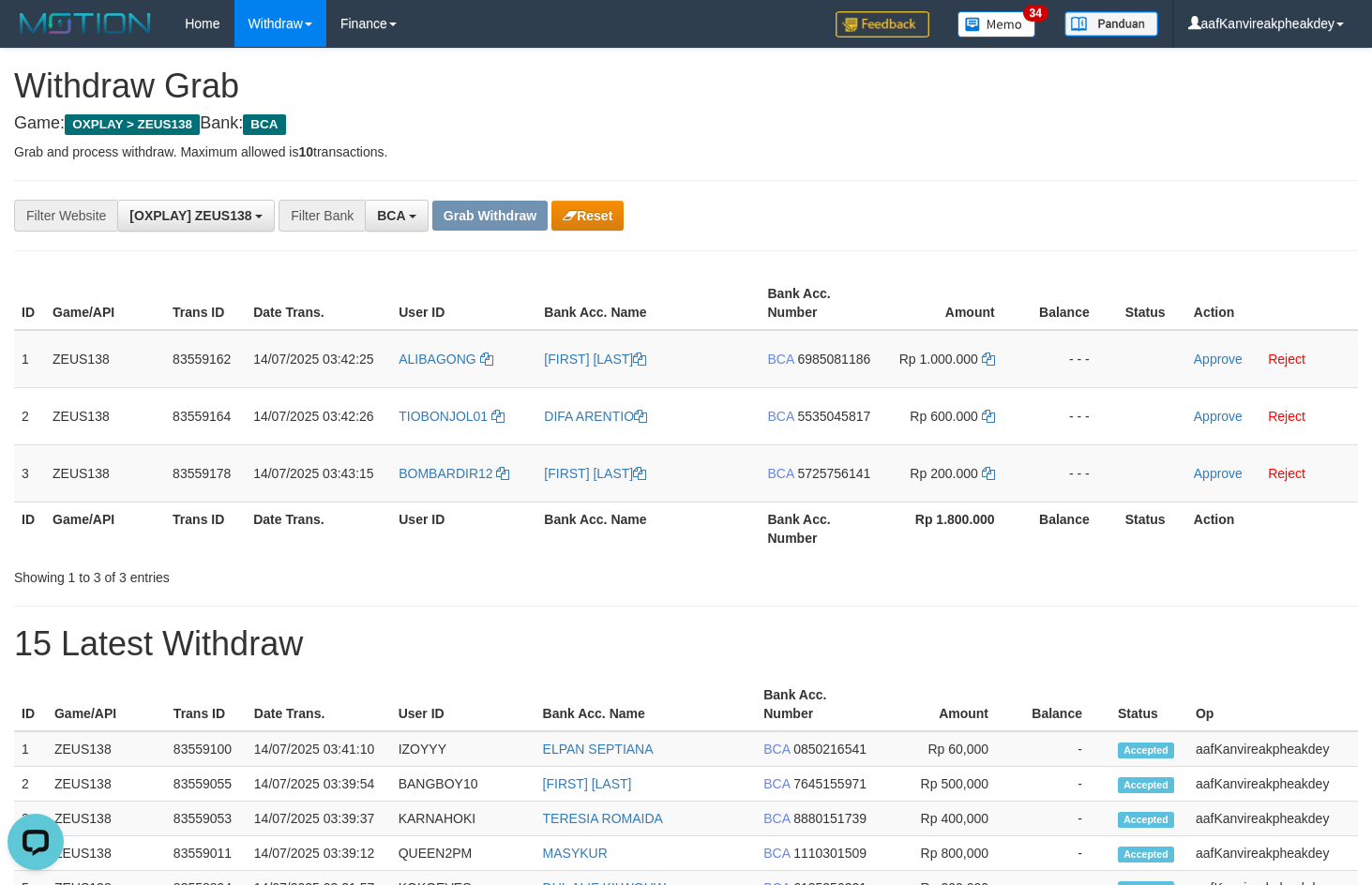 drag, startPoint x: 1045, startPoint y: 141, endPoint x: 1211, endPoint y: 119, distance: 167.4515 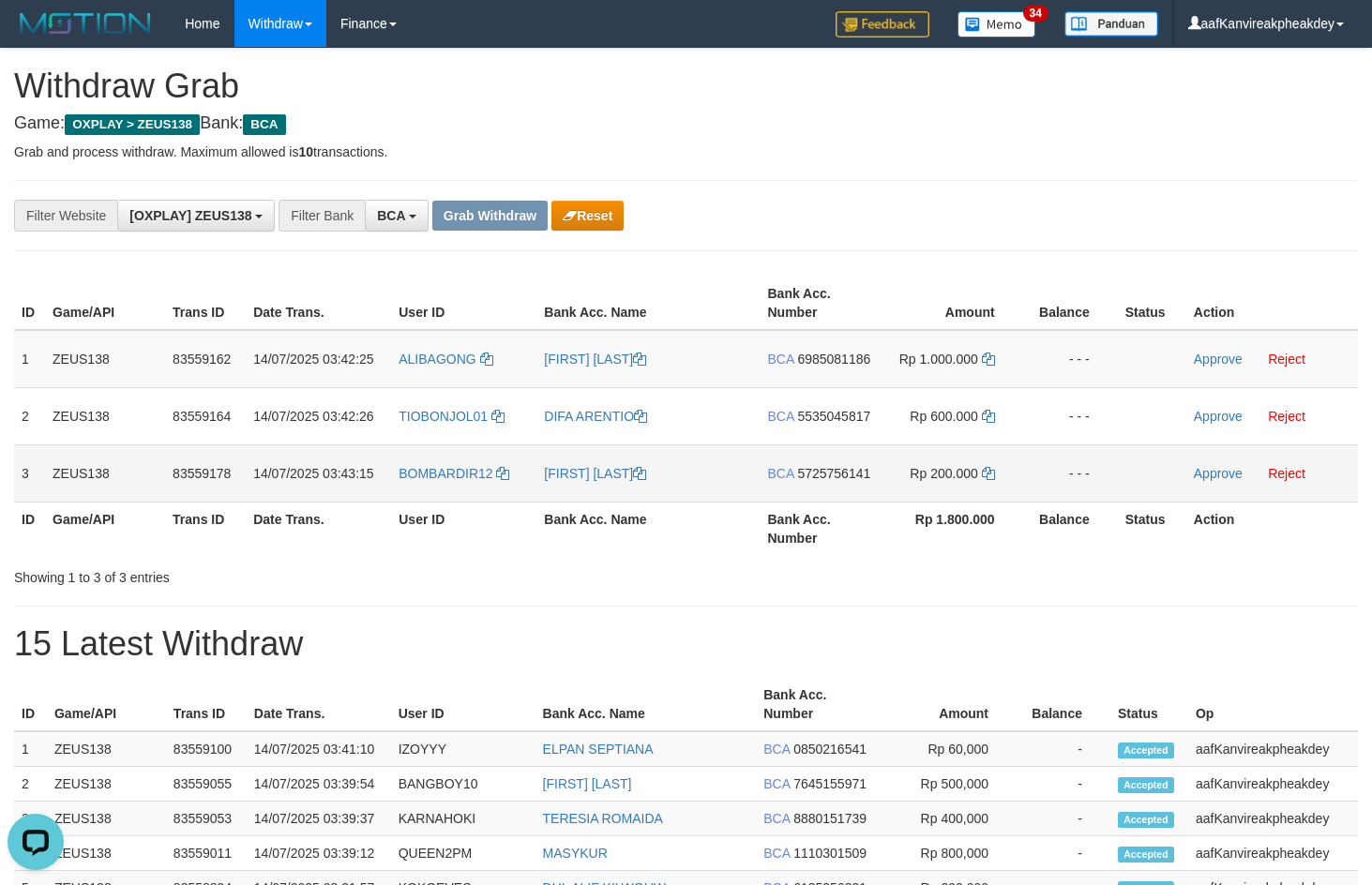 click on "BOMBARDIR12" at bounding box center [463, 472] 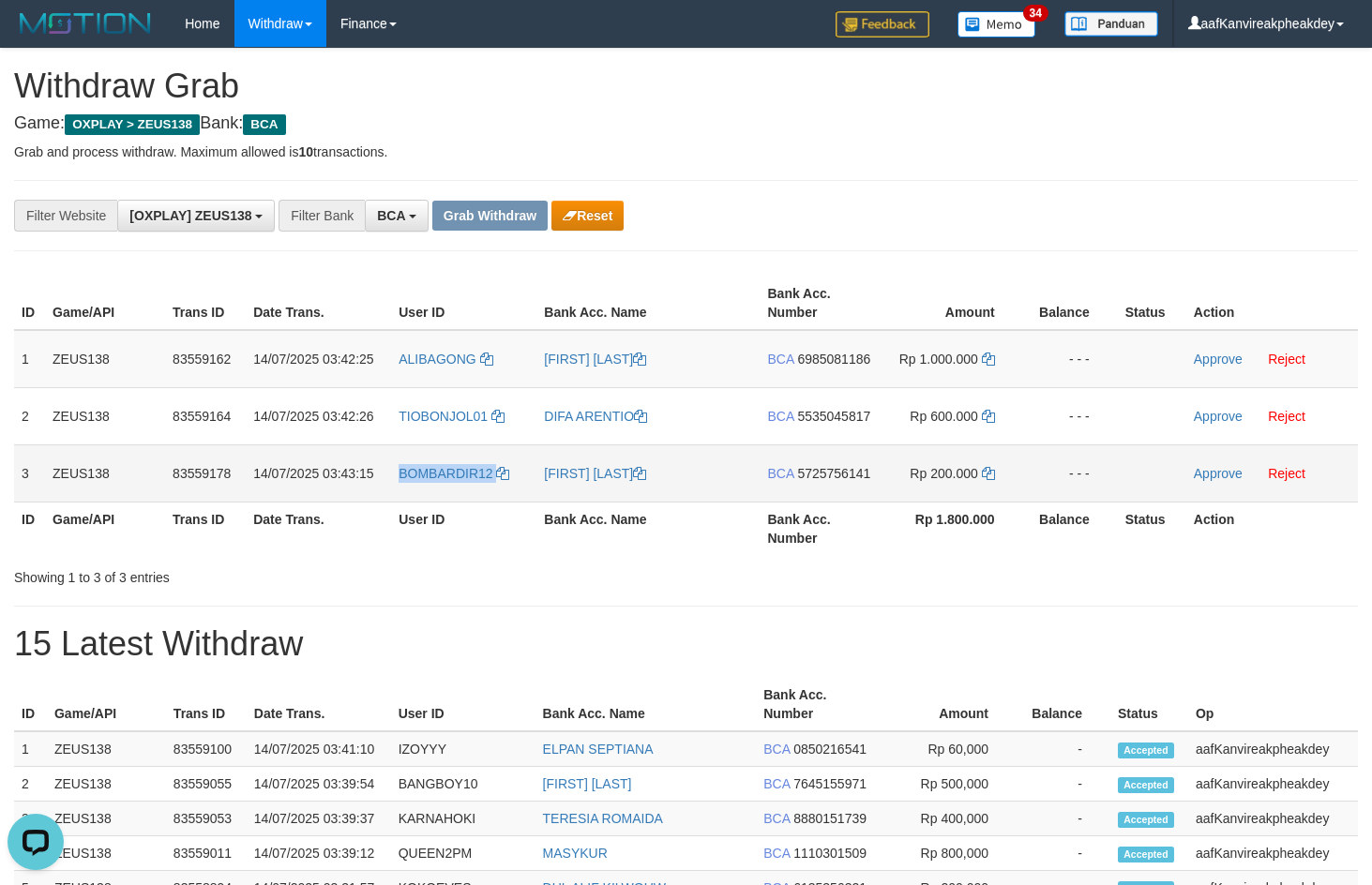 click on "BOMBARDIR12" at bounding box center [463, 472] 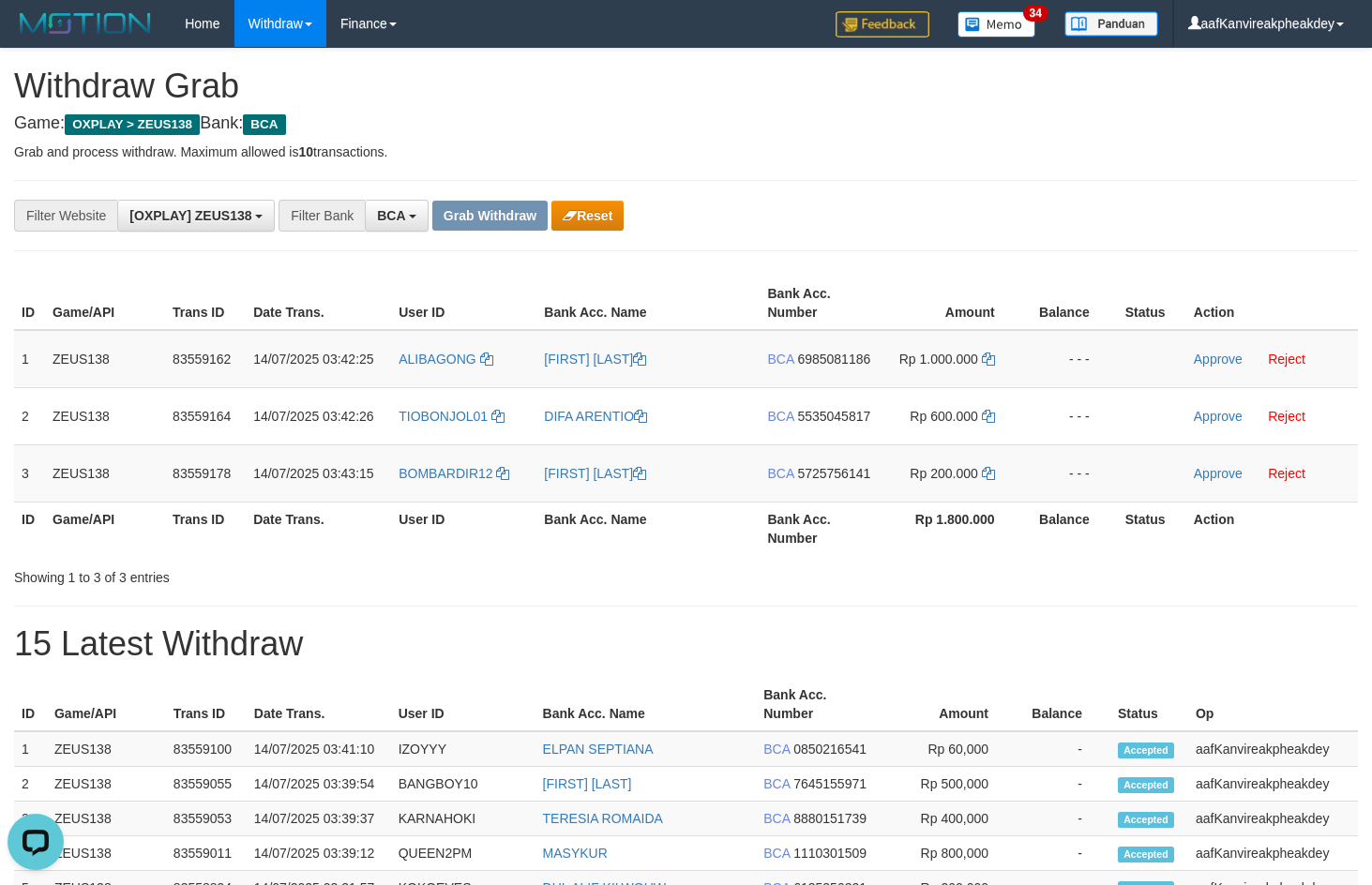drag, startPoint x: 979, startPoint y: 156, endPoint x: 1385, endPoint y: 273, distance: 422.5222 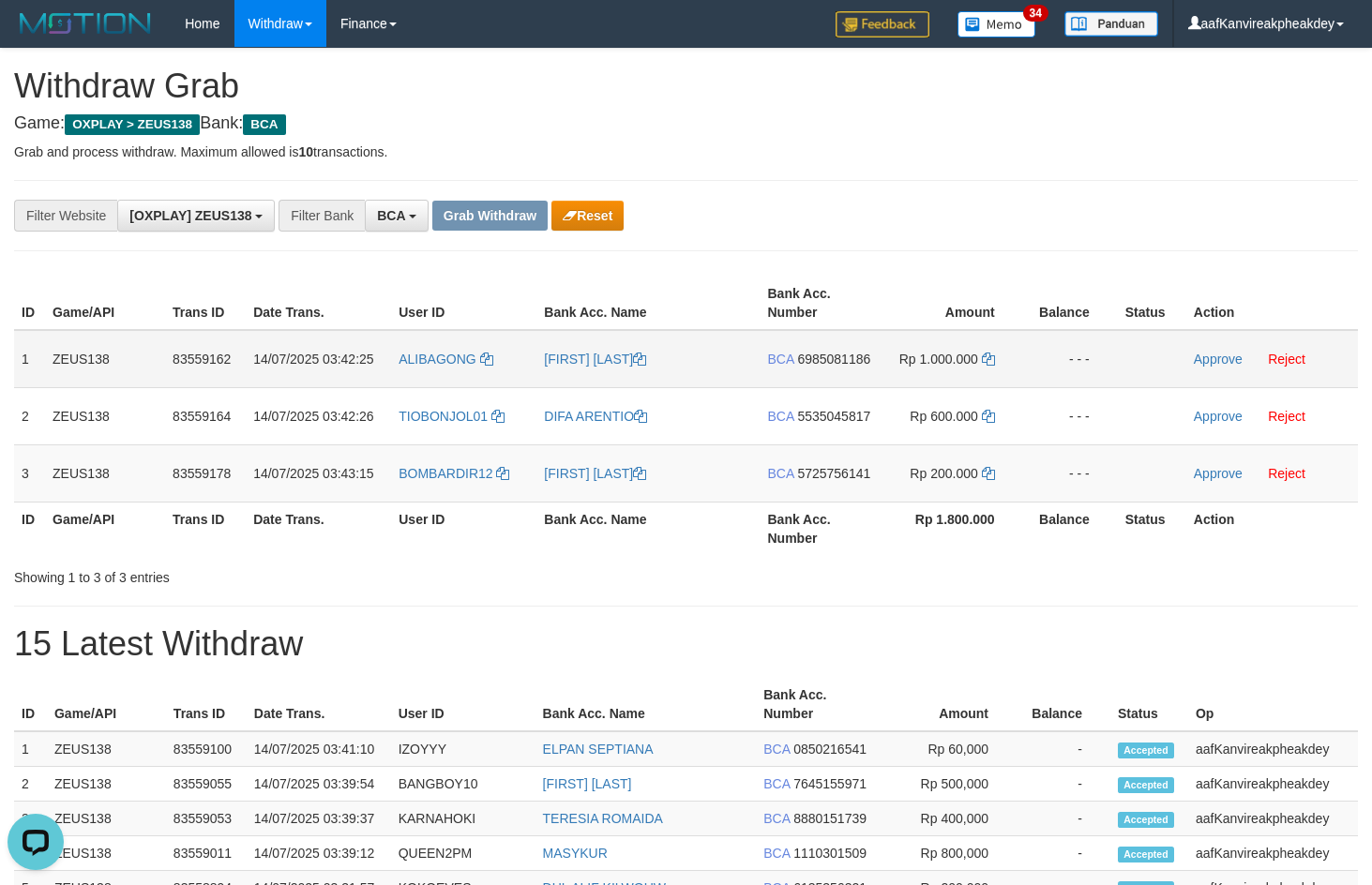 click on "6985081186" at bounding box center [834, 359] 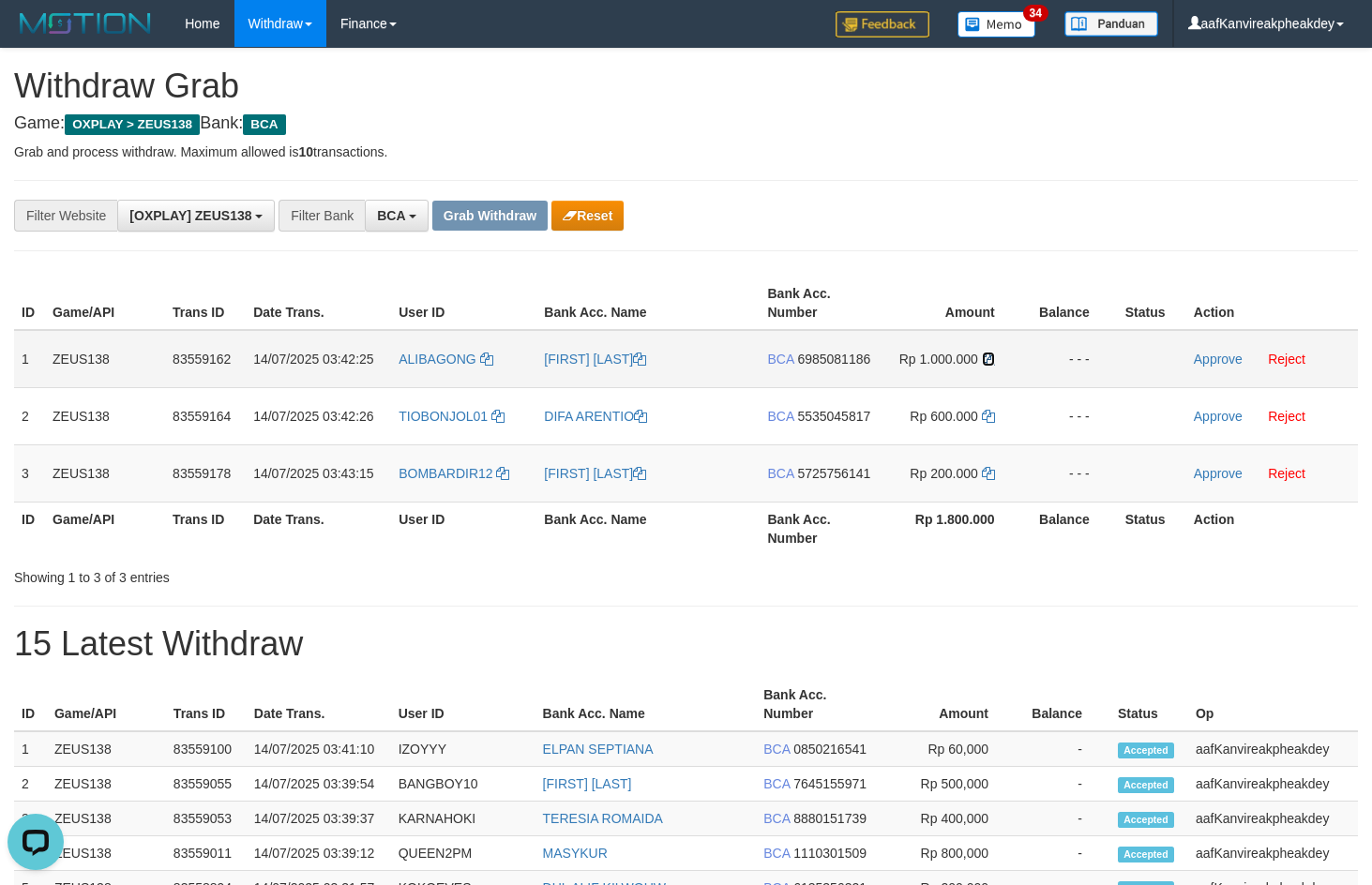 click at bounding box center [988, 359] 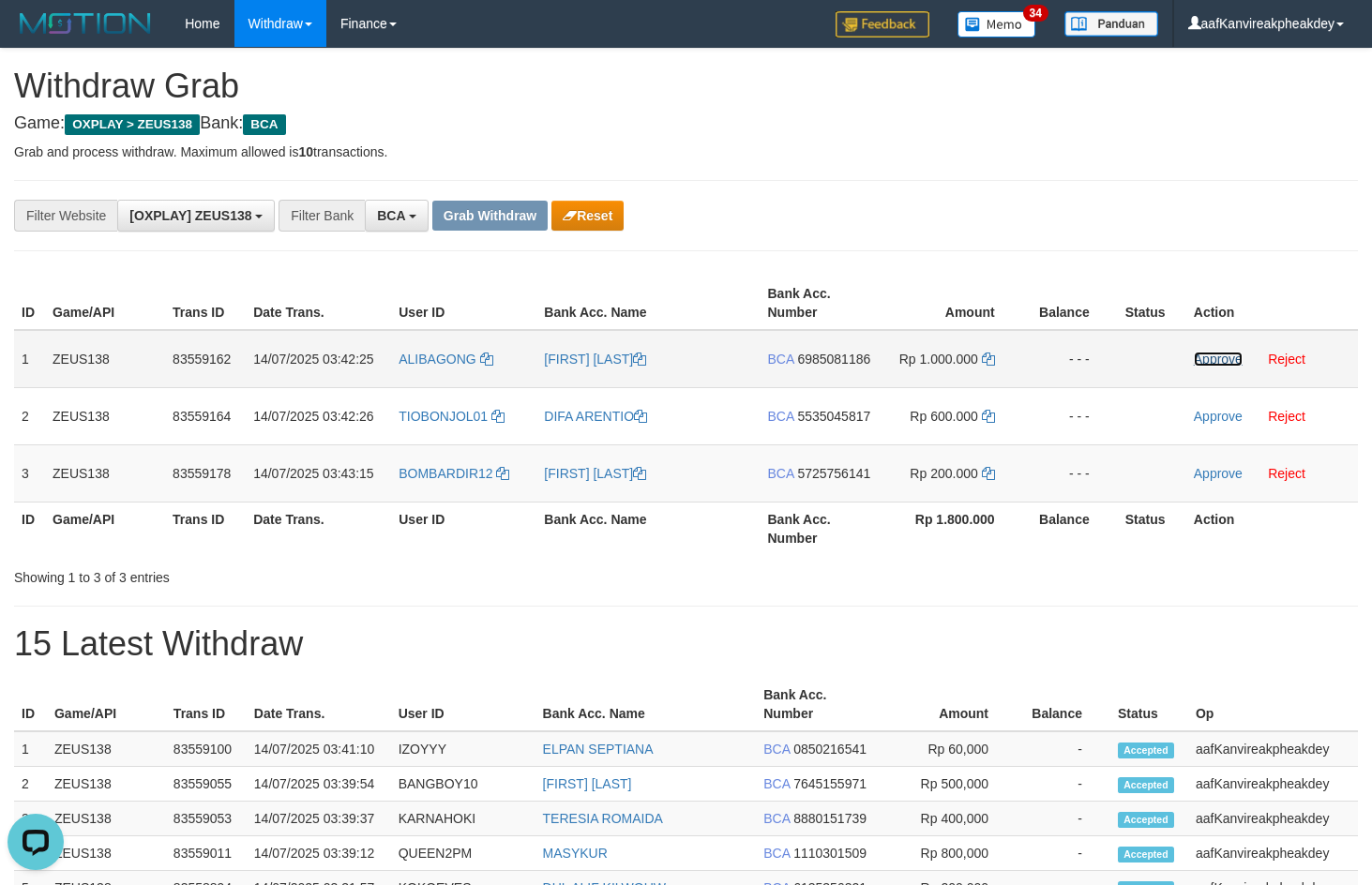 click on "Approve" at bounding box center [1218, 359] 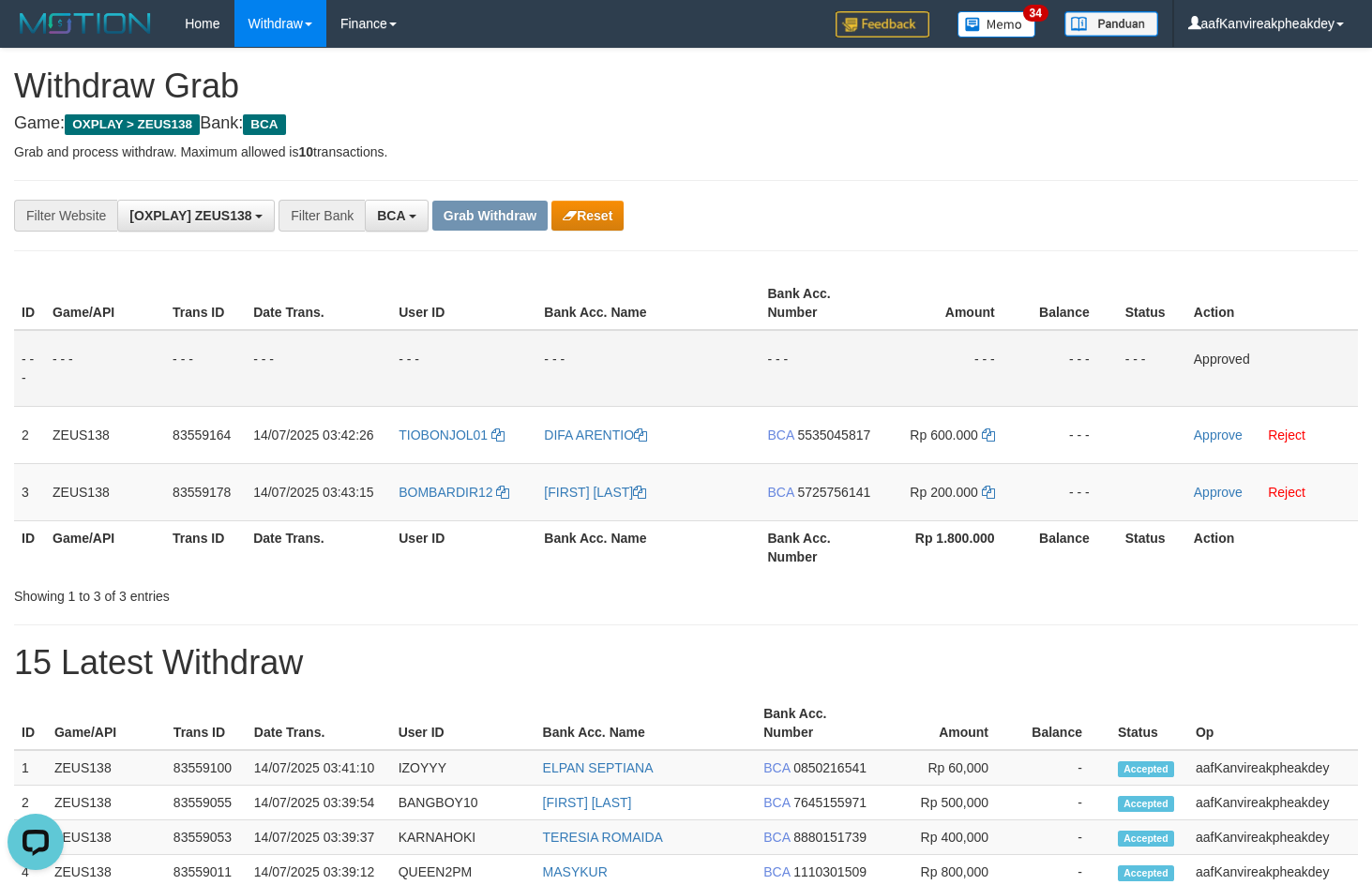 click on "**********" at bounding box center [686, 216] 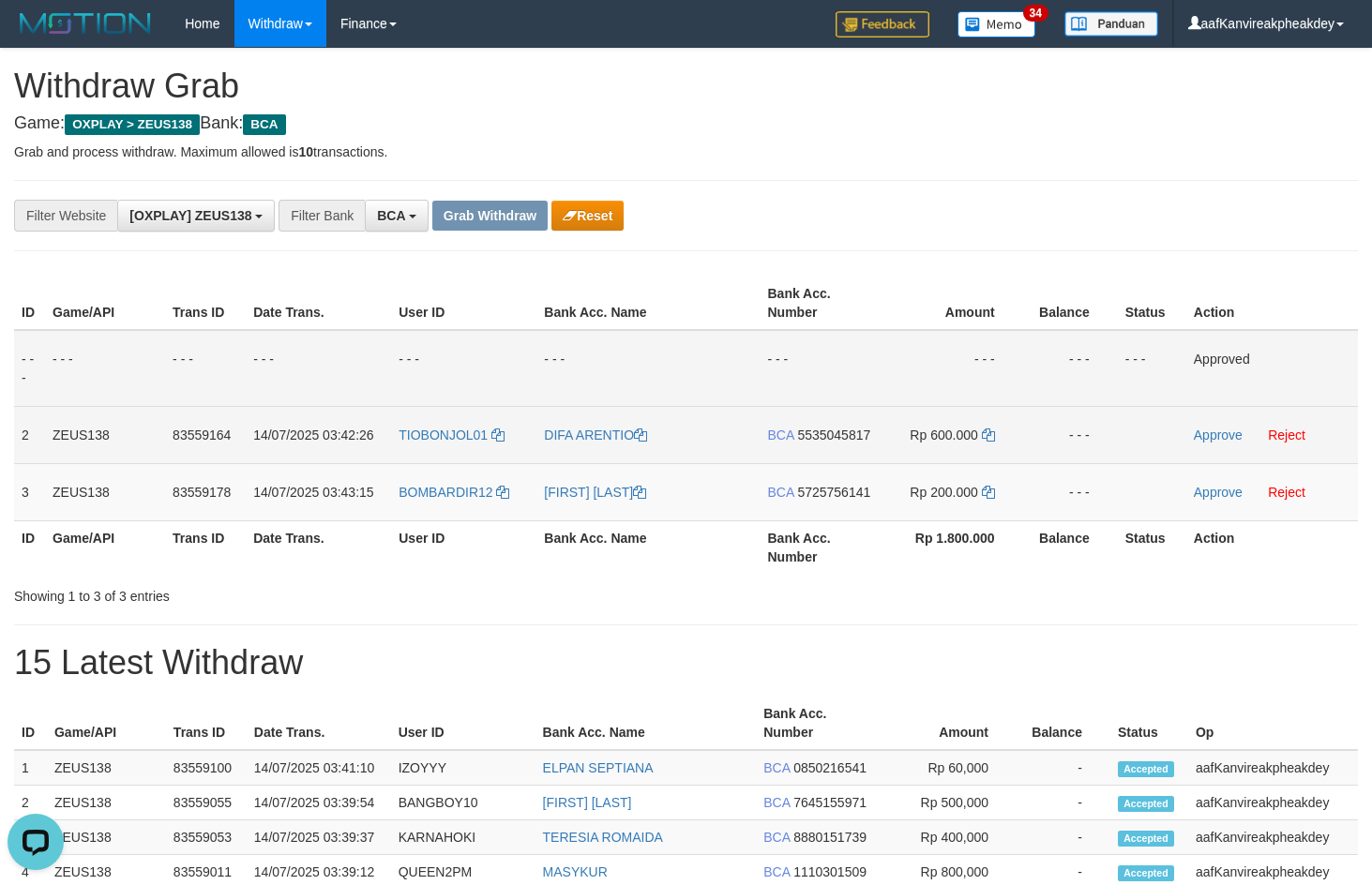 click on "5535045817" at bounding box center [834, 435] 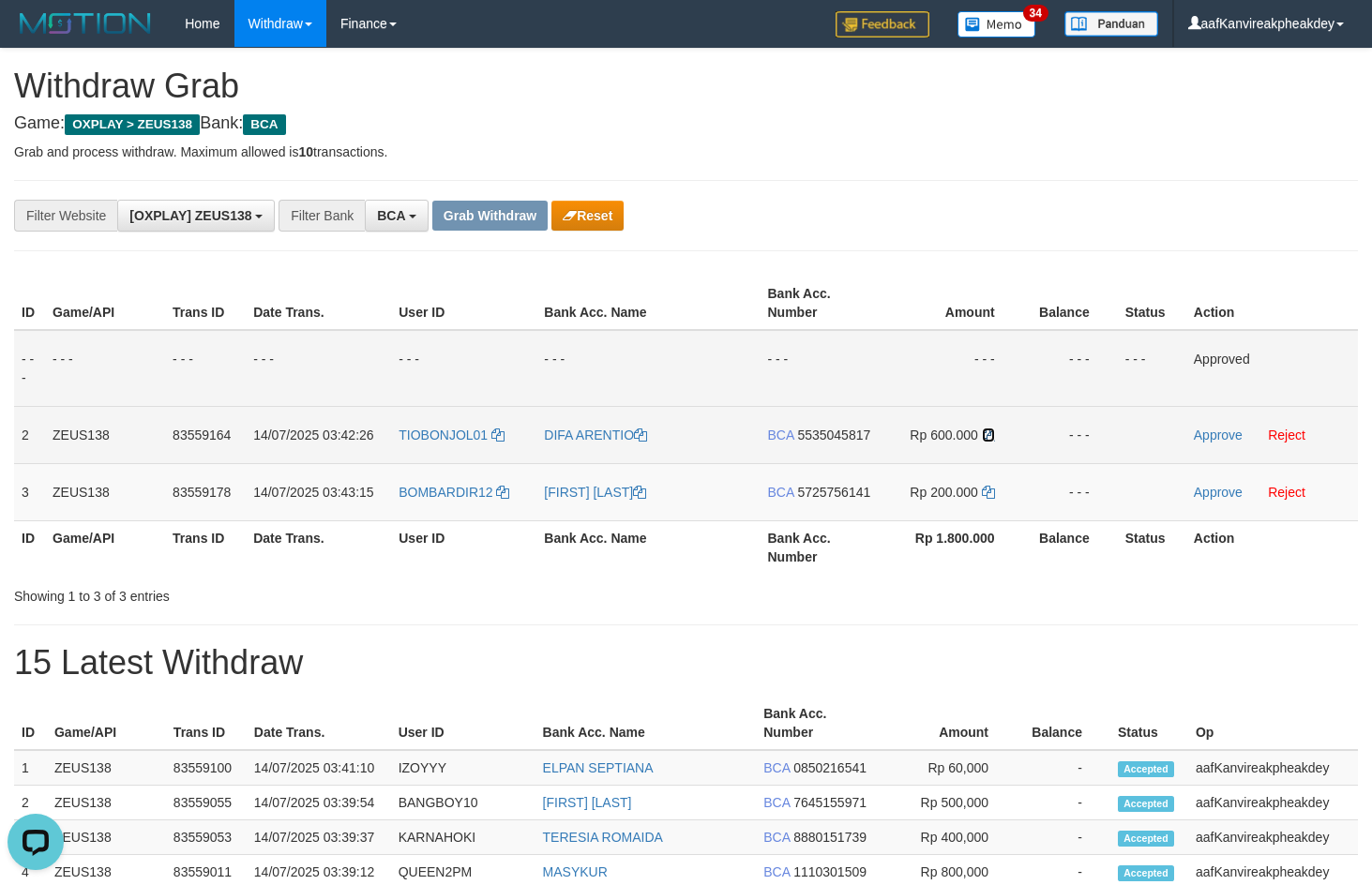 click at bounding box center [988, 435] 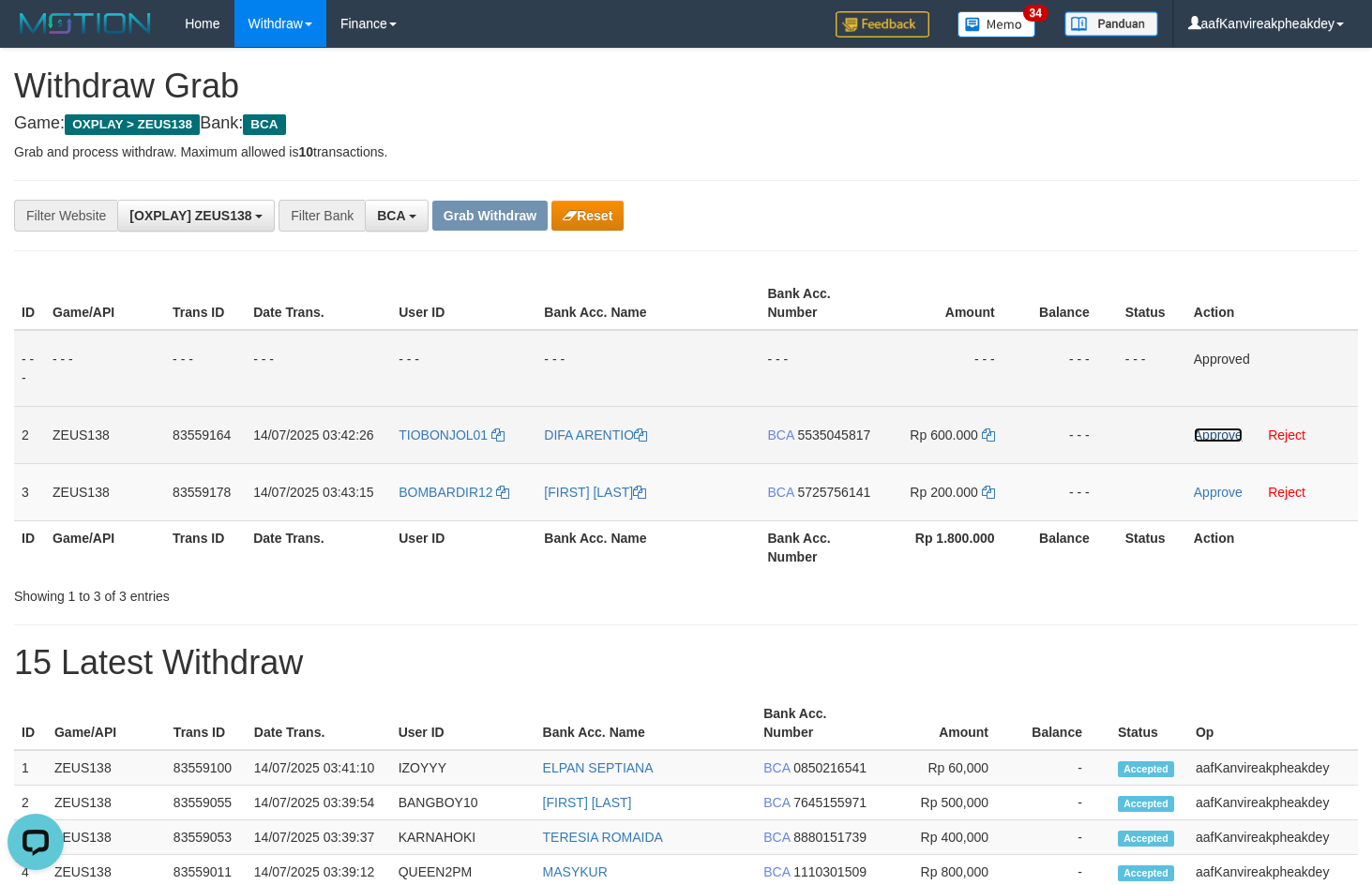click on "Approve" at bounding box center [1218, 435] 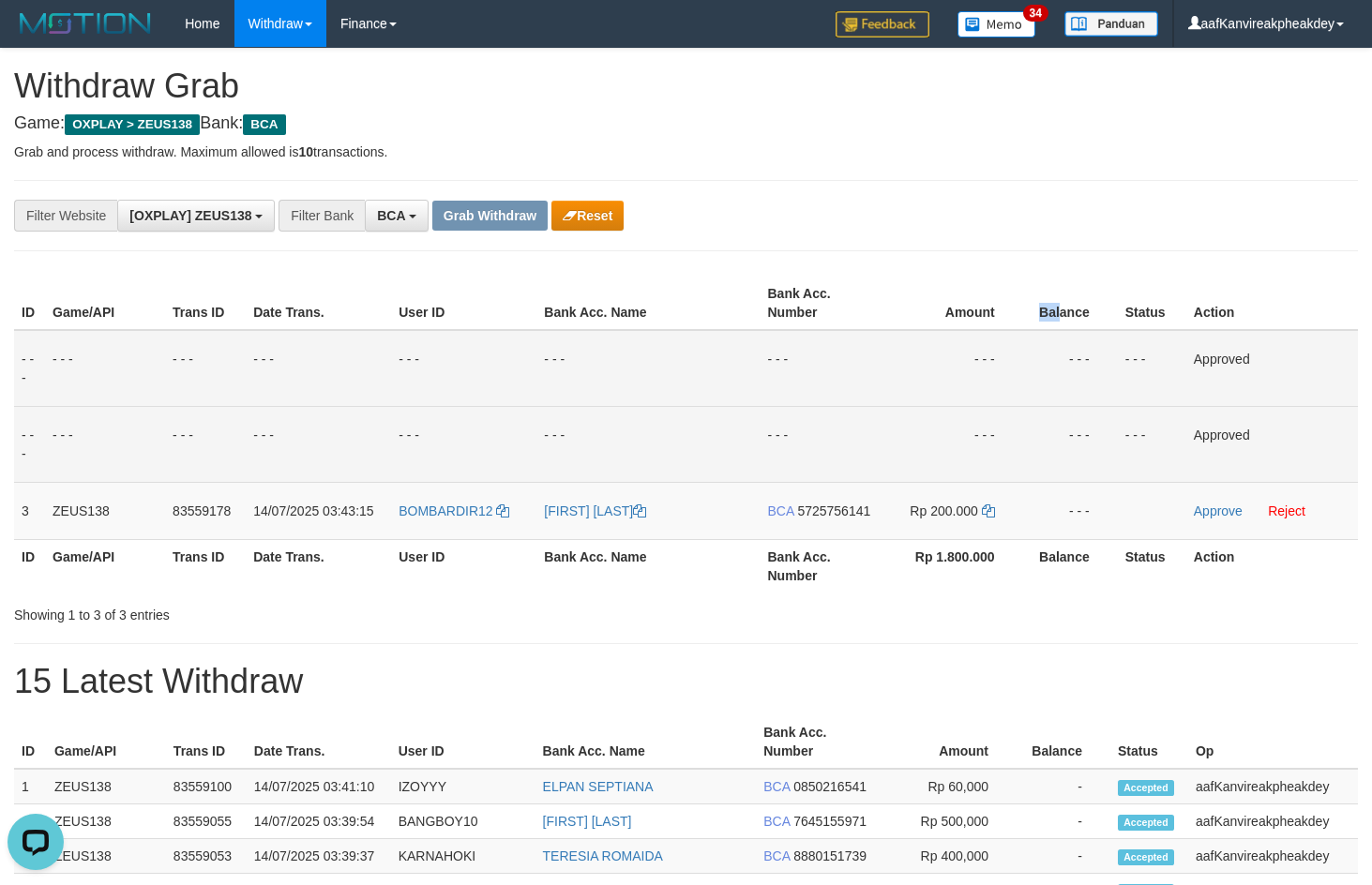 drag, startPoint x: 1049, startPoint y: 290, endPoint x: 1087, endPoint y: 319, distance: 47.801674 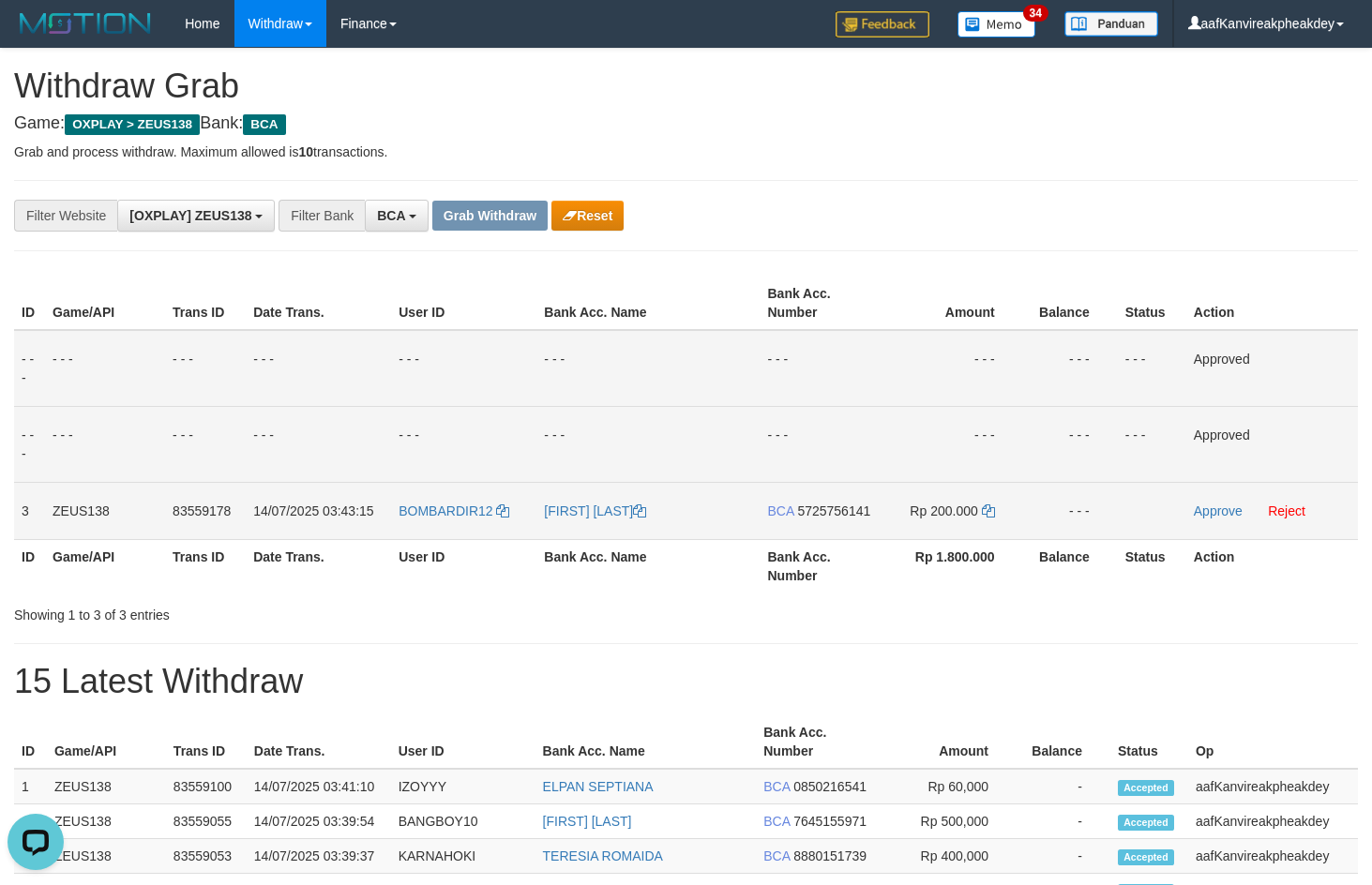 click on "5725756141" at bounding box center (834, 511) 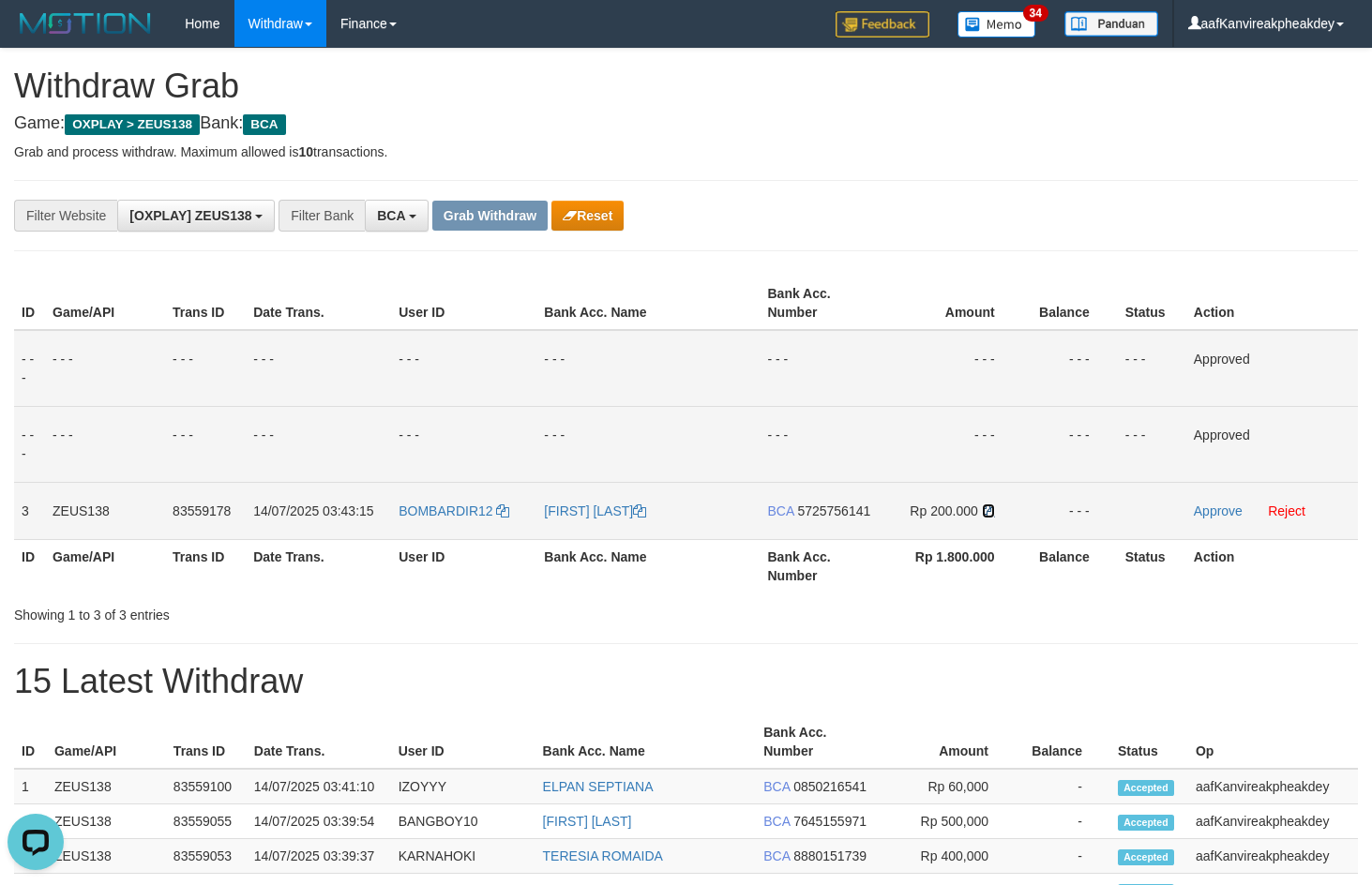 click at bounding box center [988, 511] 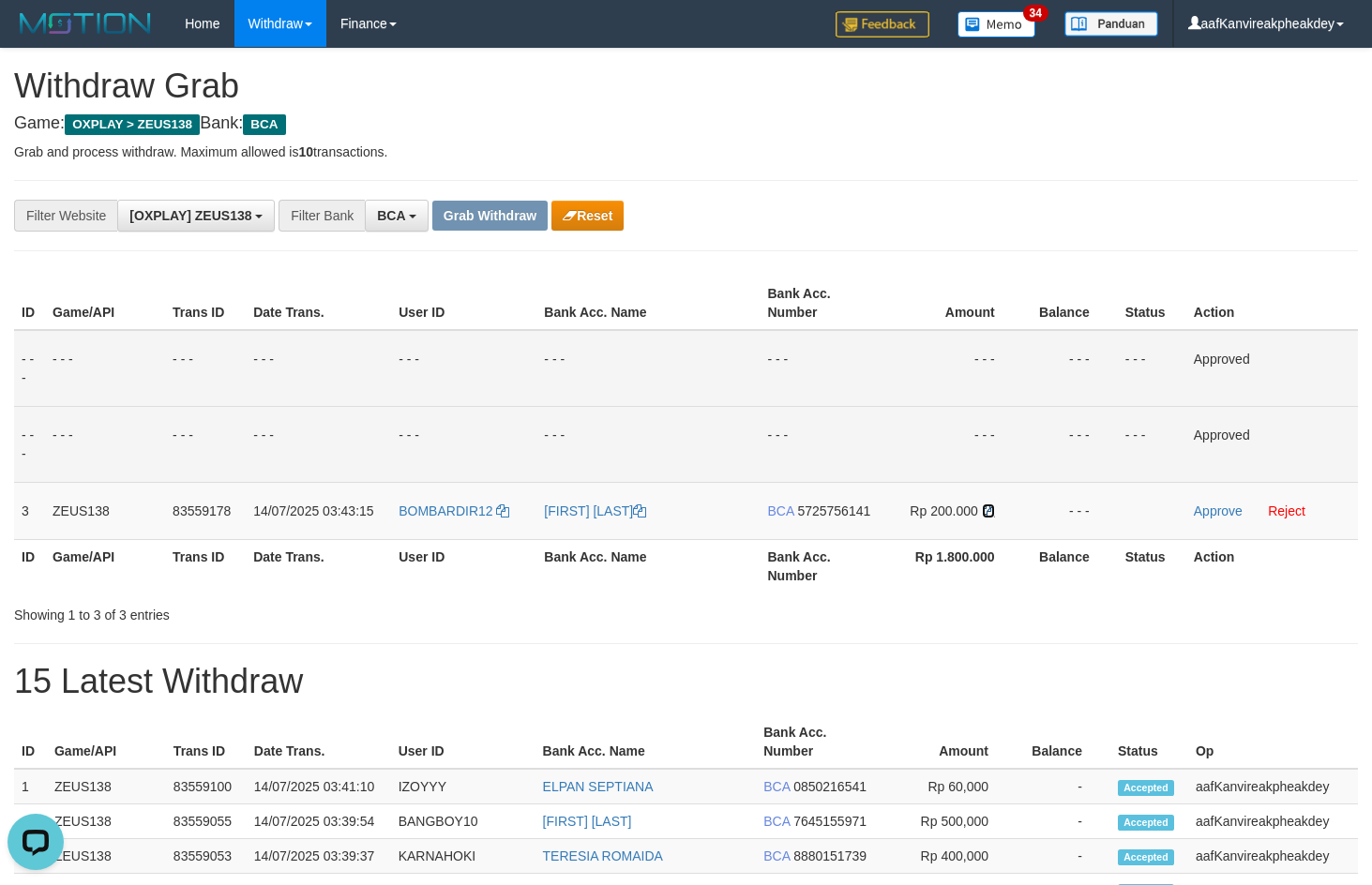 drag, startPoint x: 990, startPoint y: 515, endPoint x: 1303, endPoint y: 359, distance: 349.72132 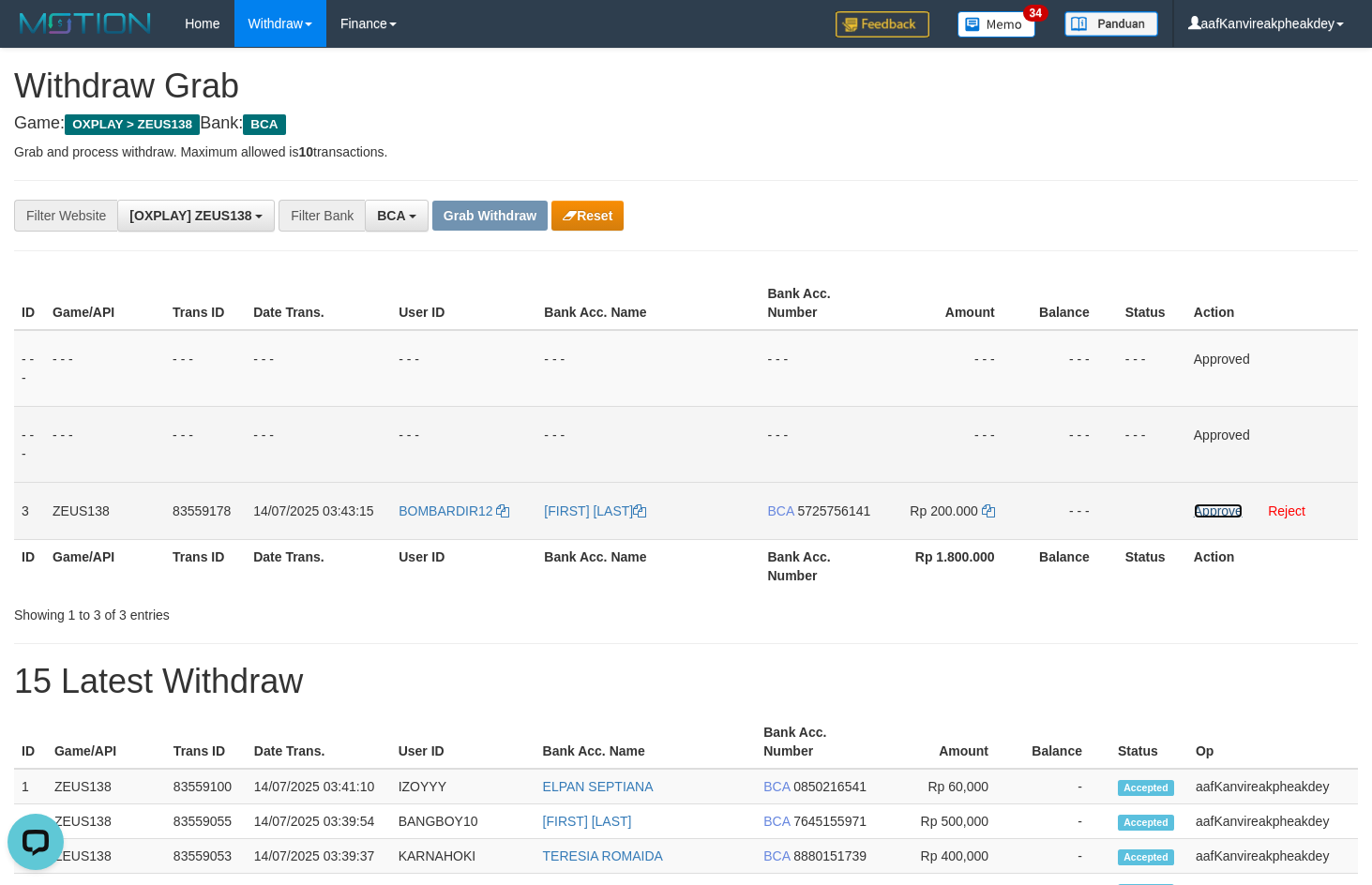 click on "Approve" at bounding box center (1218, 511) 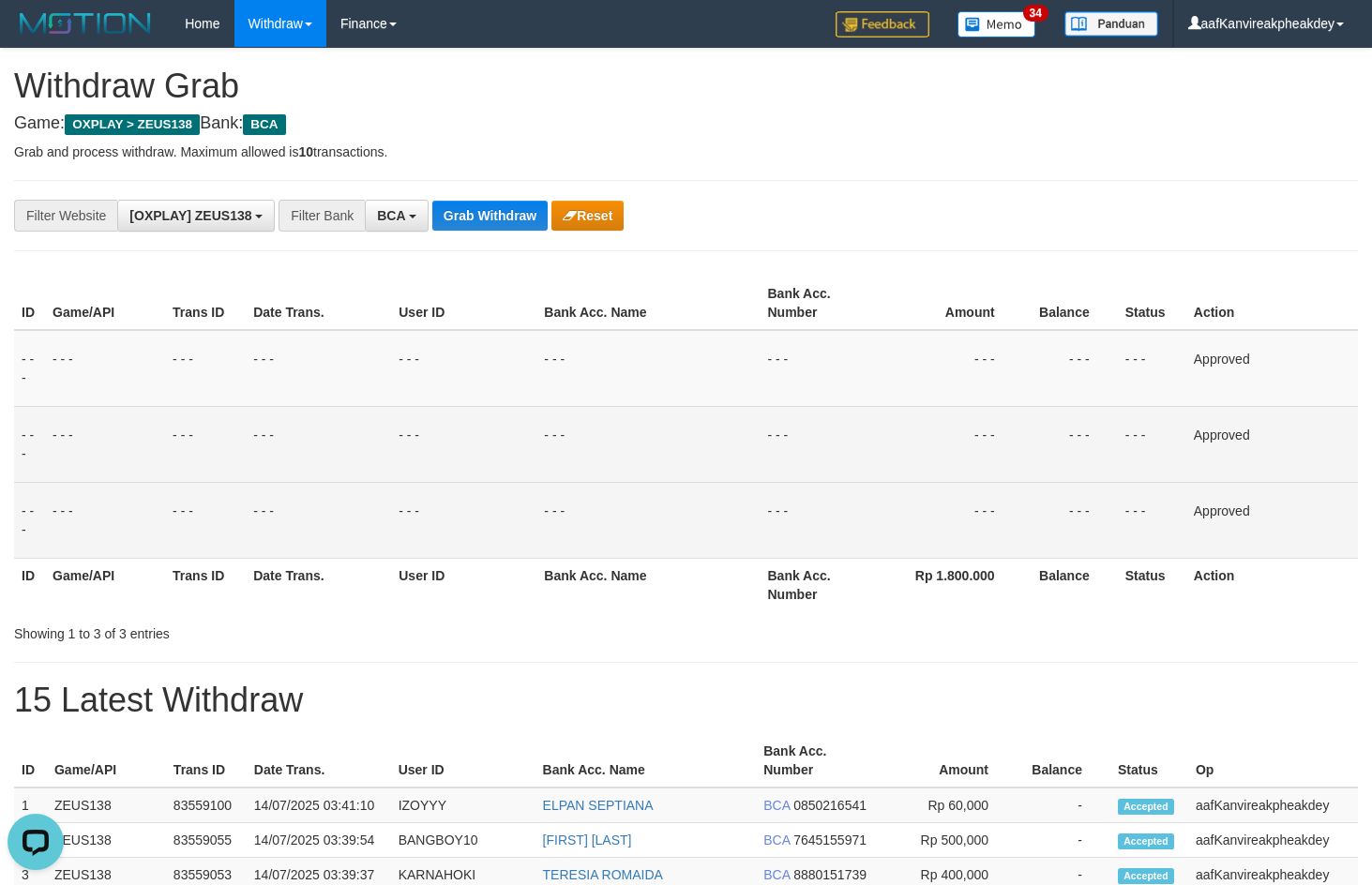click on "Balance" at bounding box center [1070, 303] 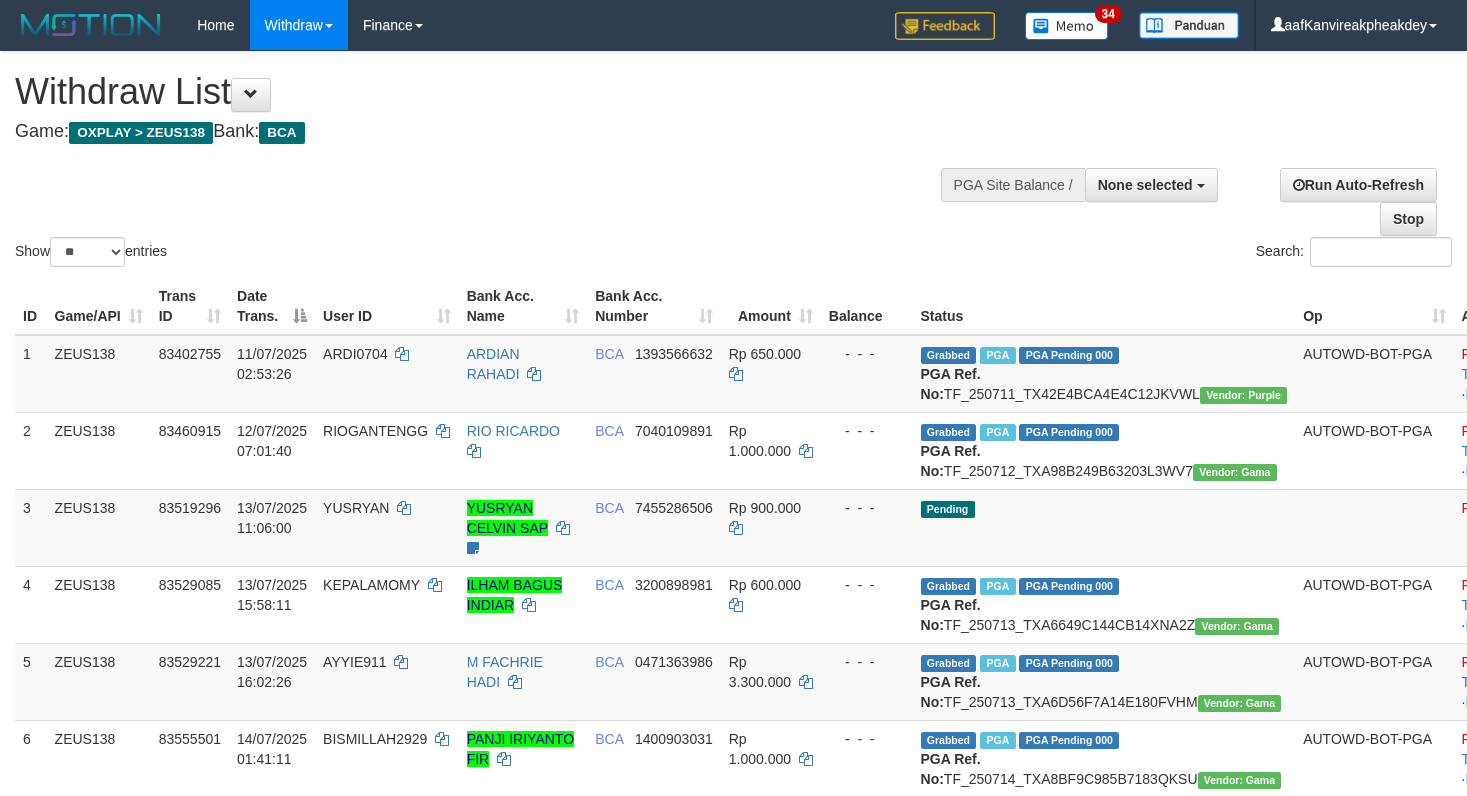 select 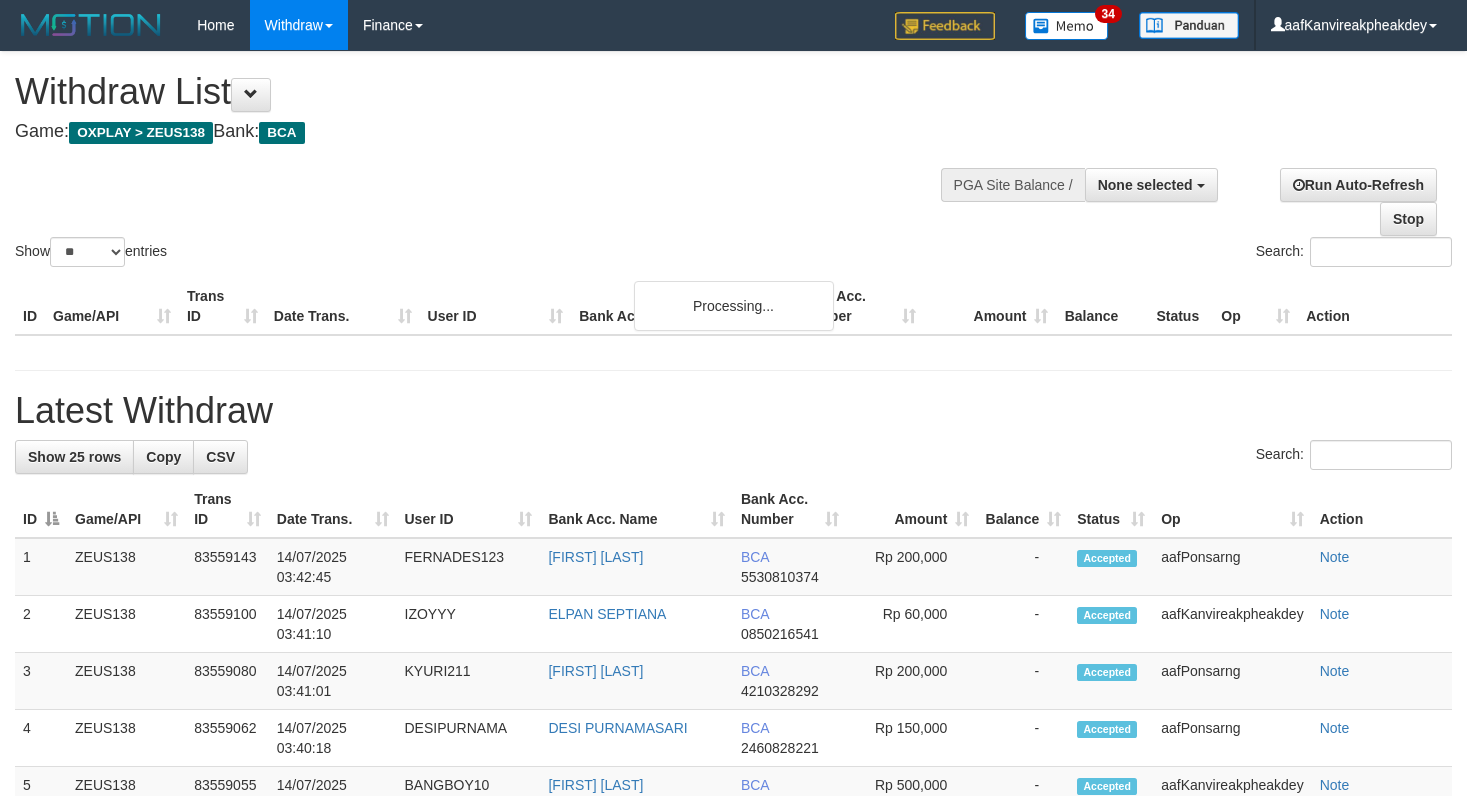 select 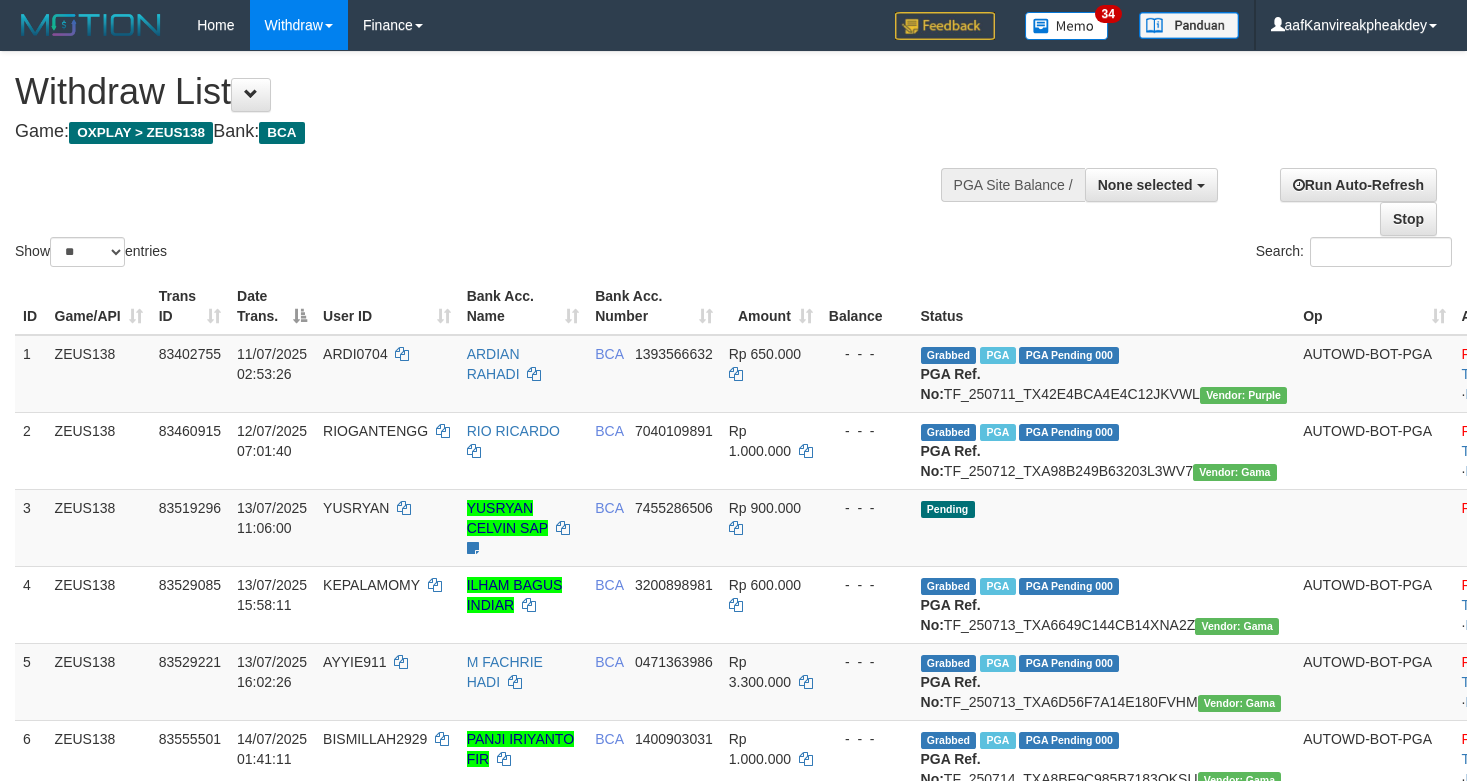 select 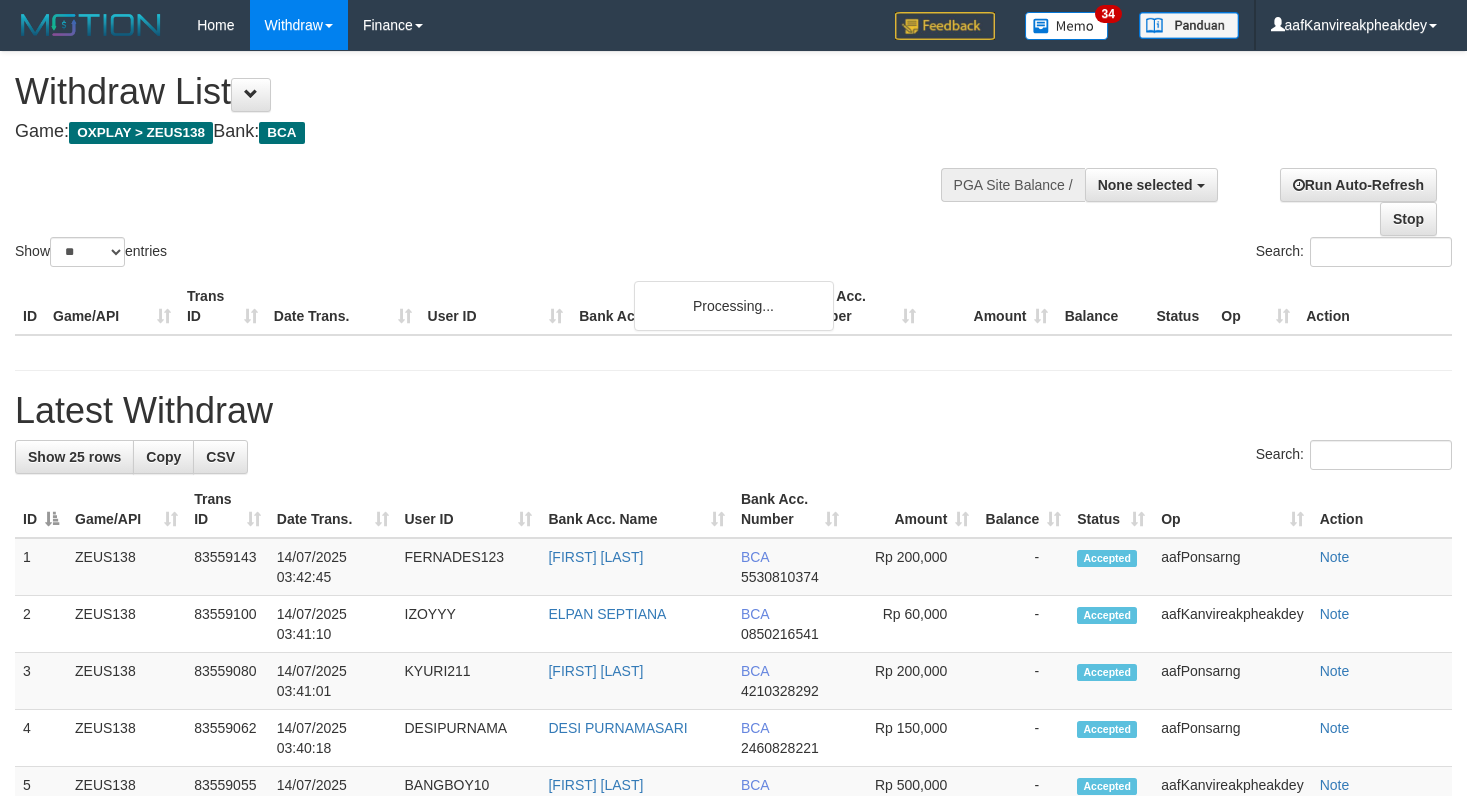 select 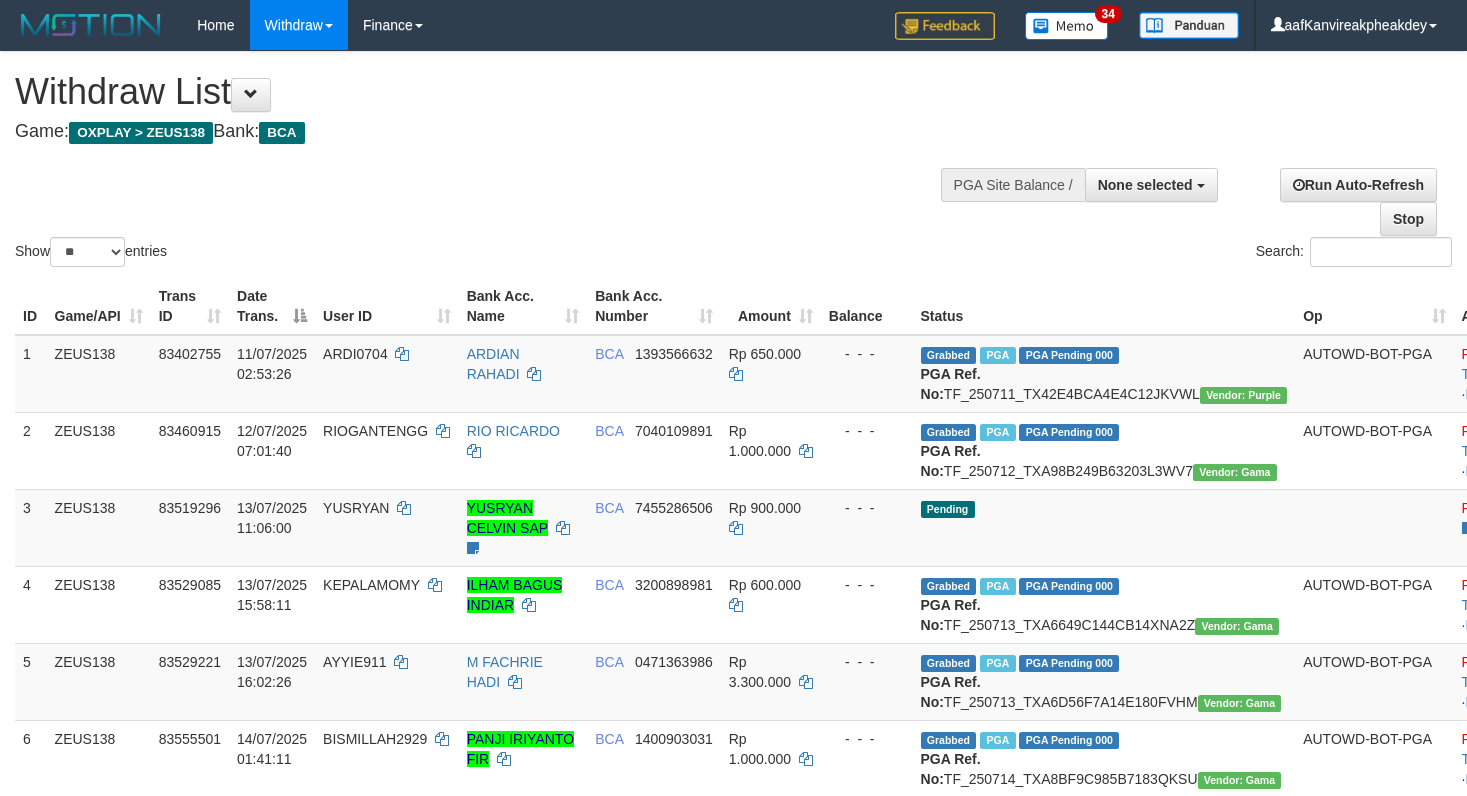 select 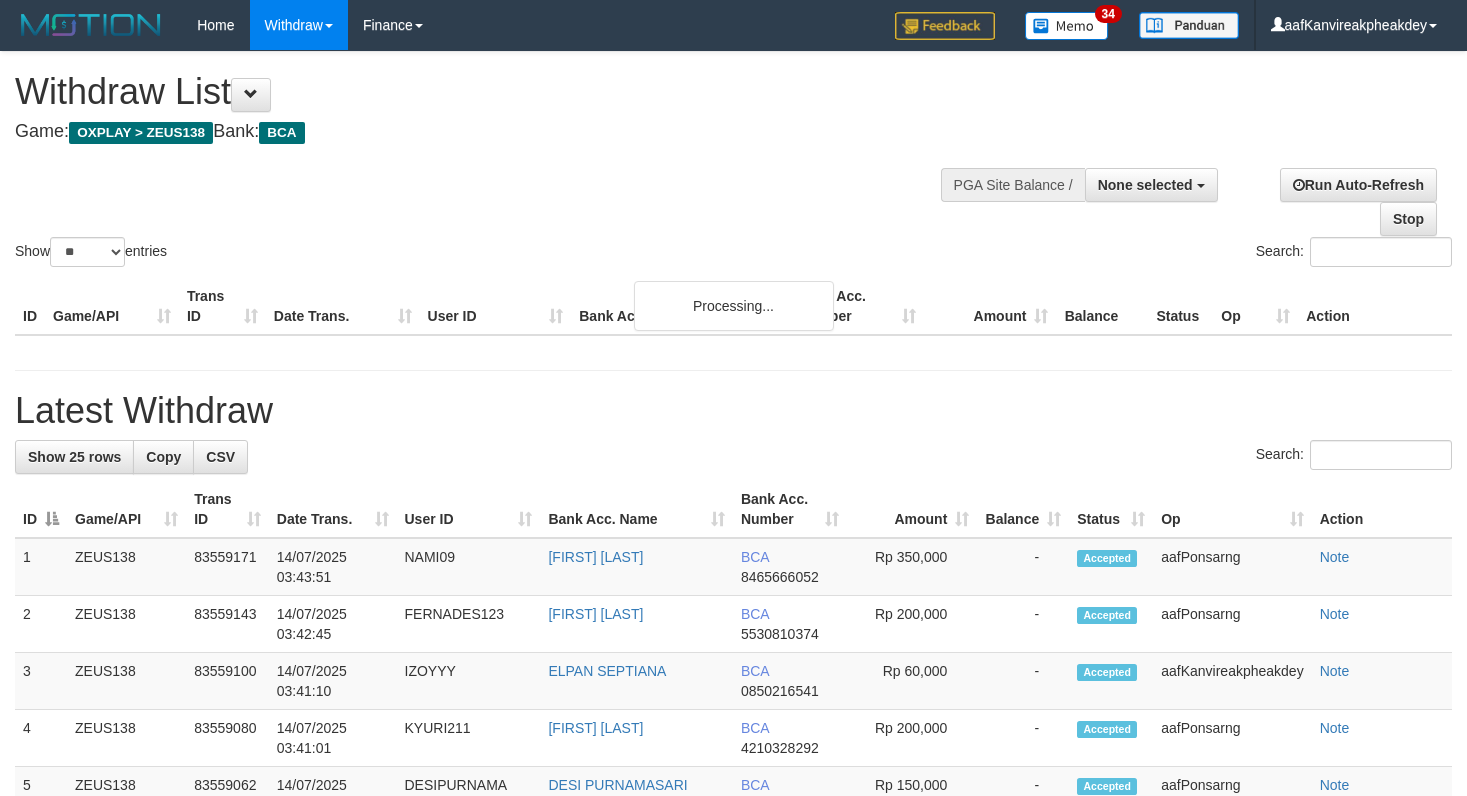select 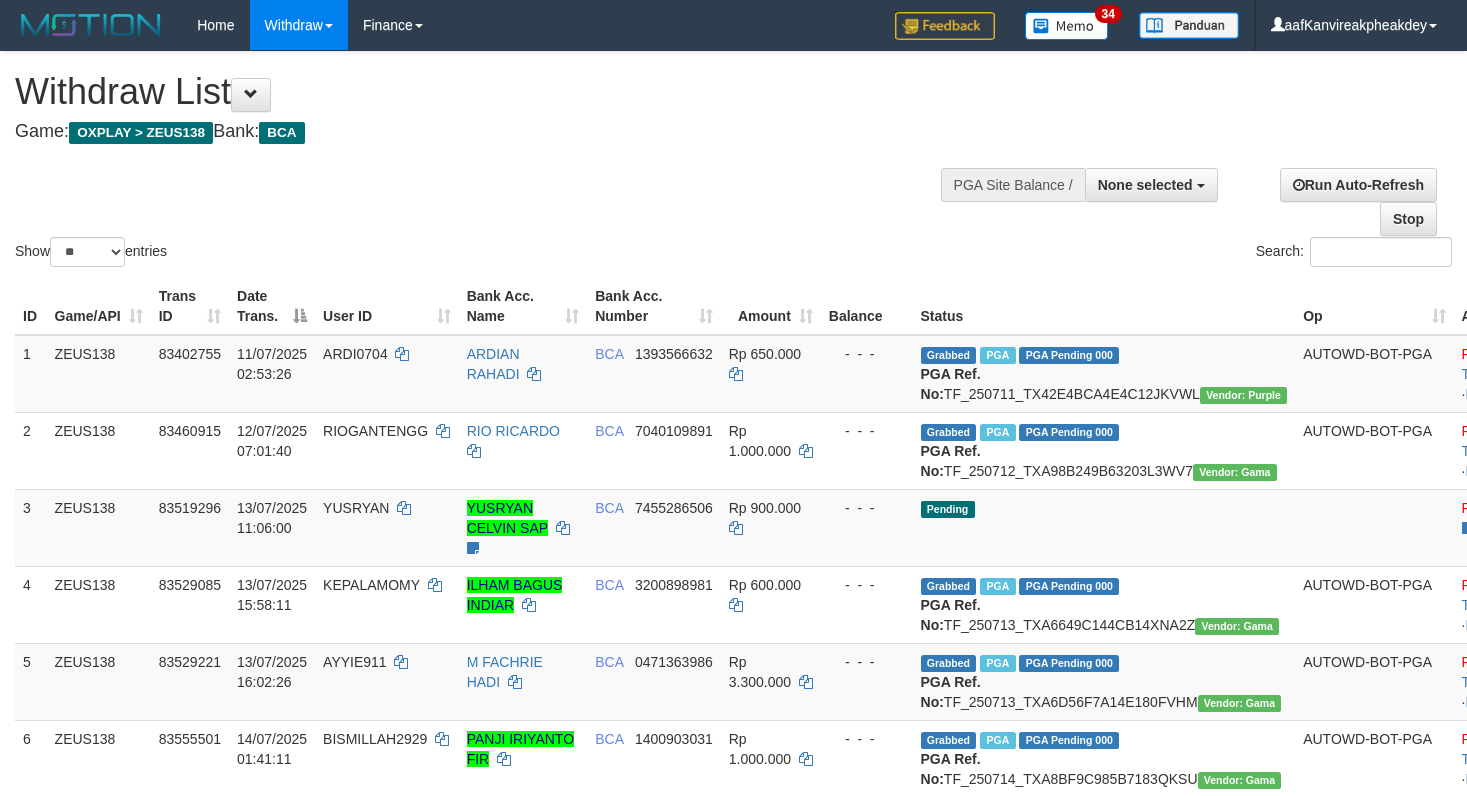 select 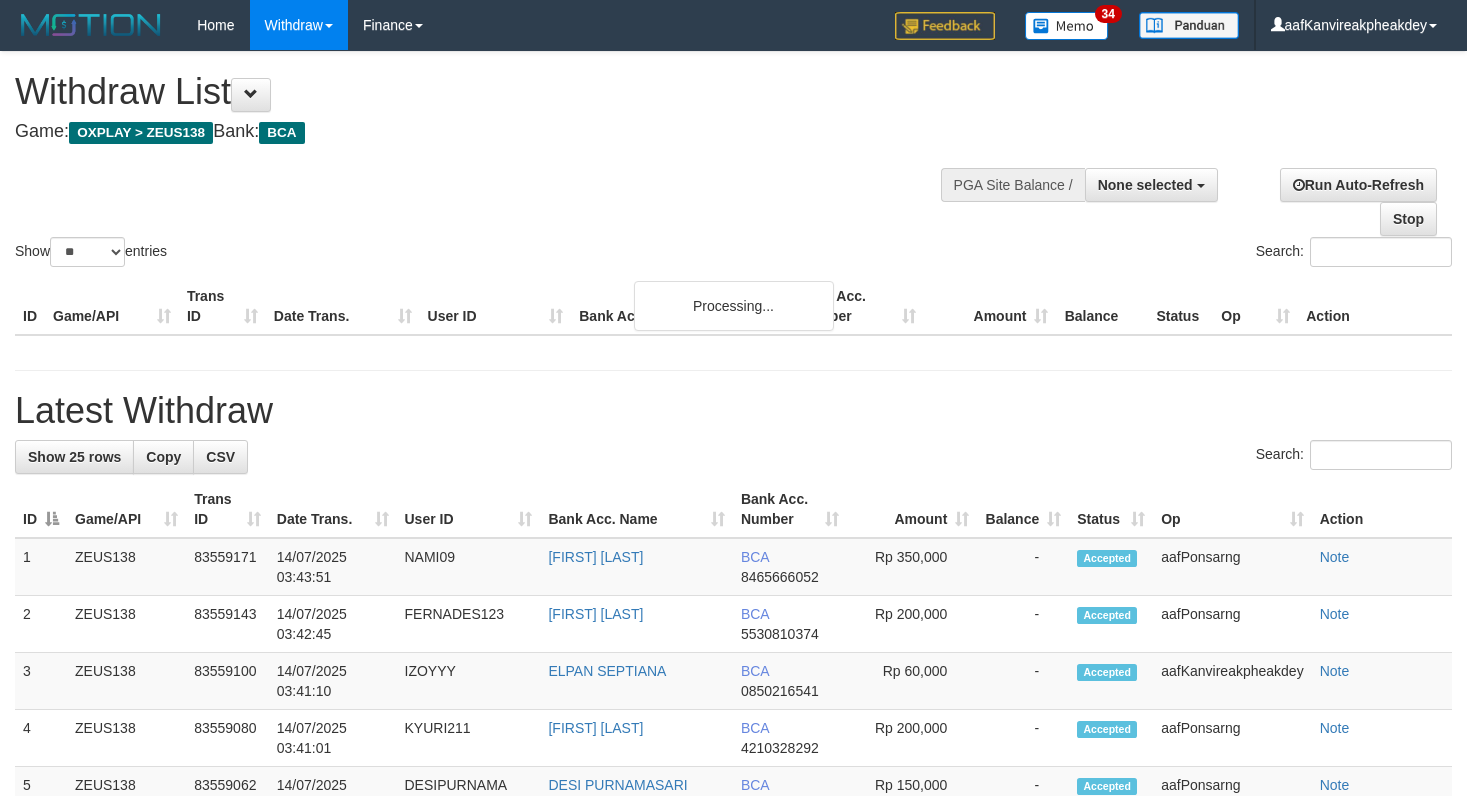 select 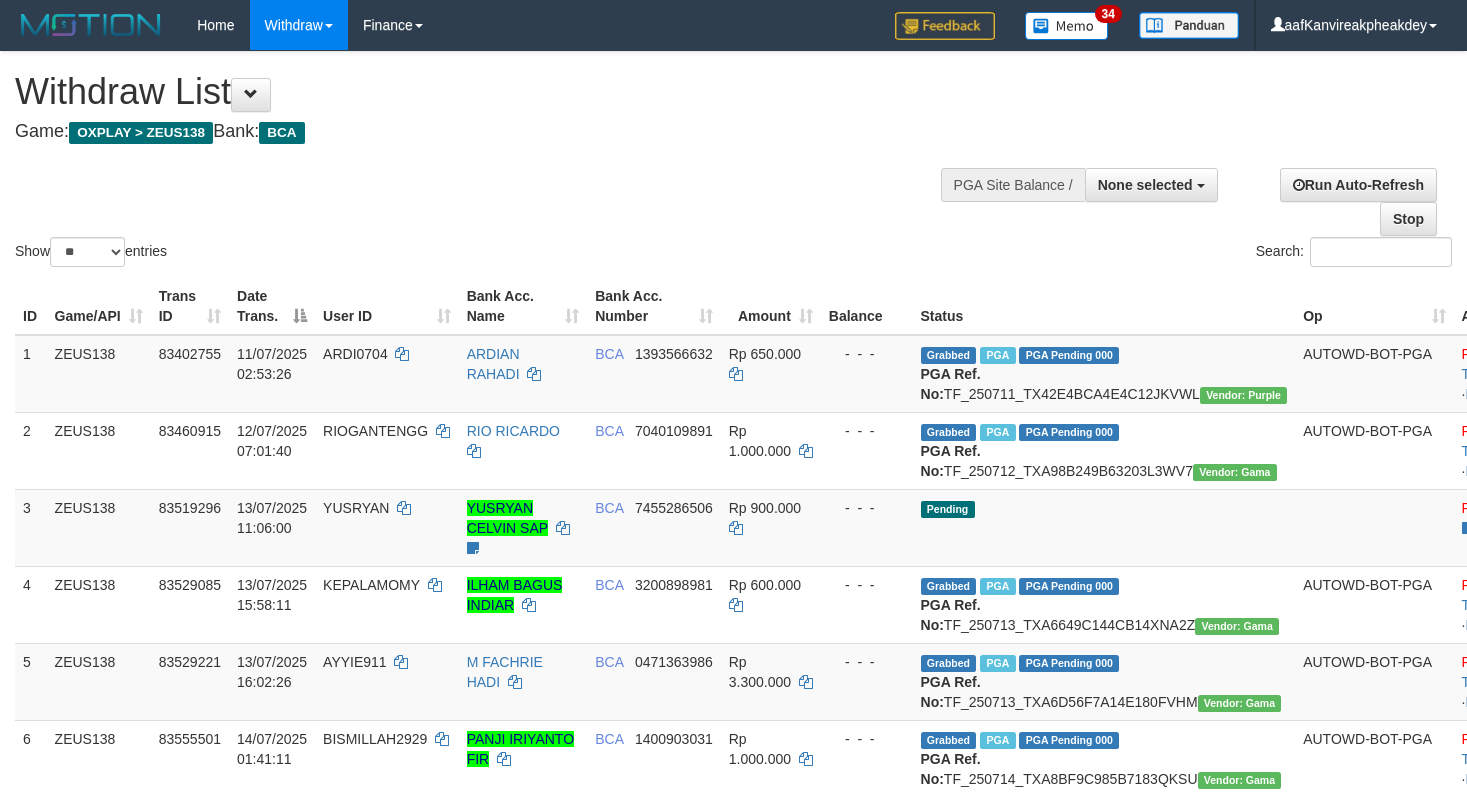 select 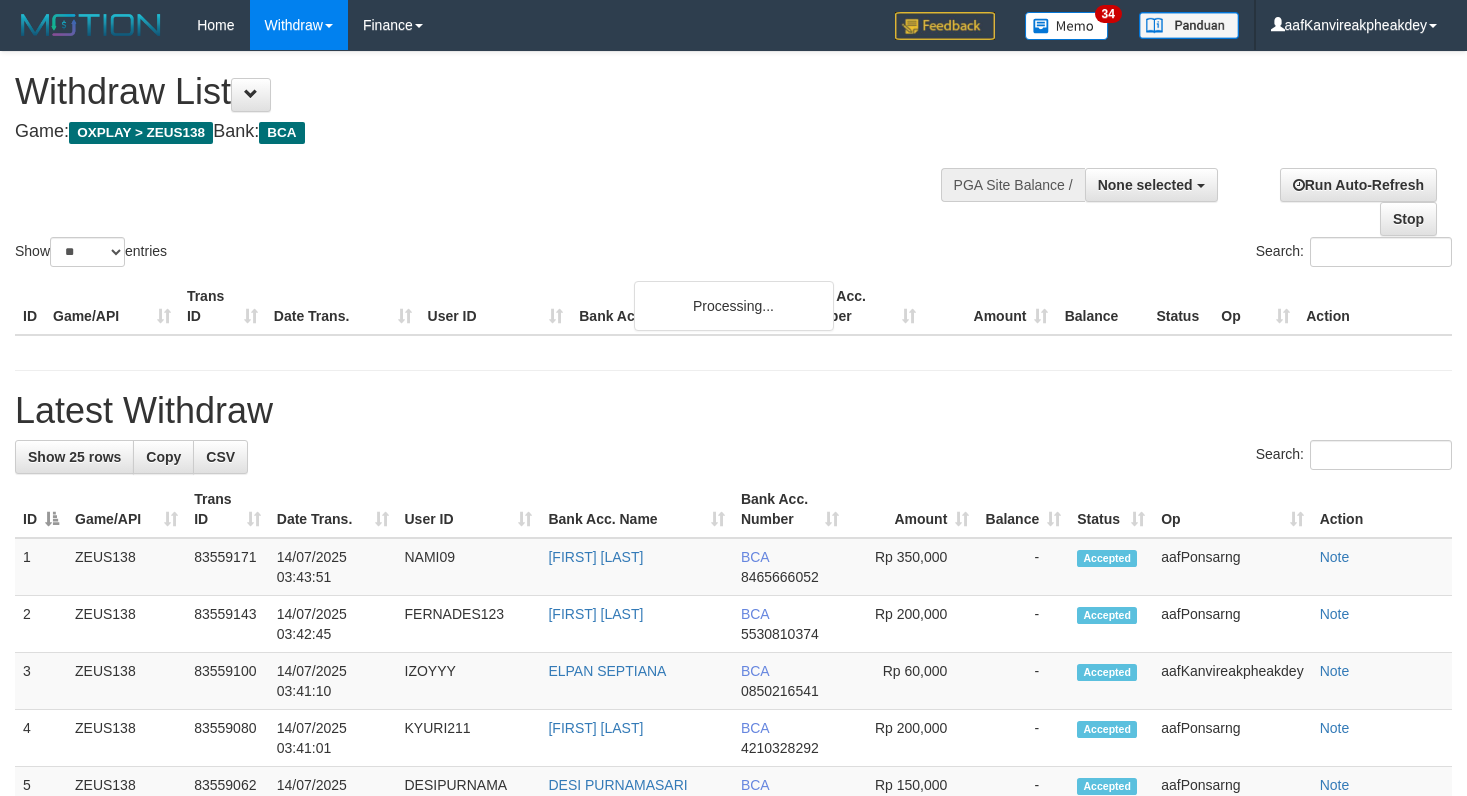 select 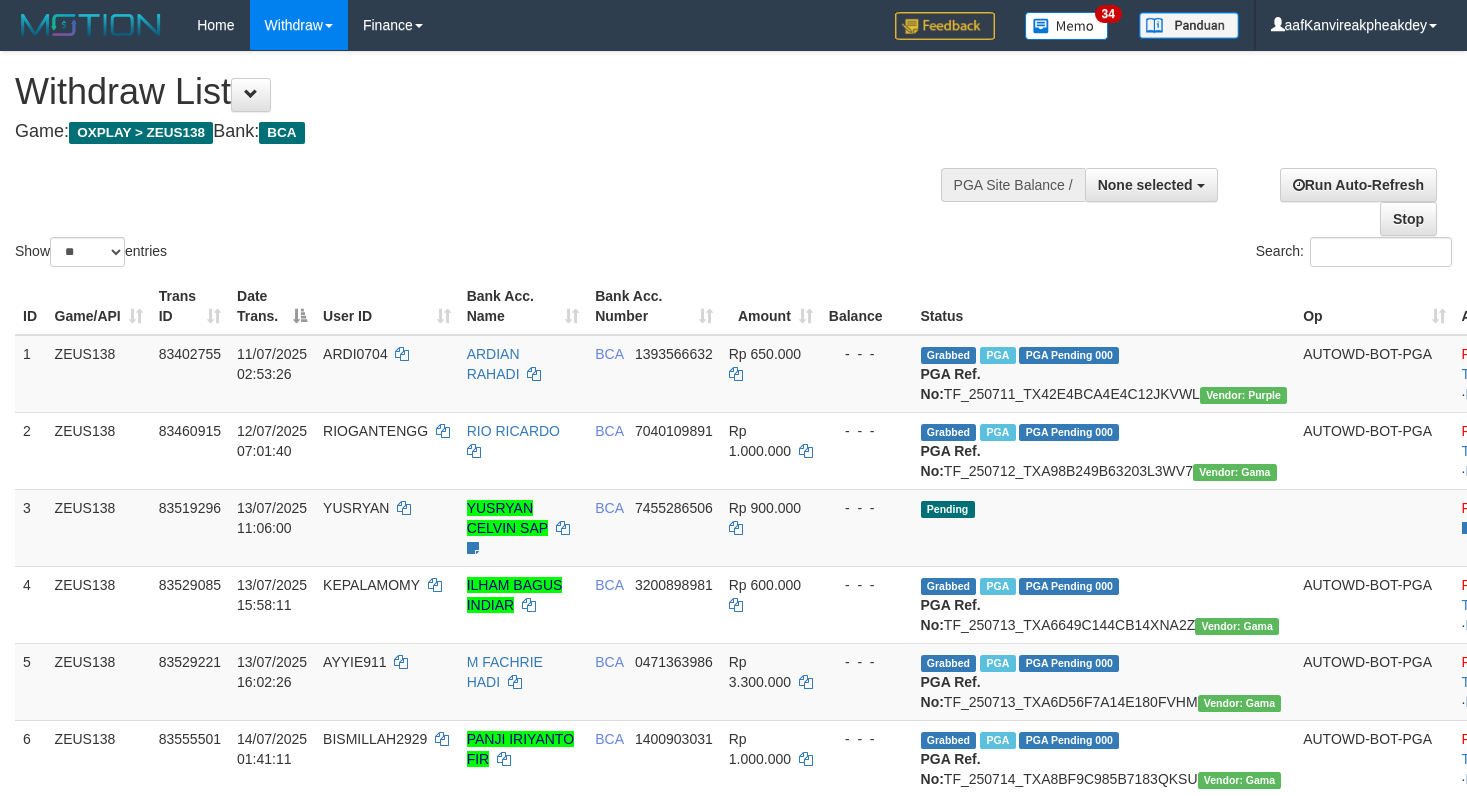 select 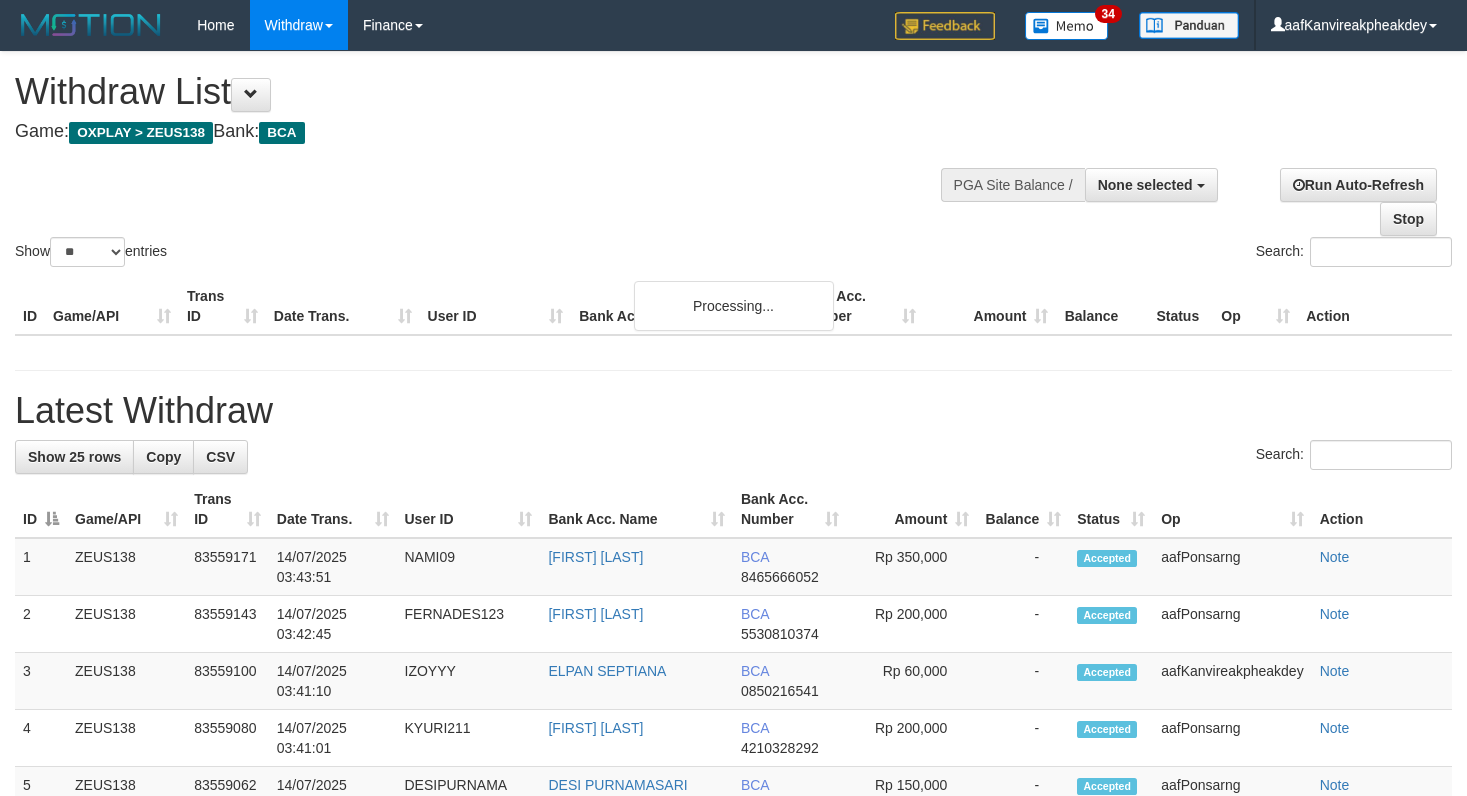 select 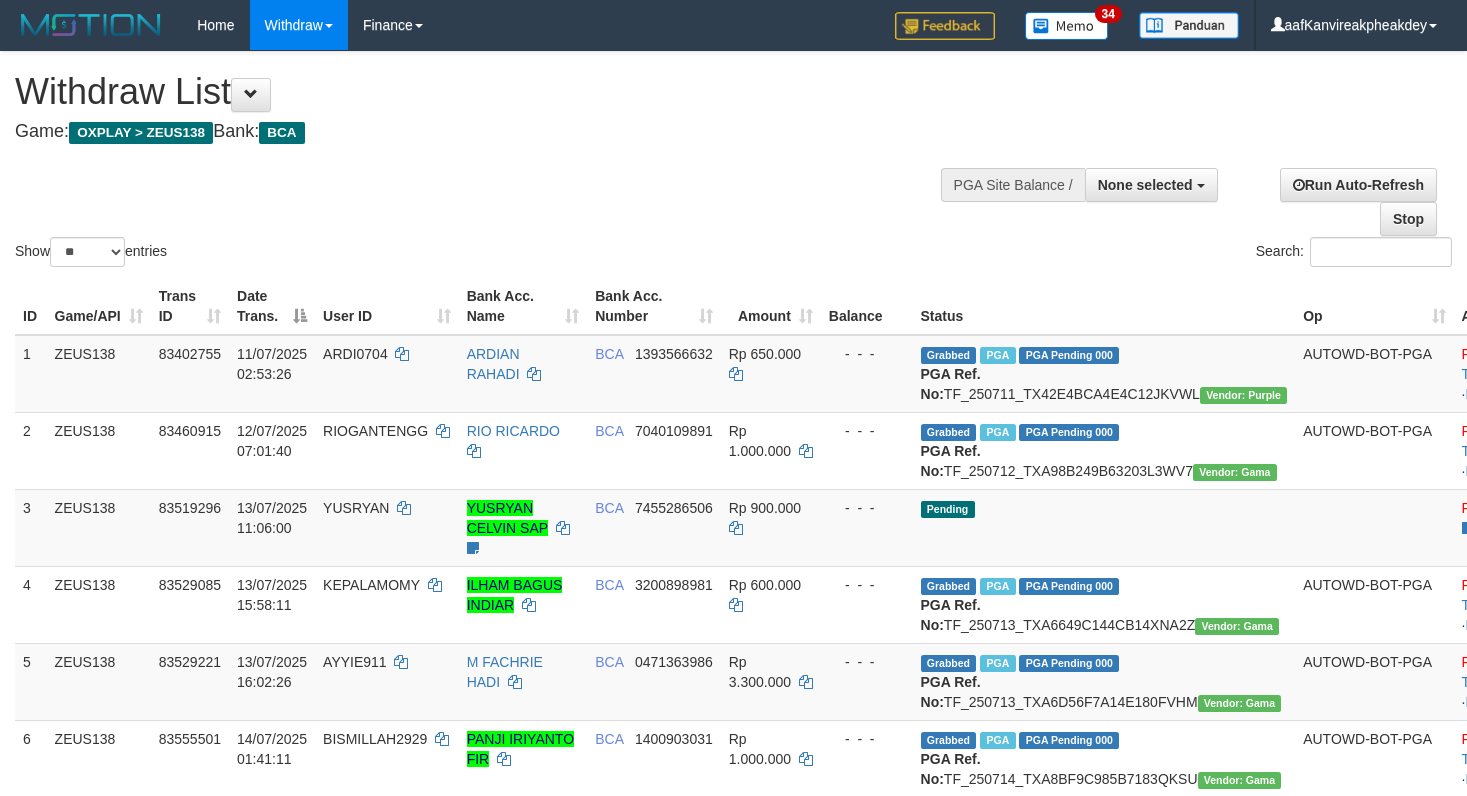 select 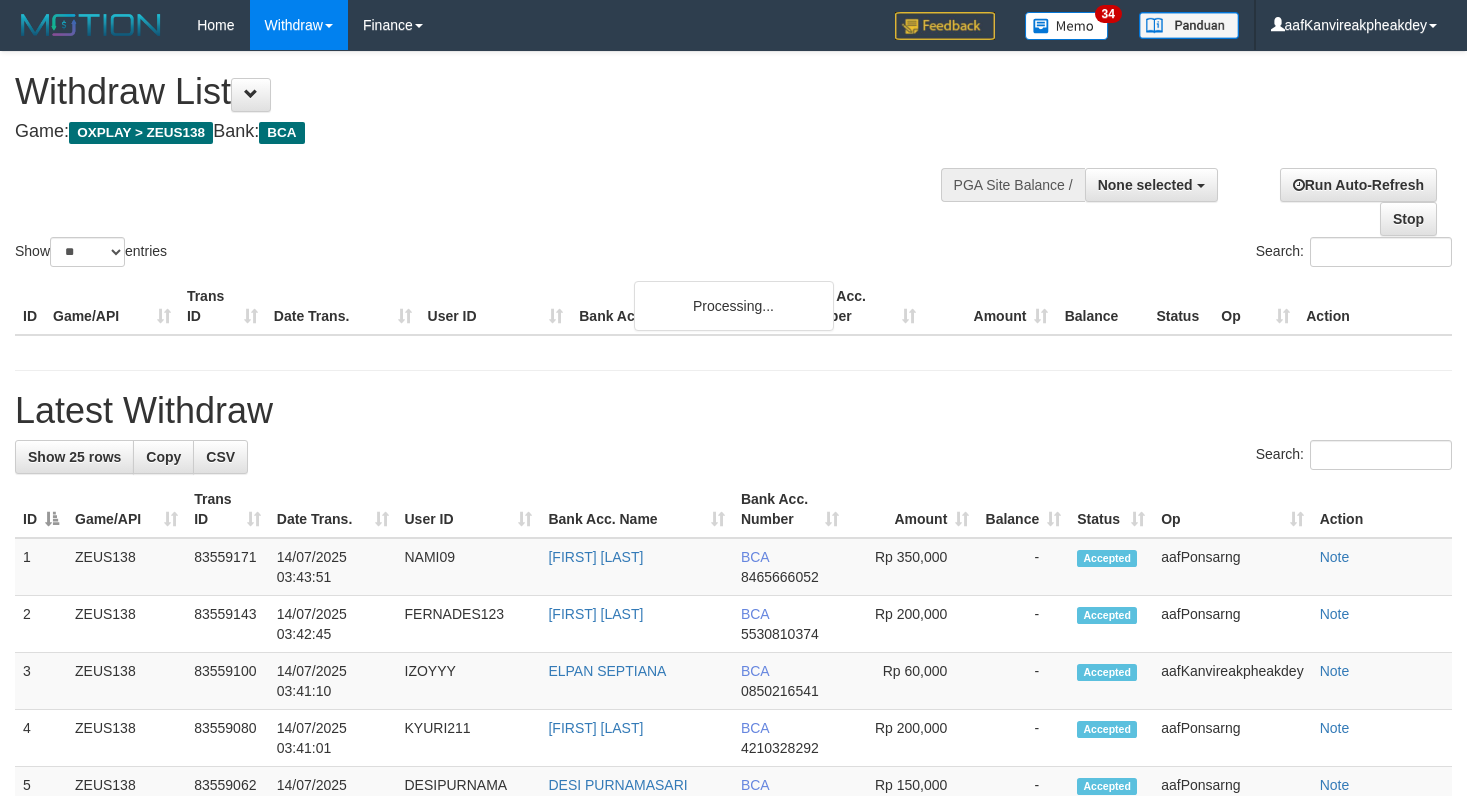 select 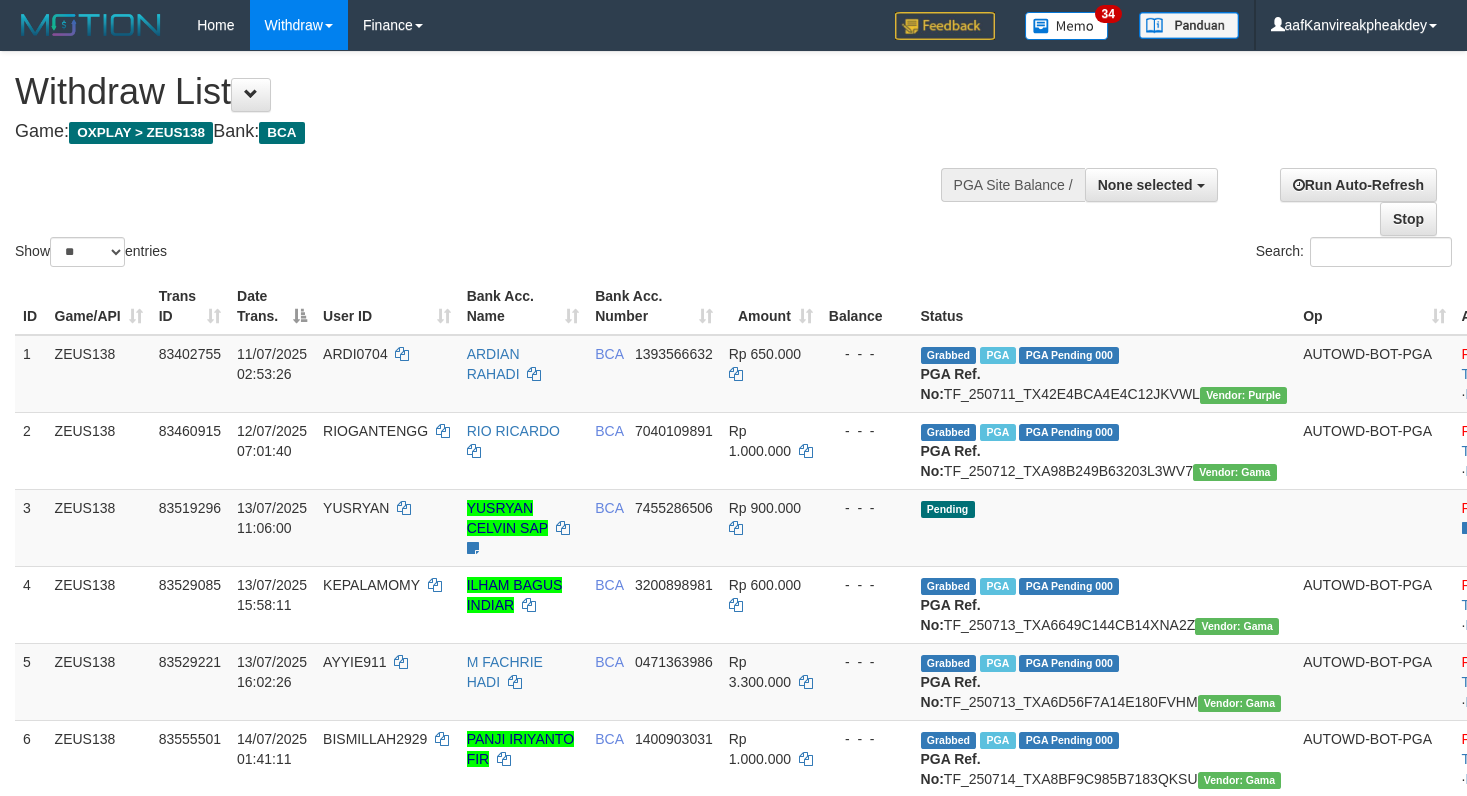 select 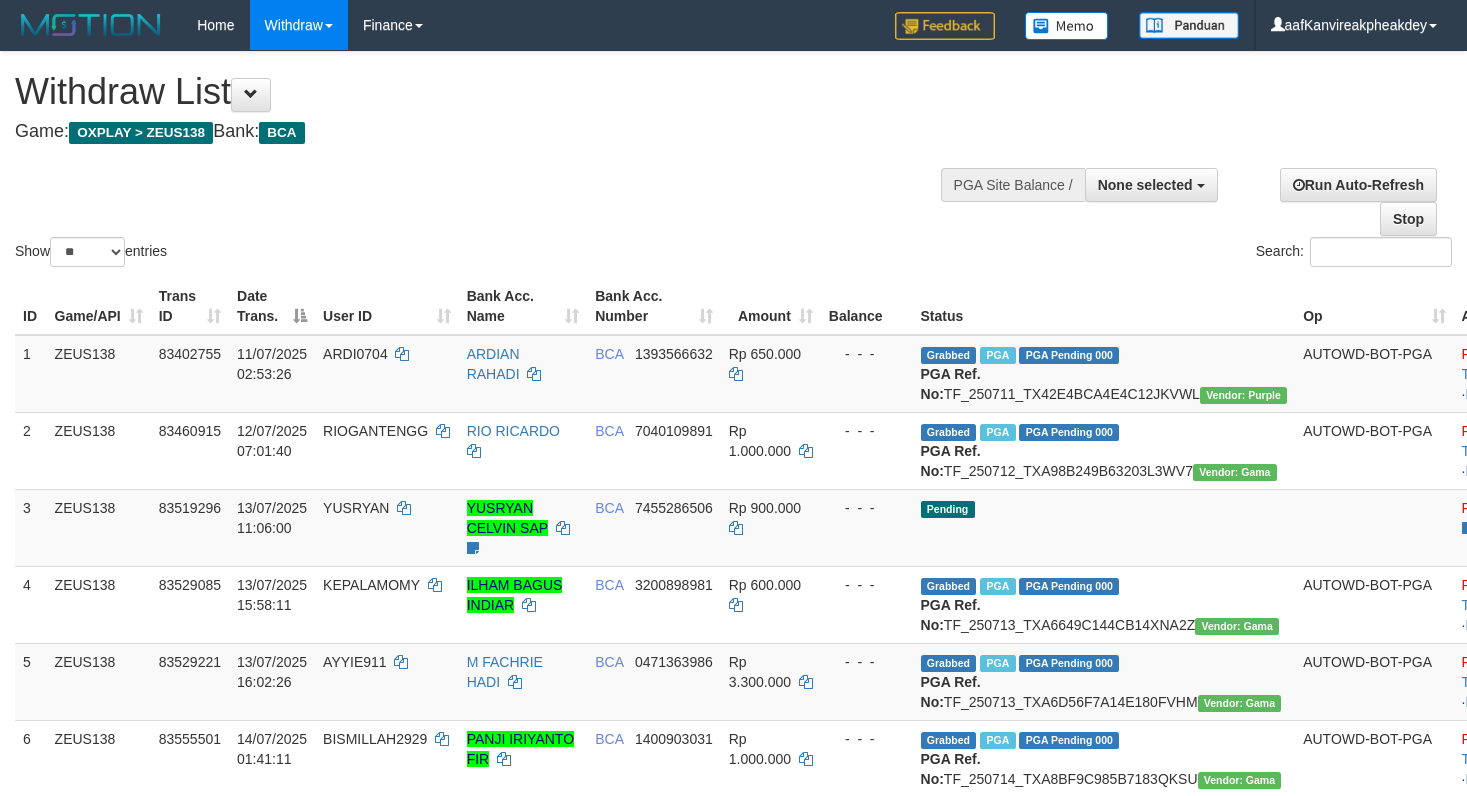 select 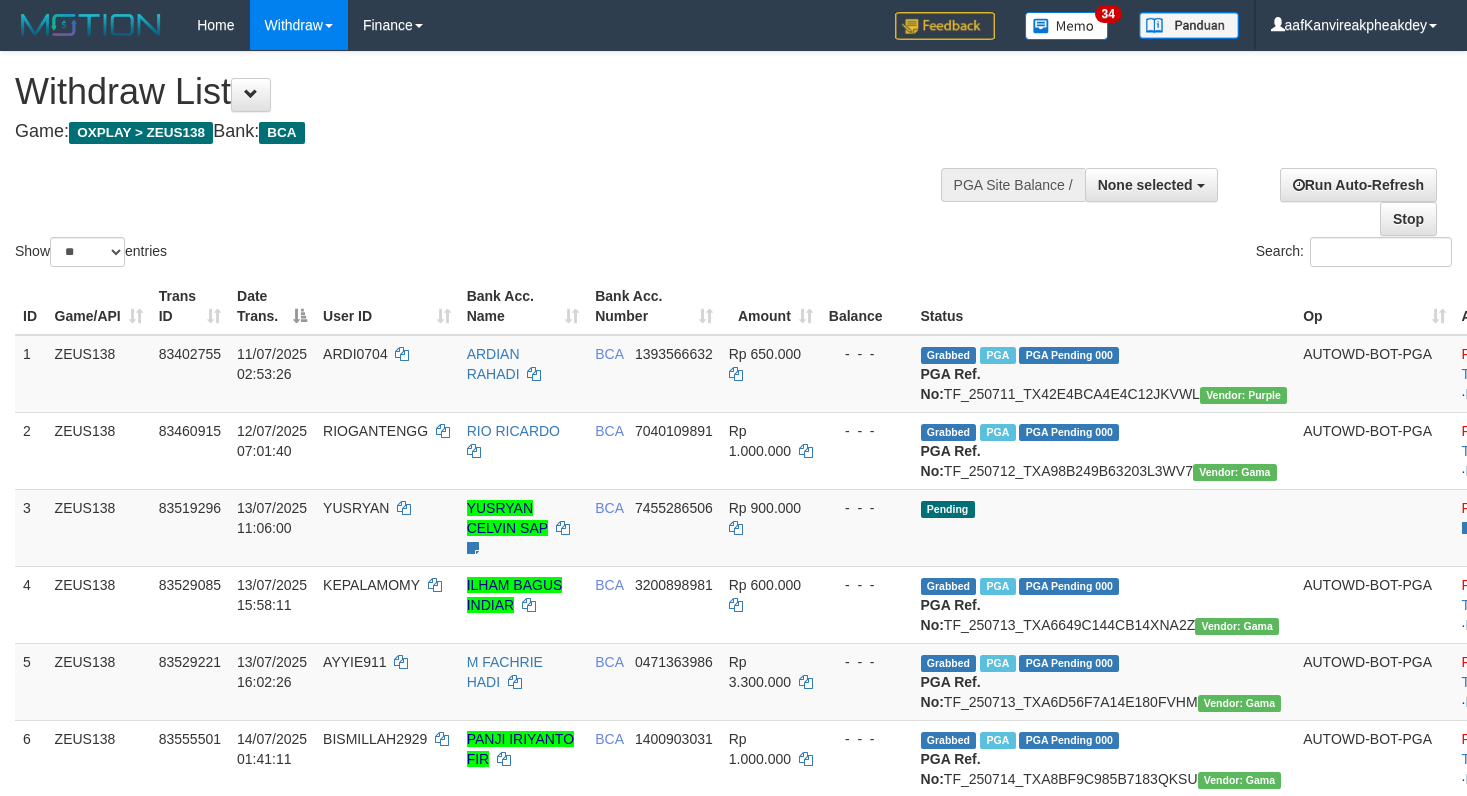 select 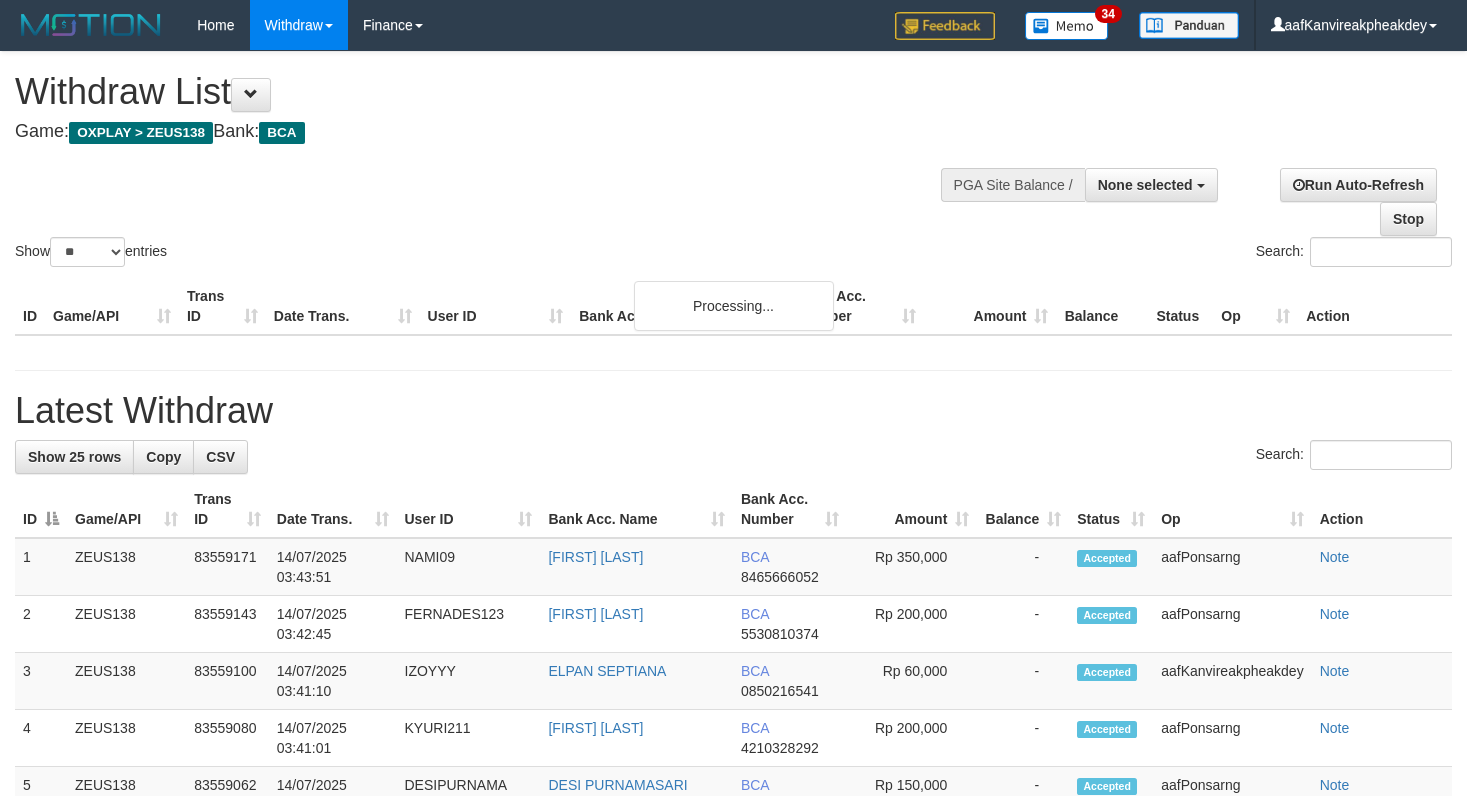 select 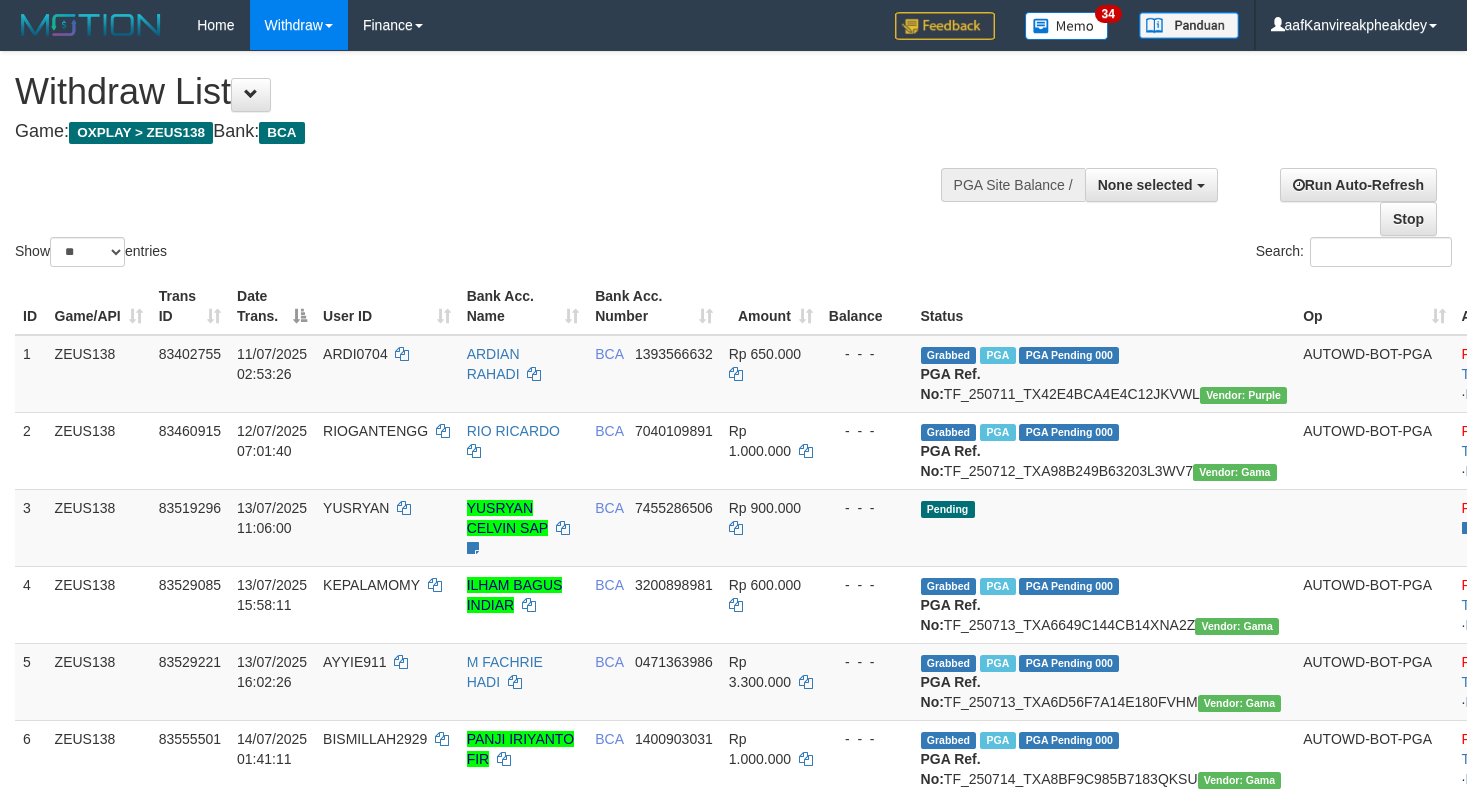 select 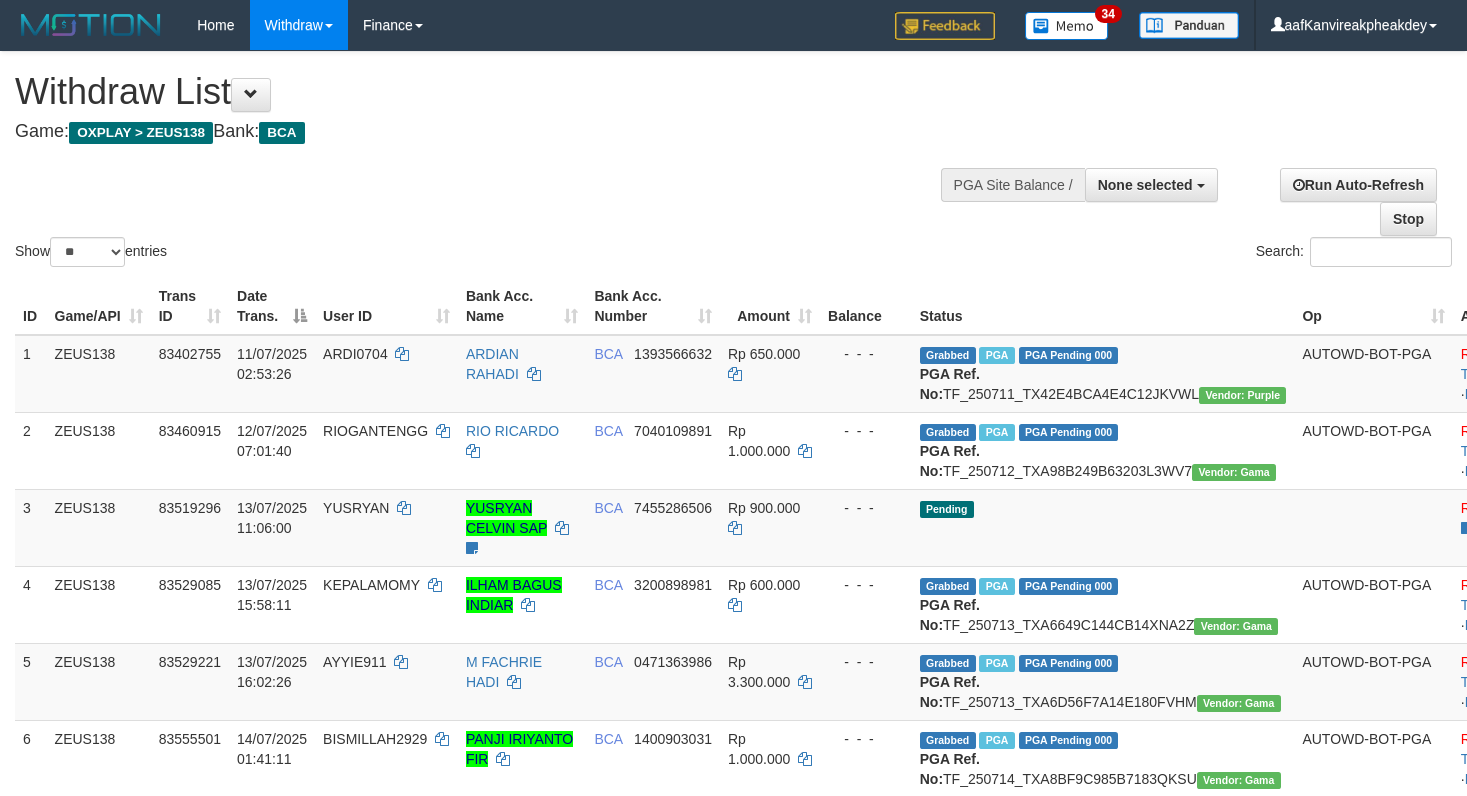 select 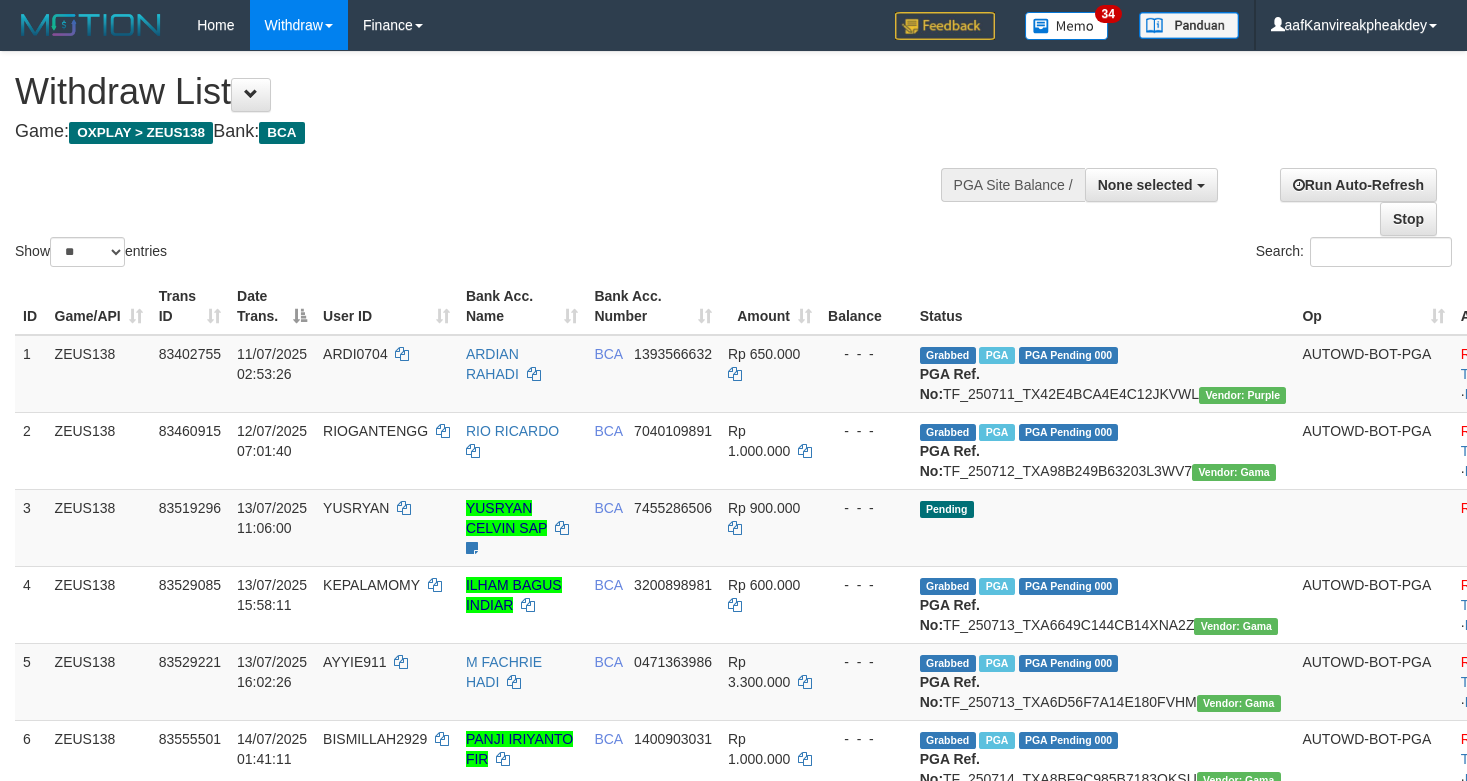 select 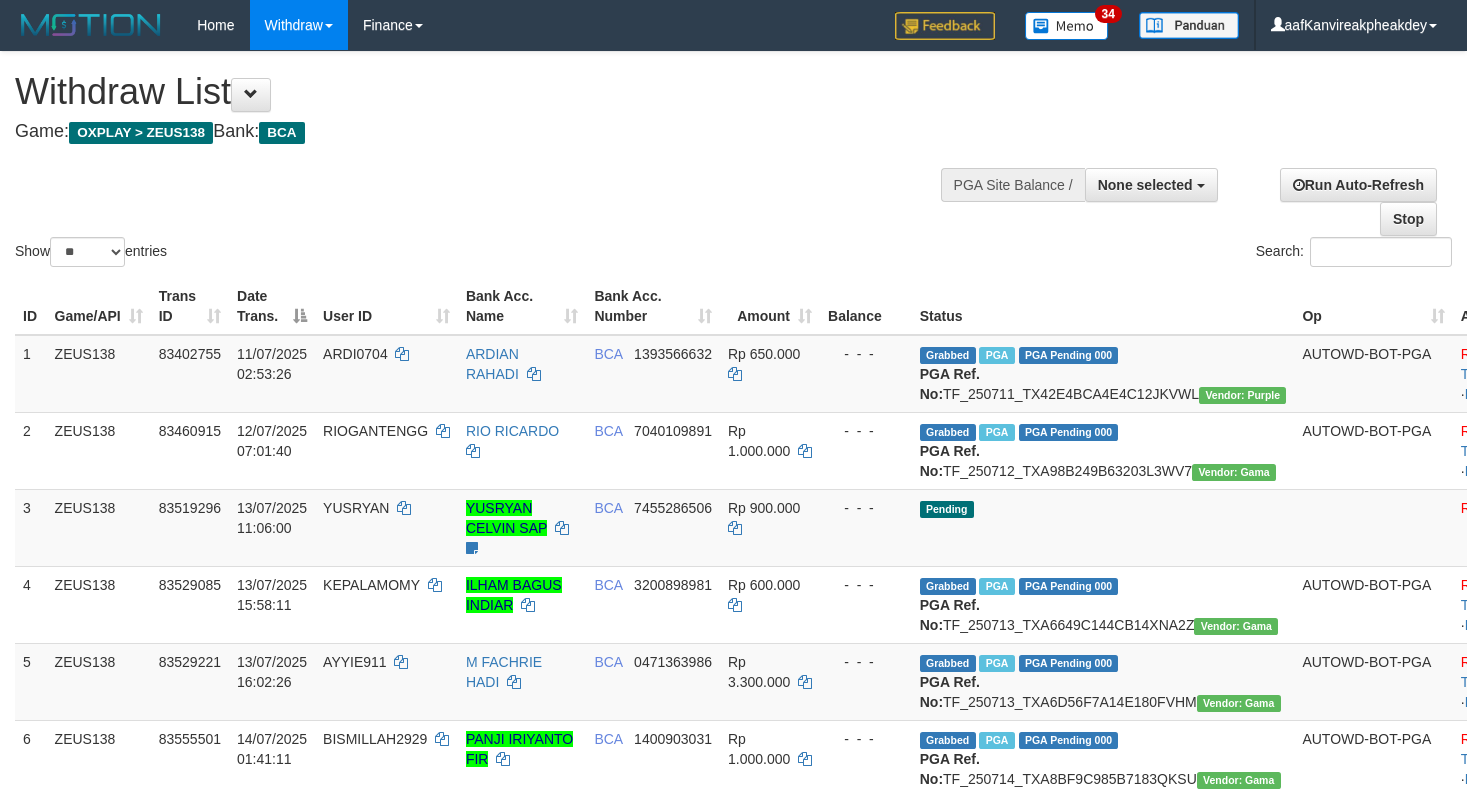 select 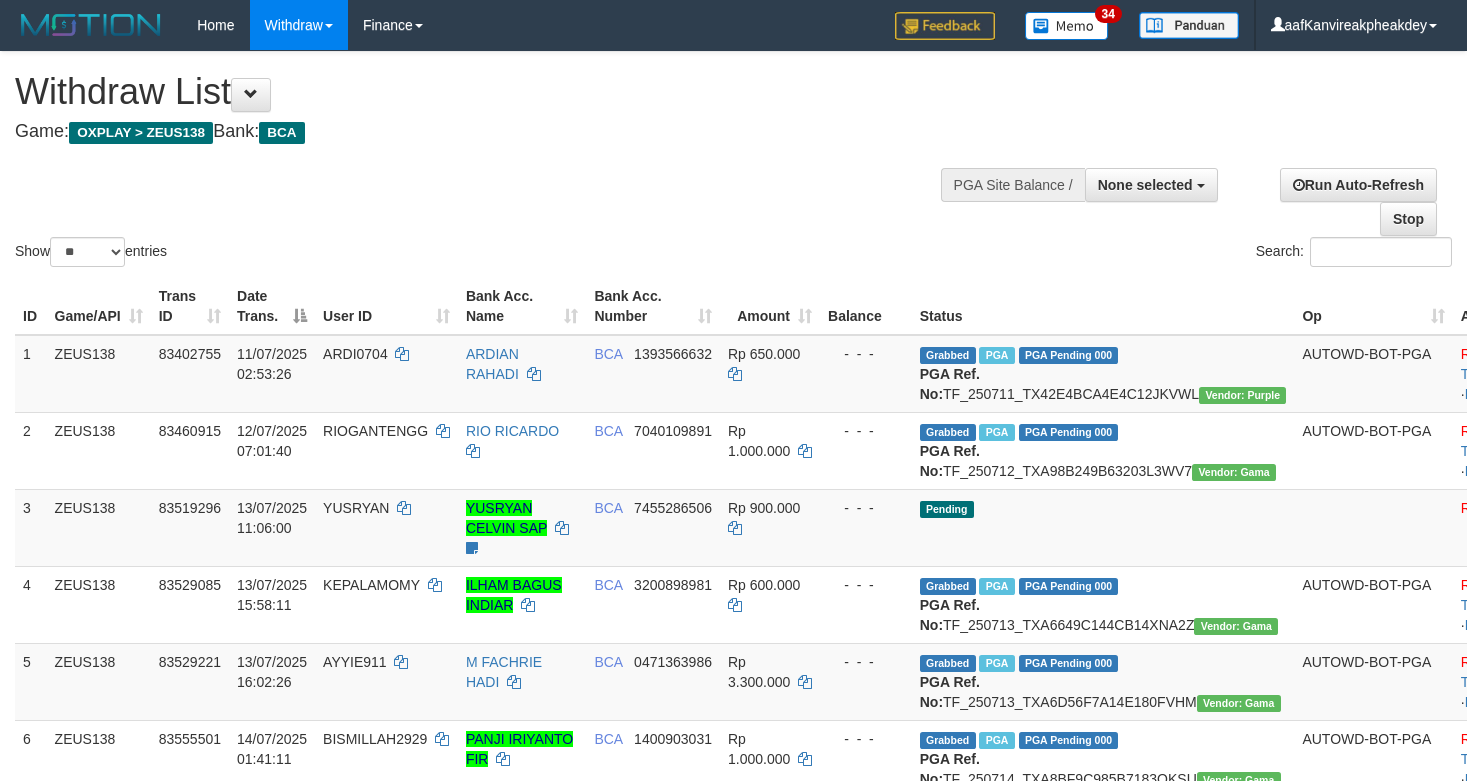select 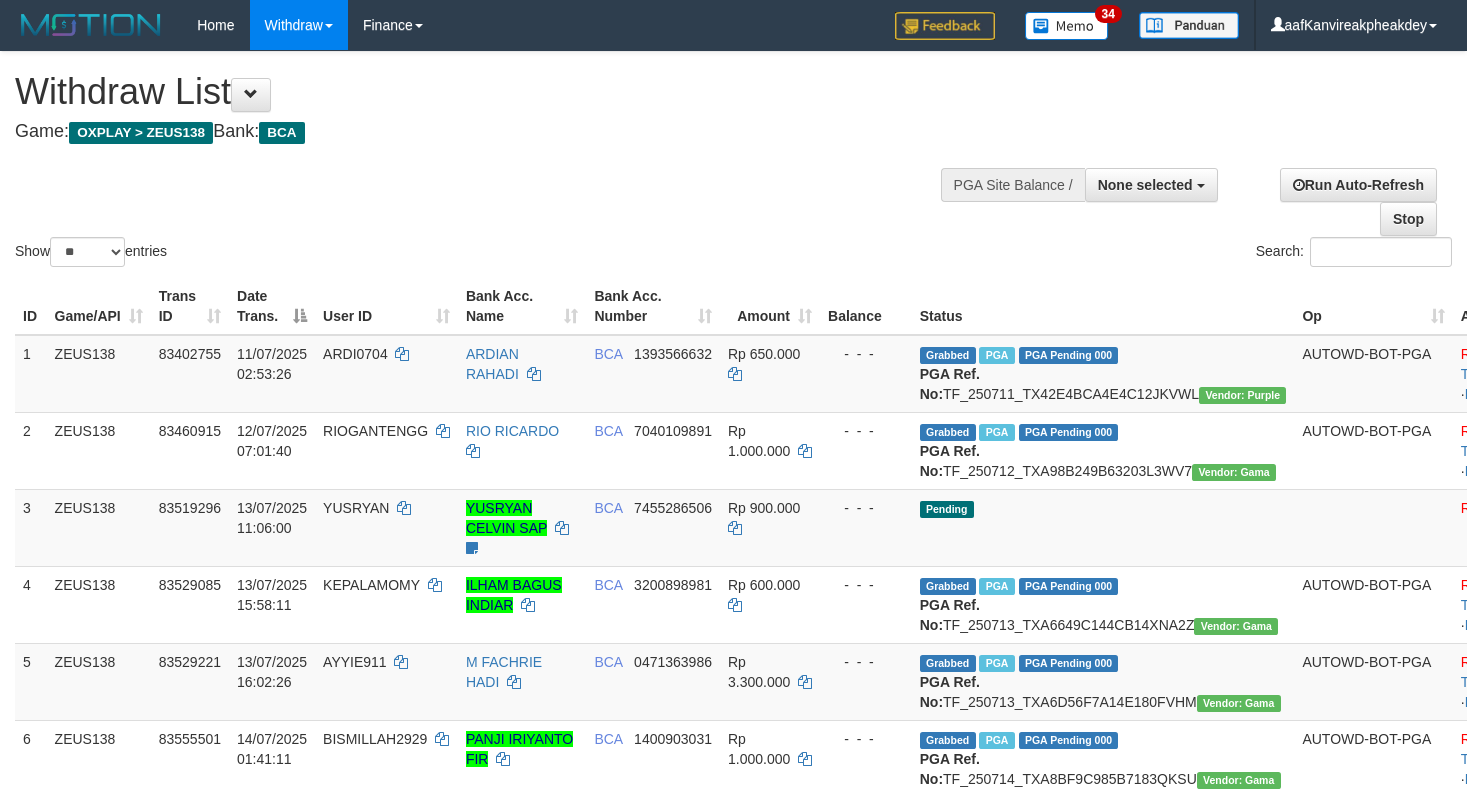 select 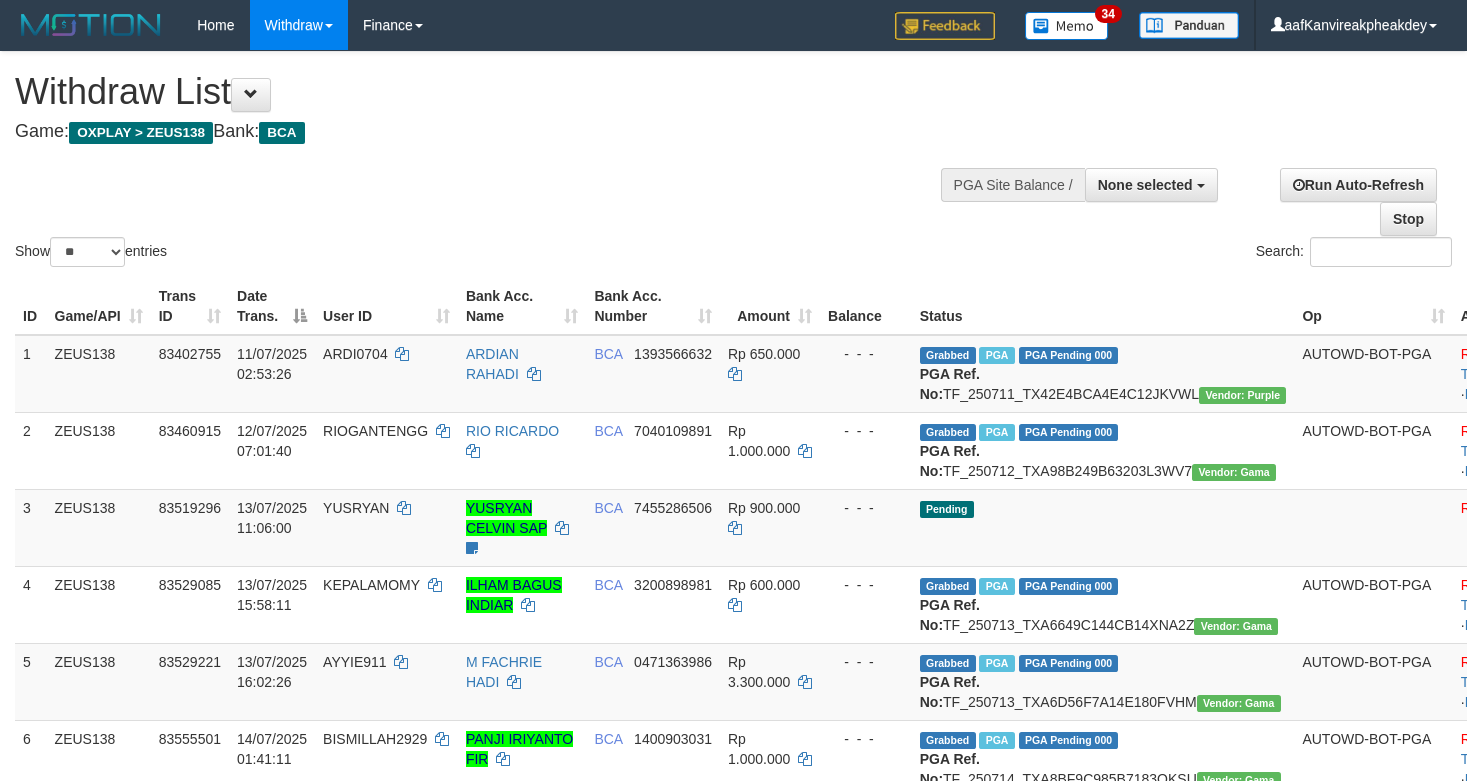 select 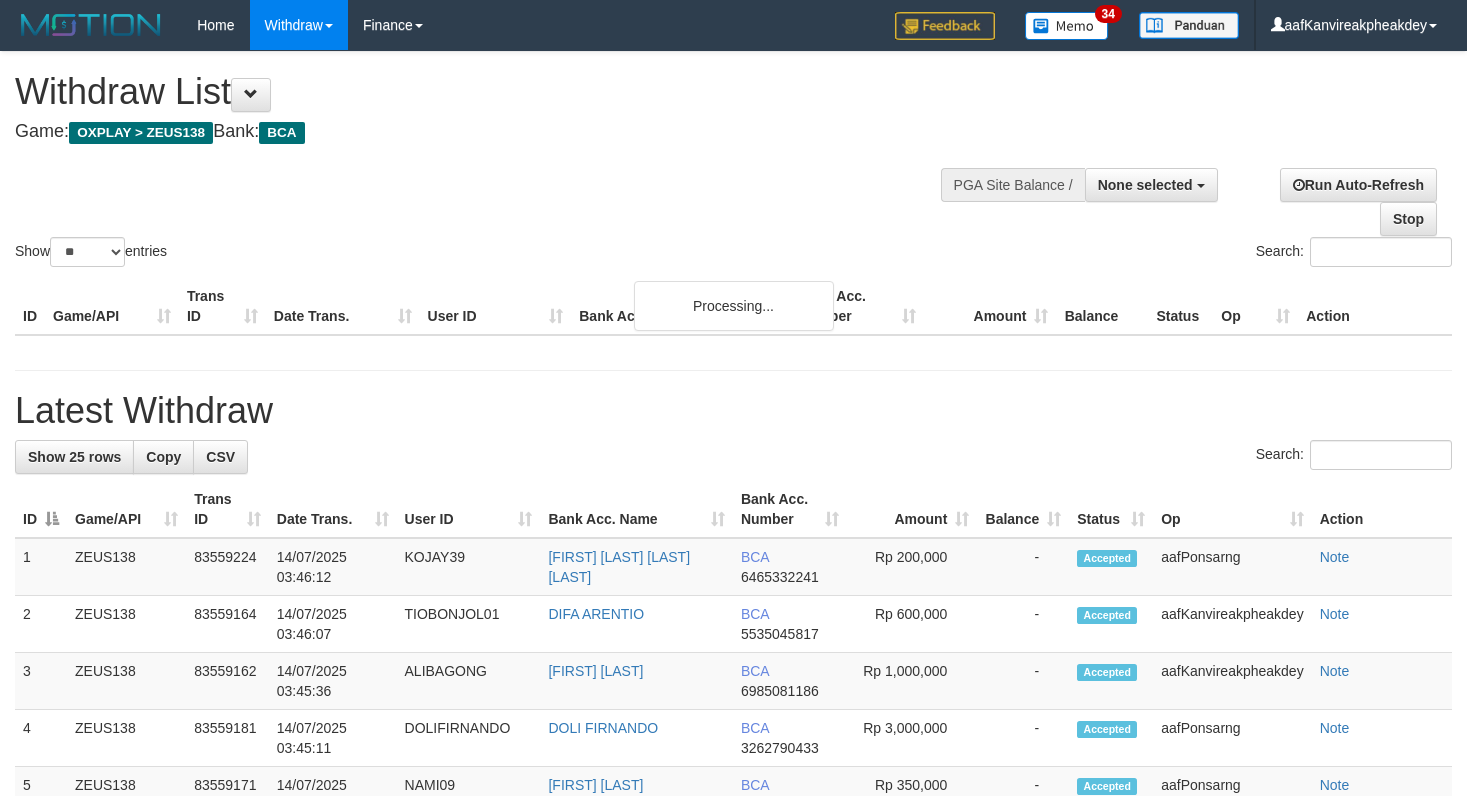 select 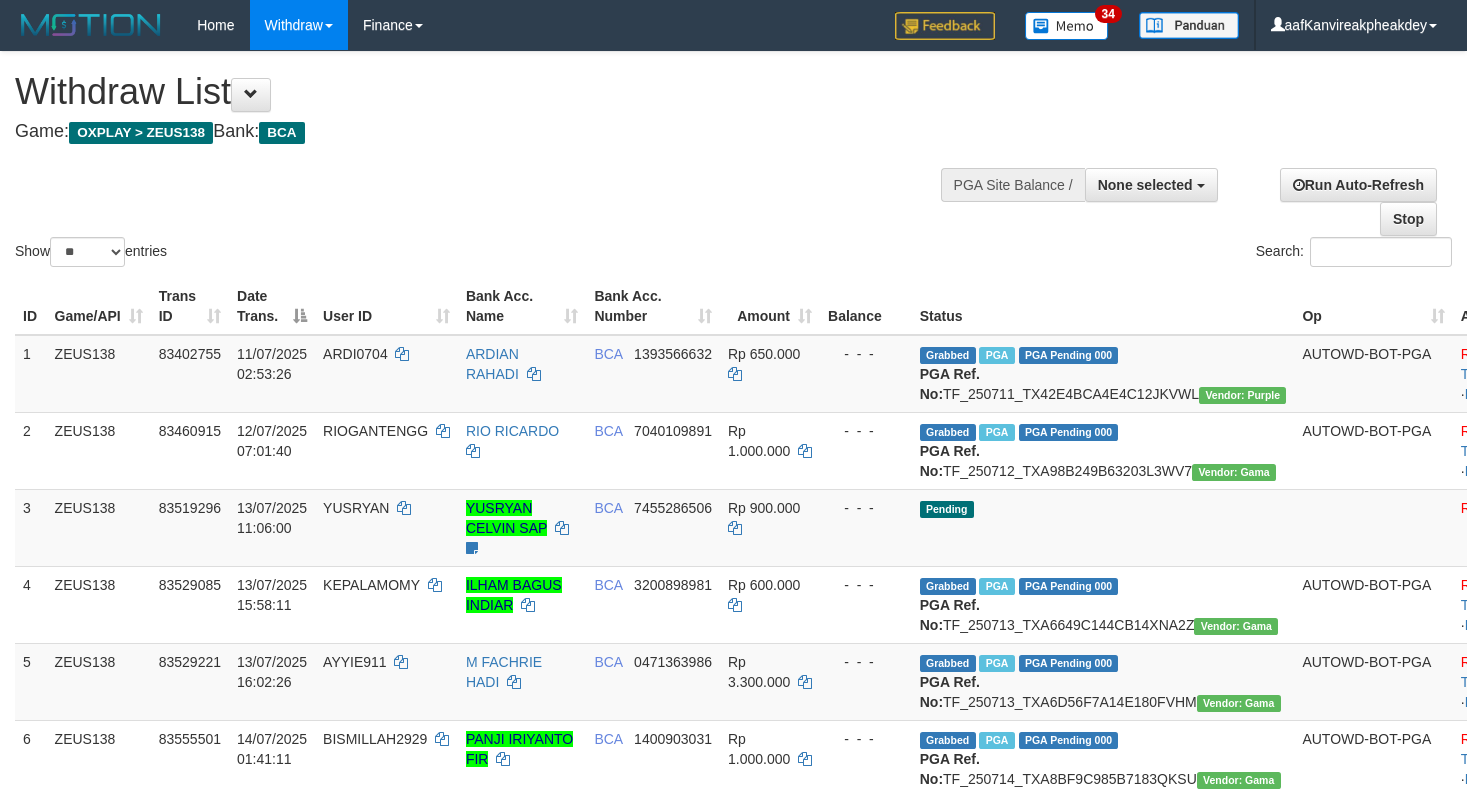 select 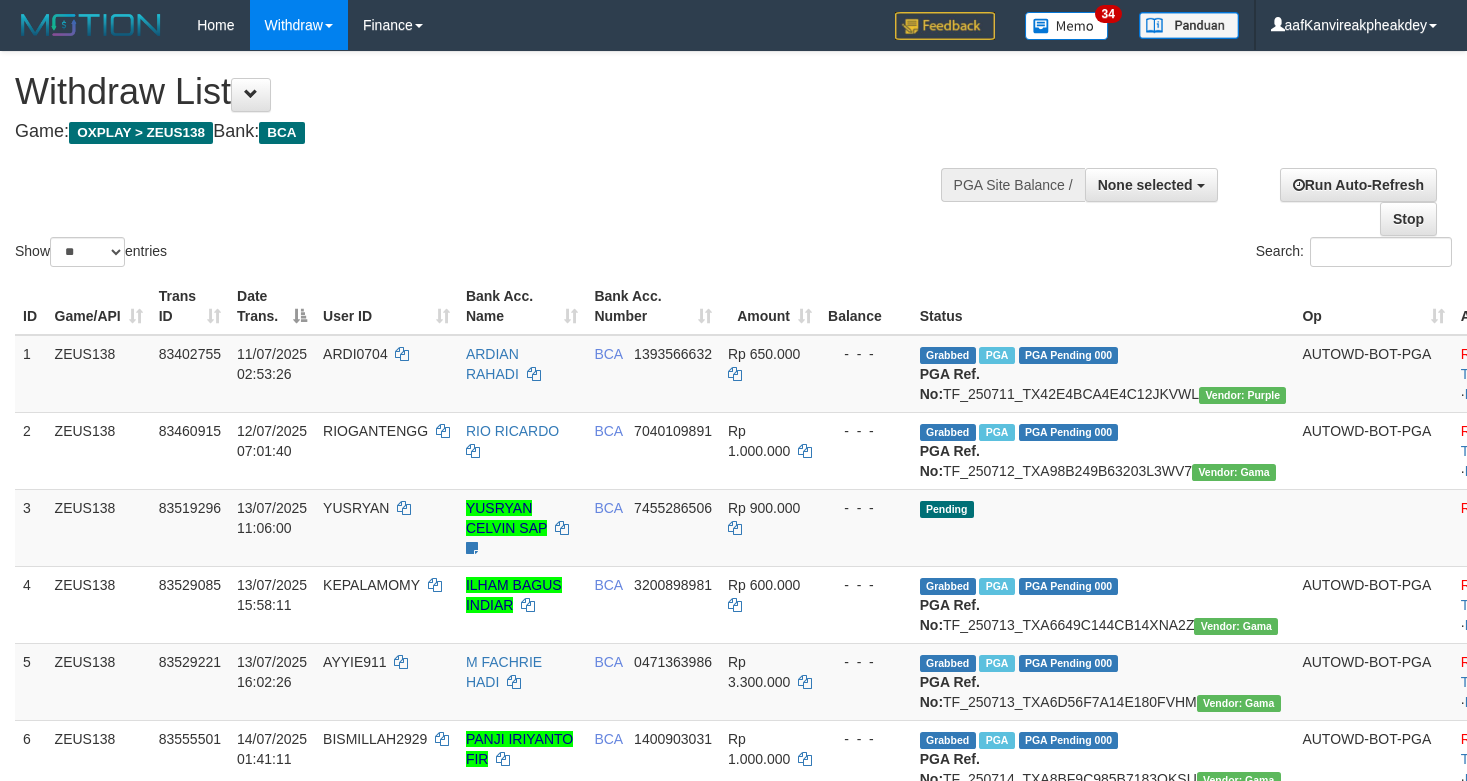 select 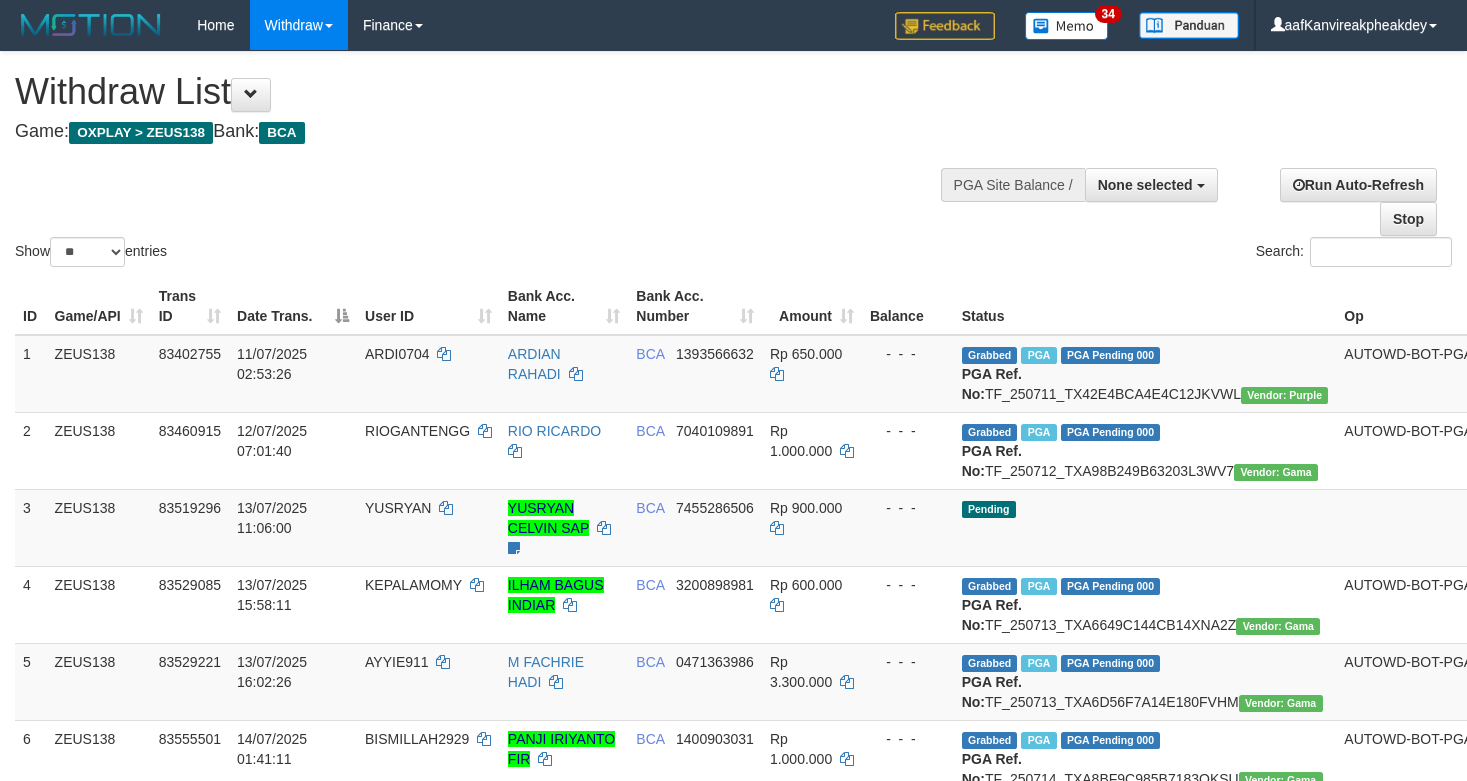 select 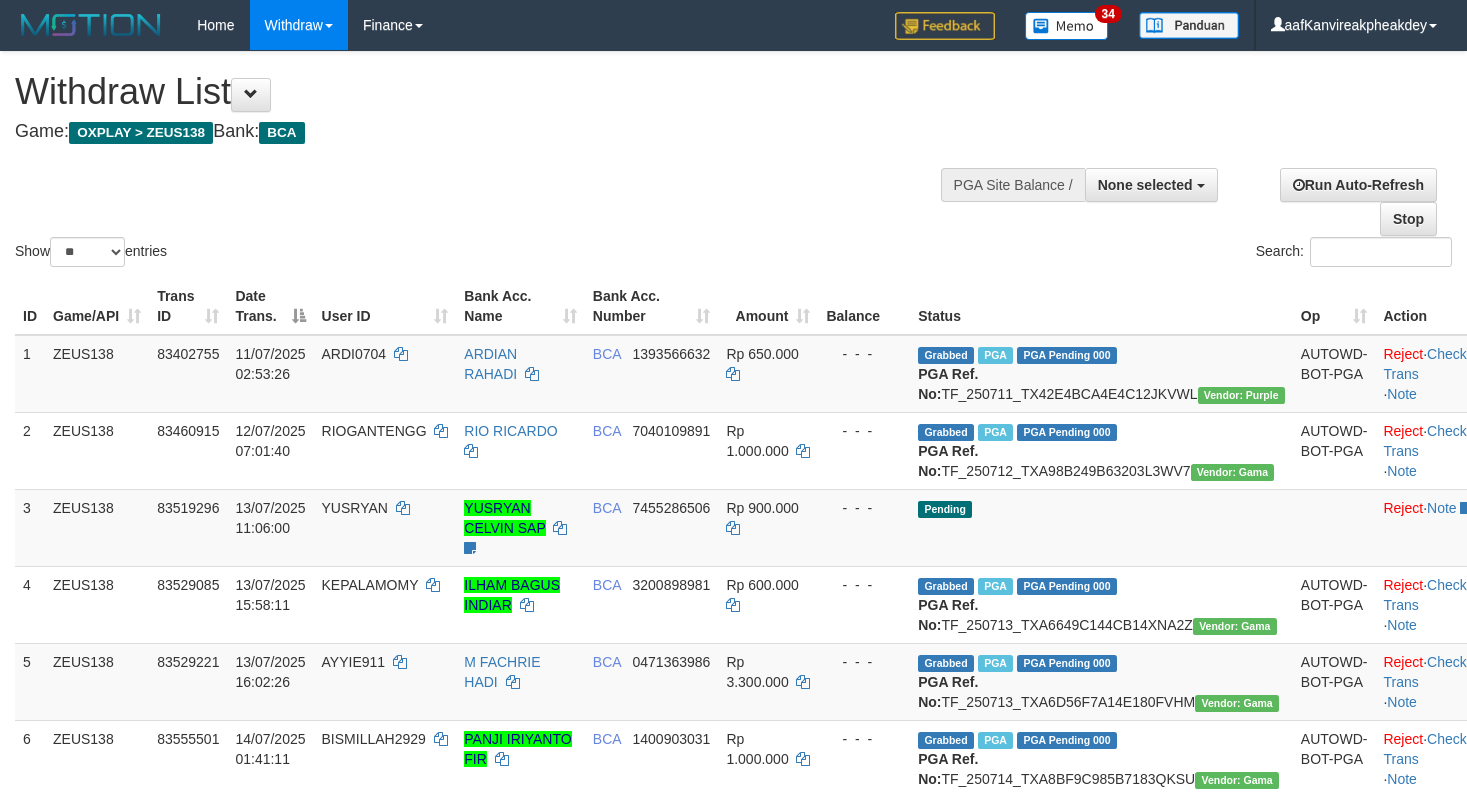 select 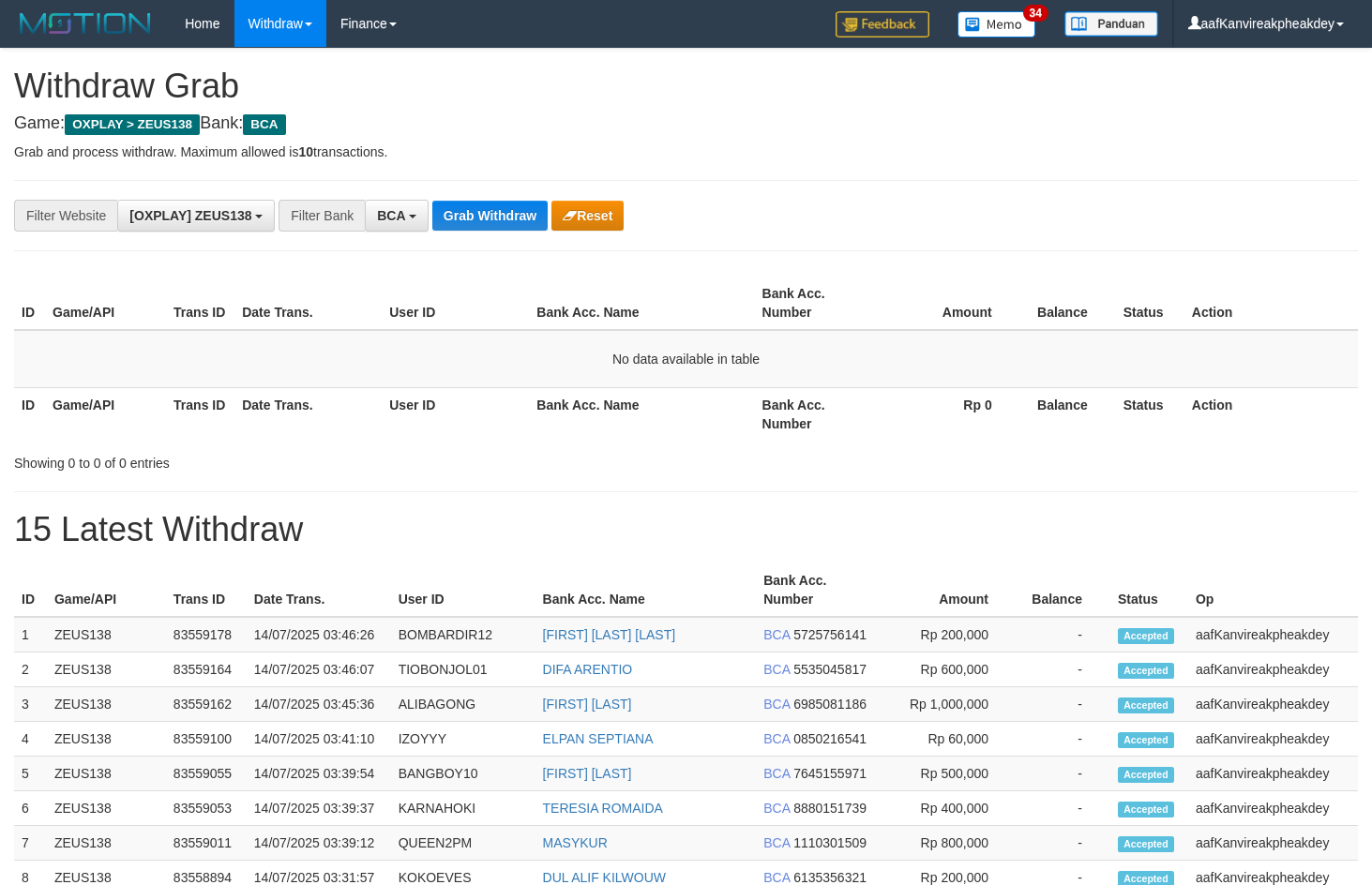 scroll, scrollTop: 0, scrollLeft: 0, axis: both 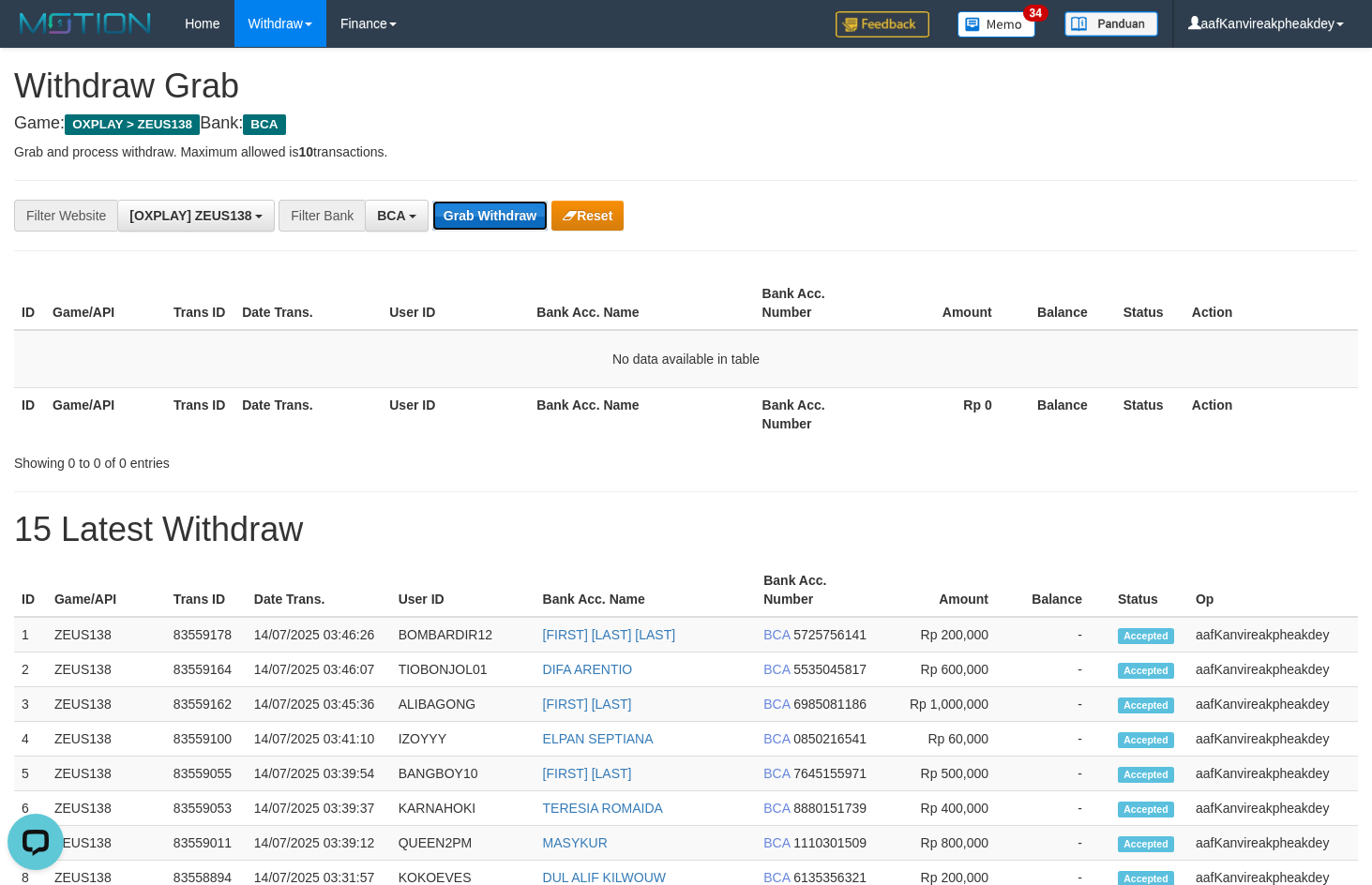 click on "Grab Withdraw" at bounding box center (490, 216) 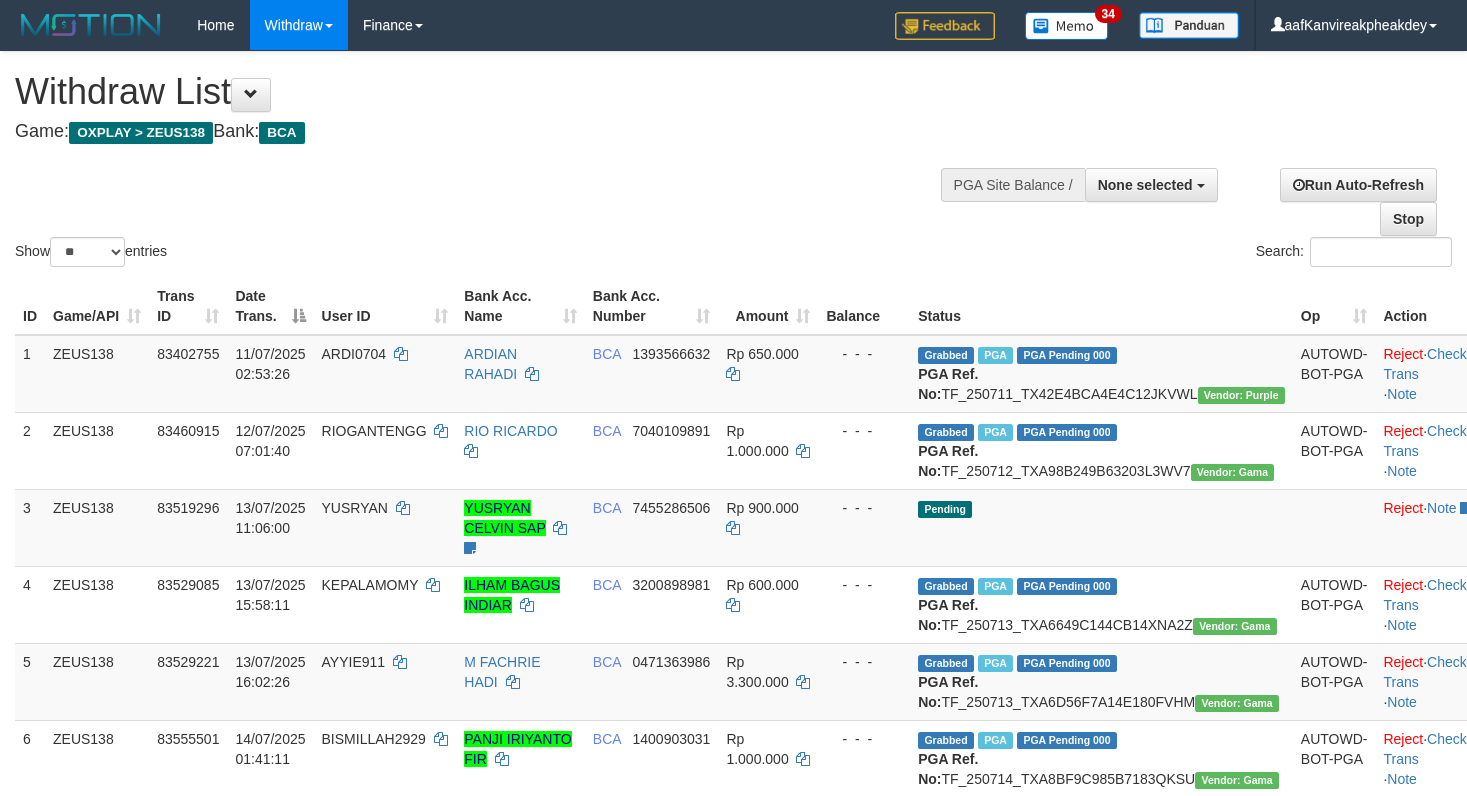 select 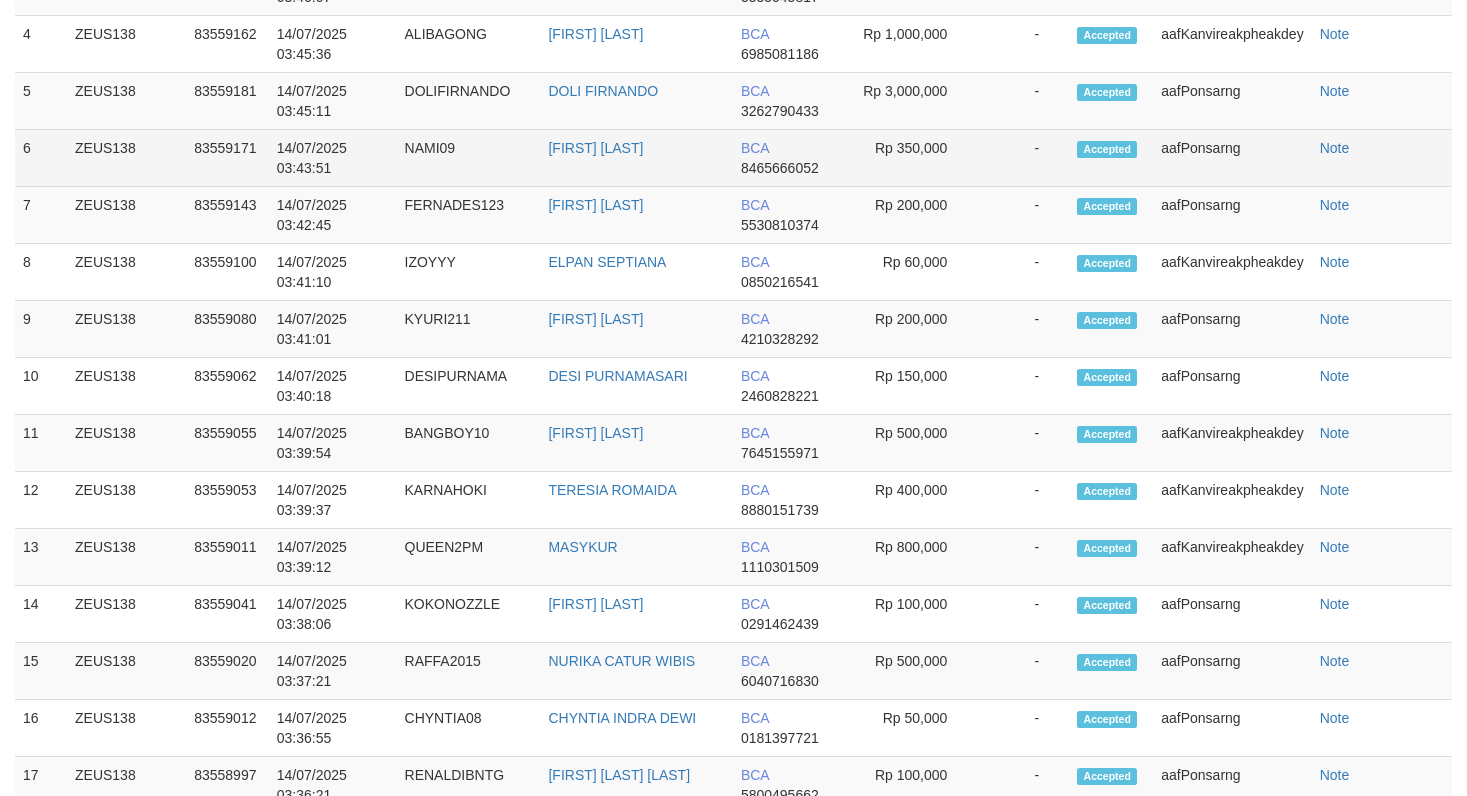 scroll, scrollTop: 1146, scrollLeft: 0, axis: vertical 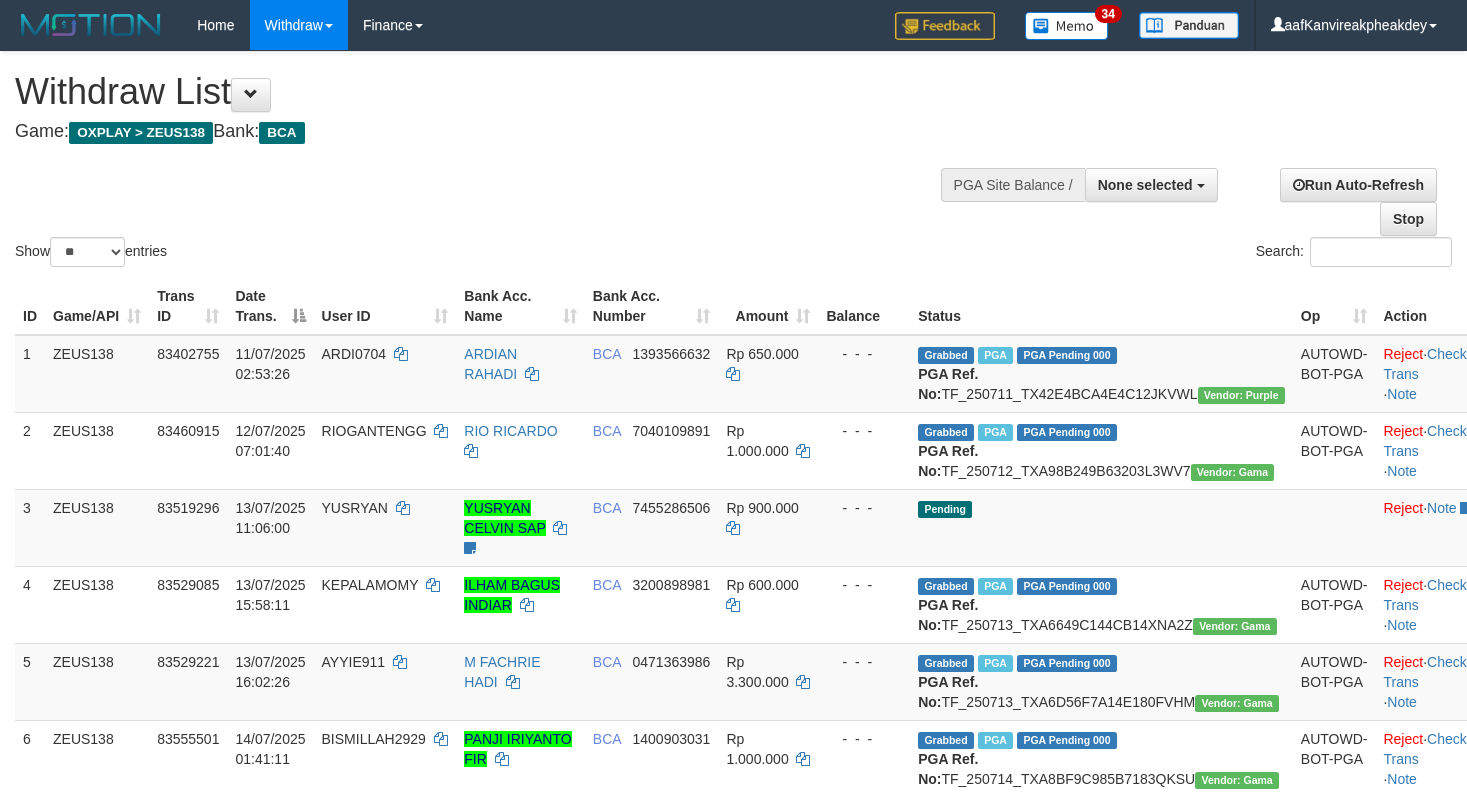 select 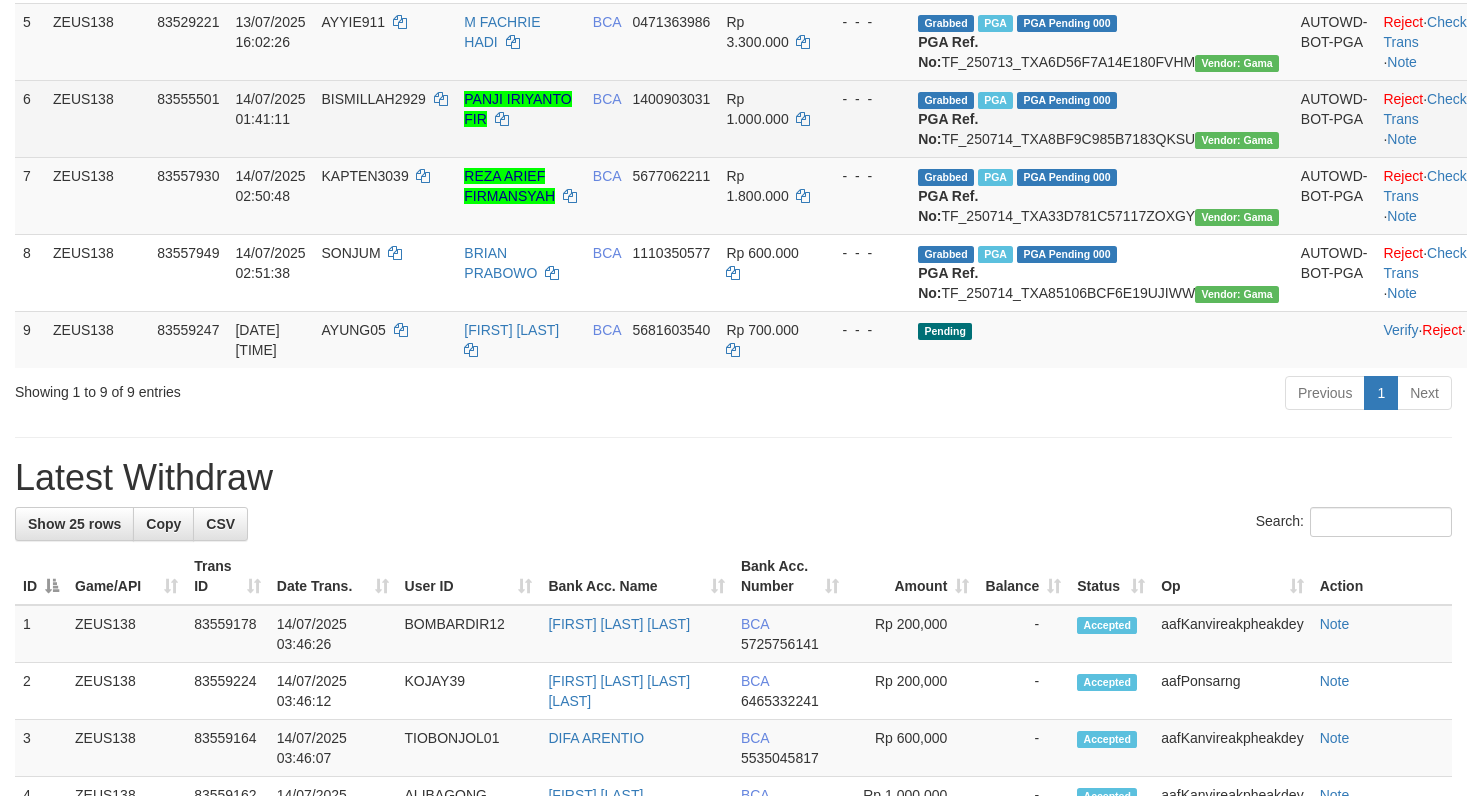 scroll, scrollTop: 248, scrollLeft: 0, axis: vertical 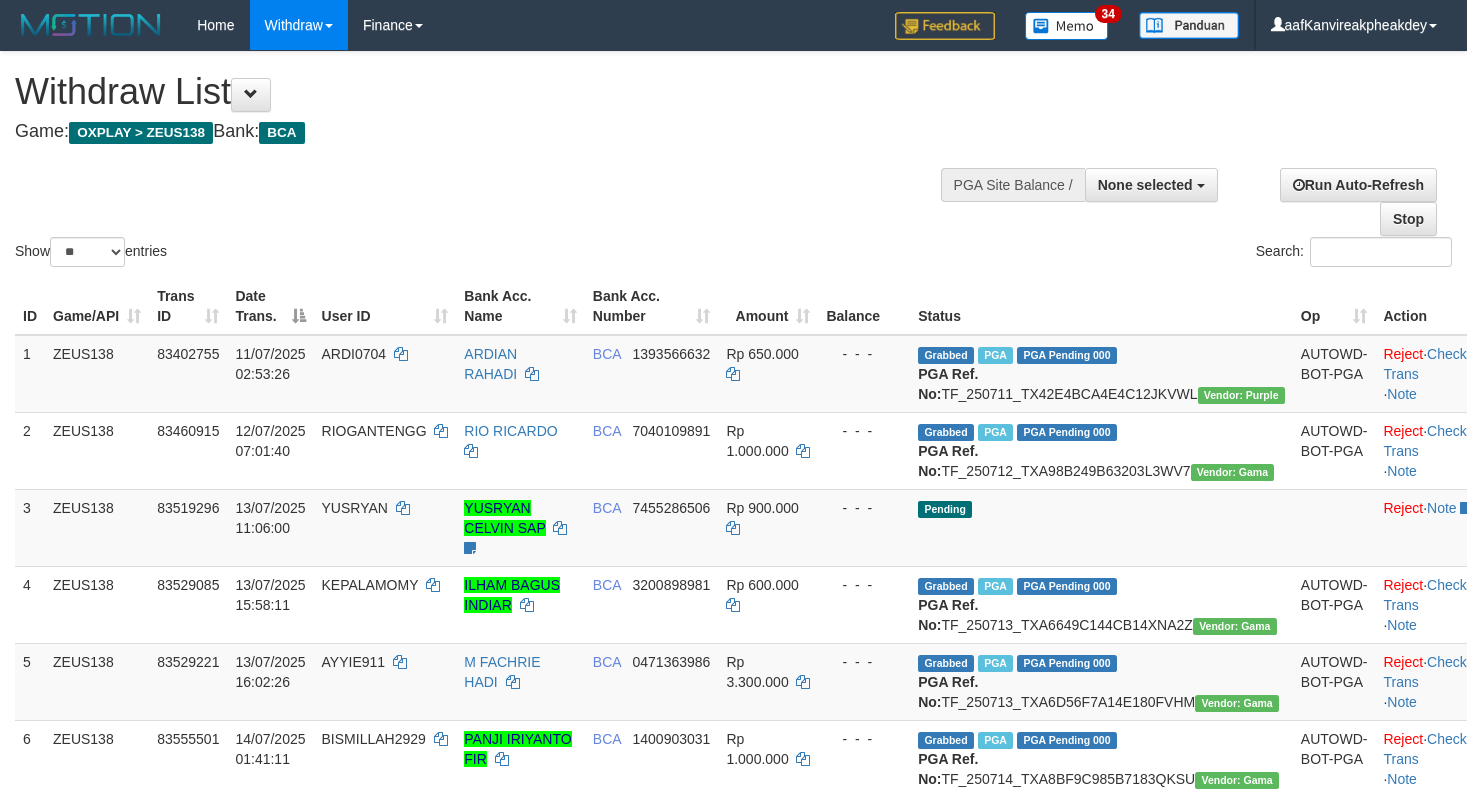 select 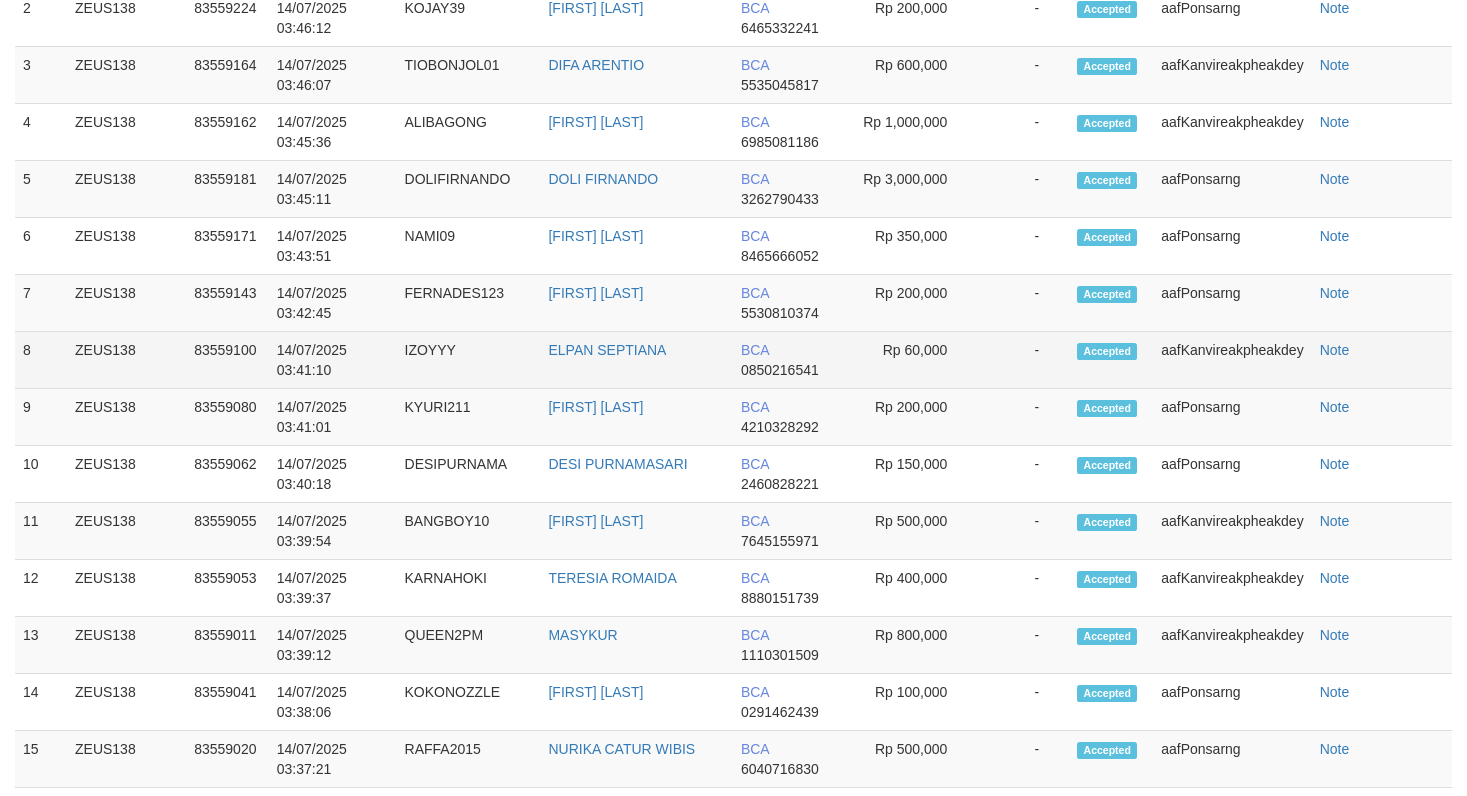 scroll, scrollTop: 1059, scrollLeft: 0, axis: vertical 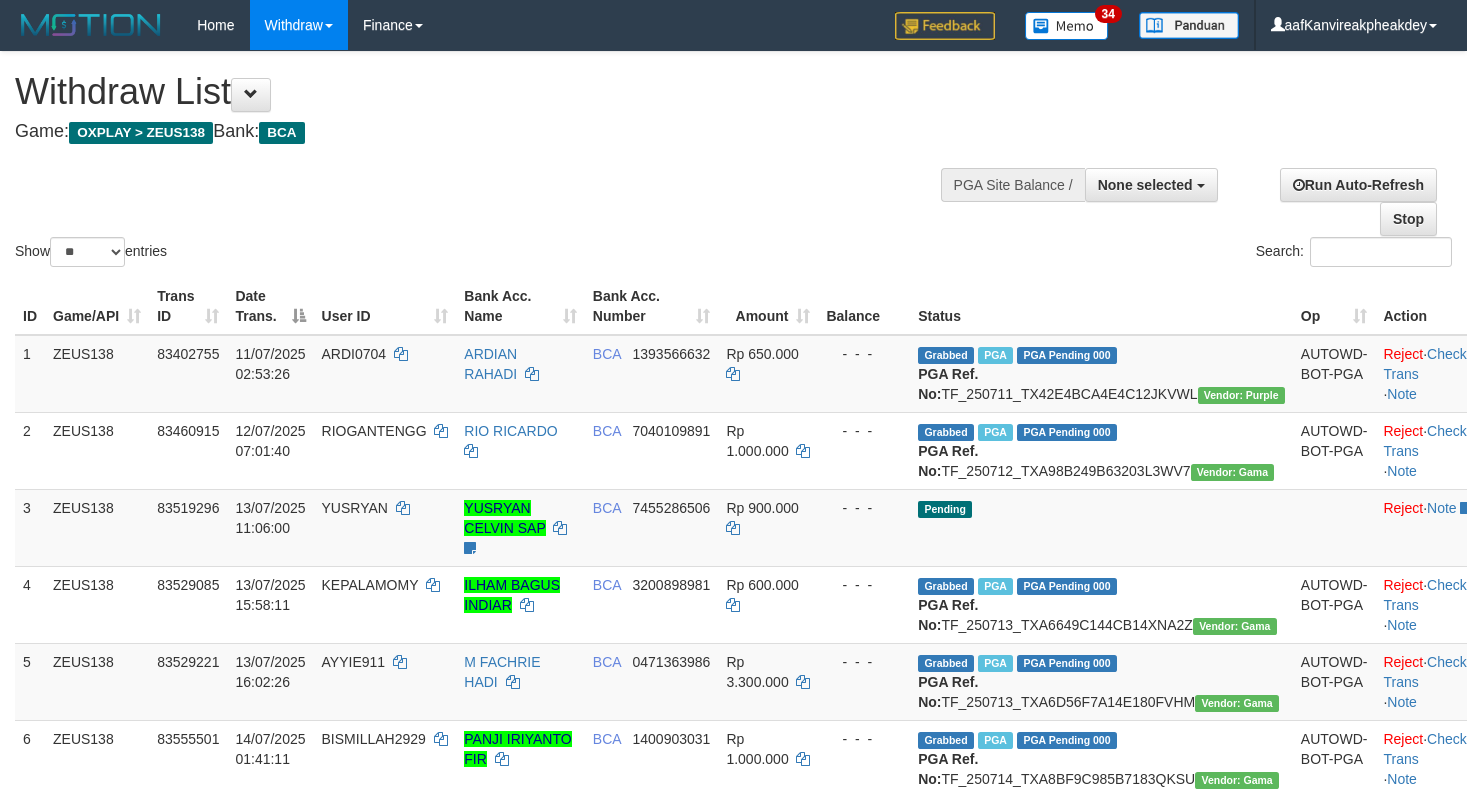 select 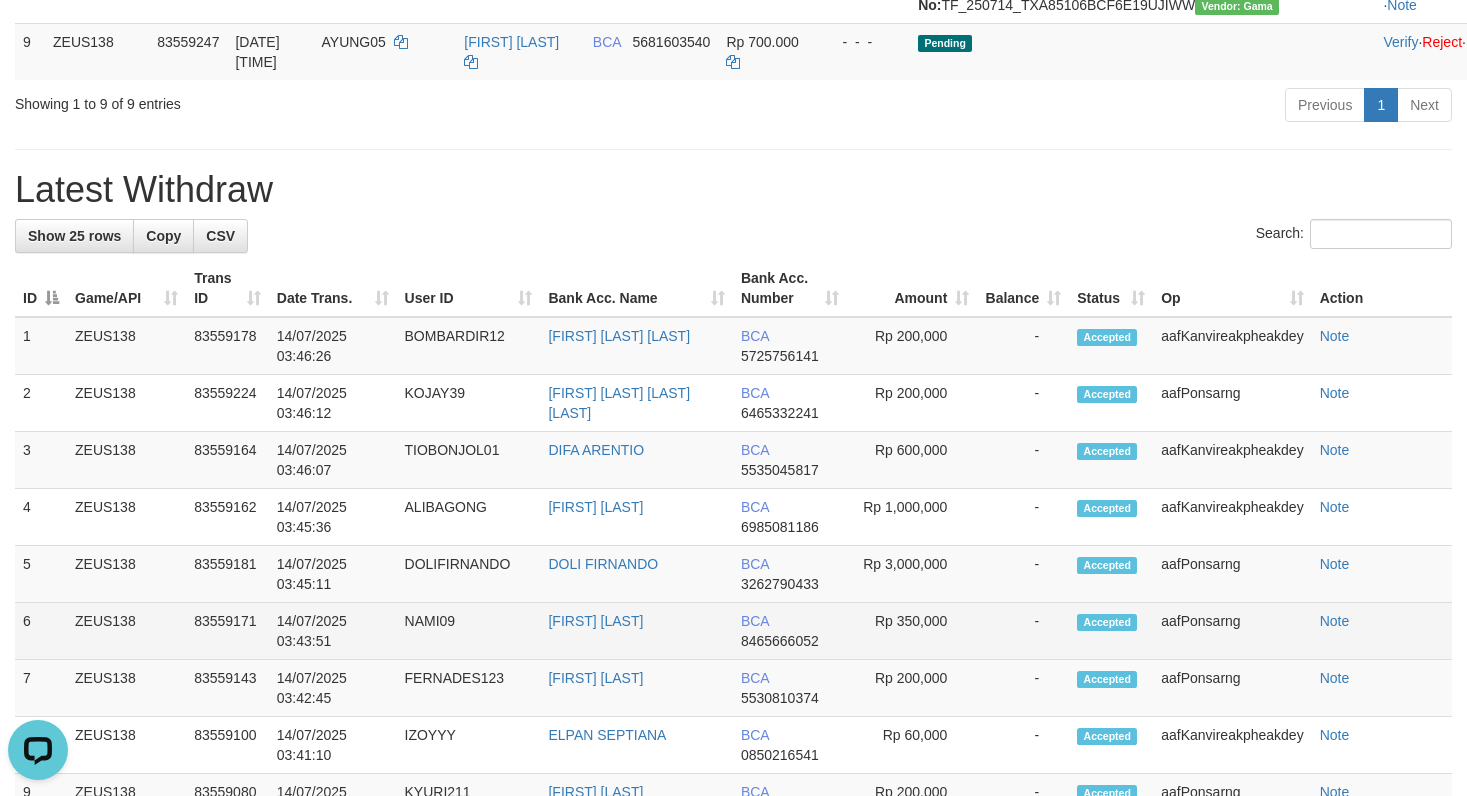 scroll, scrollTop: 0, scrollLeft: 0, axis: both 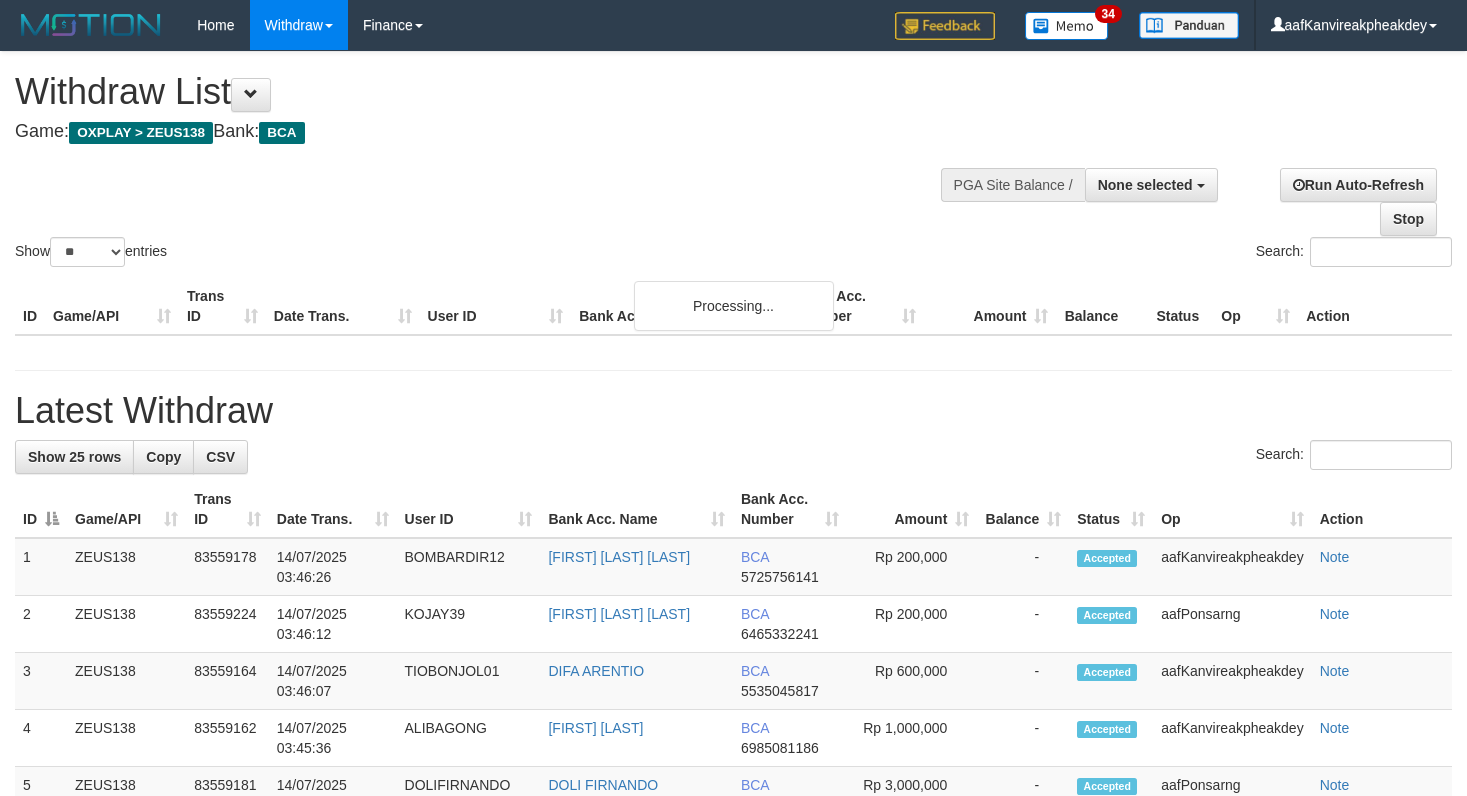 select 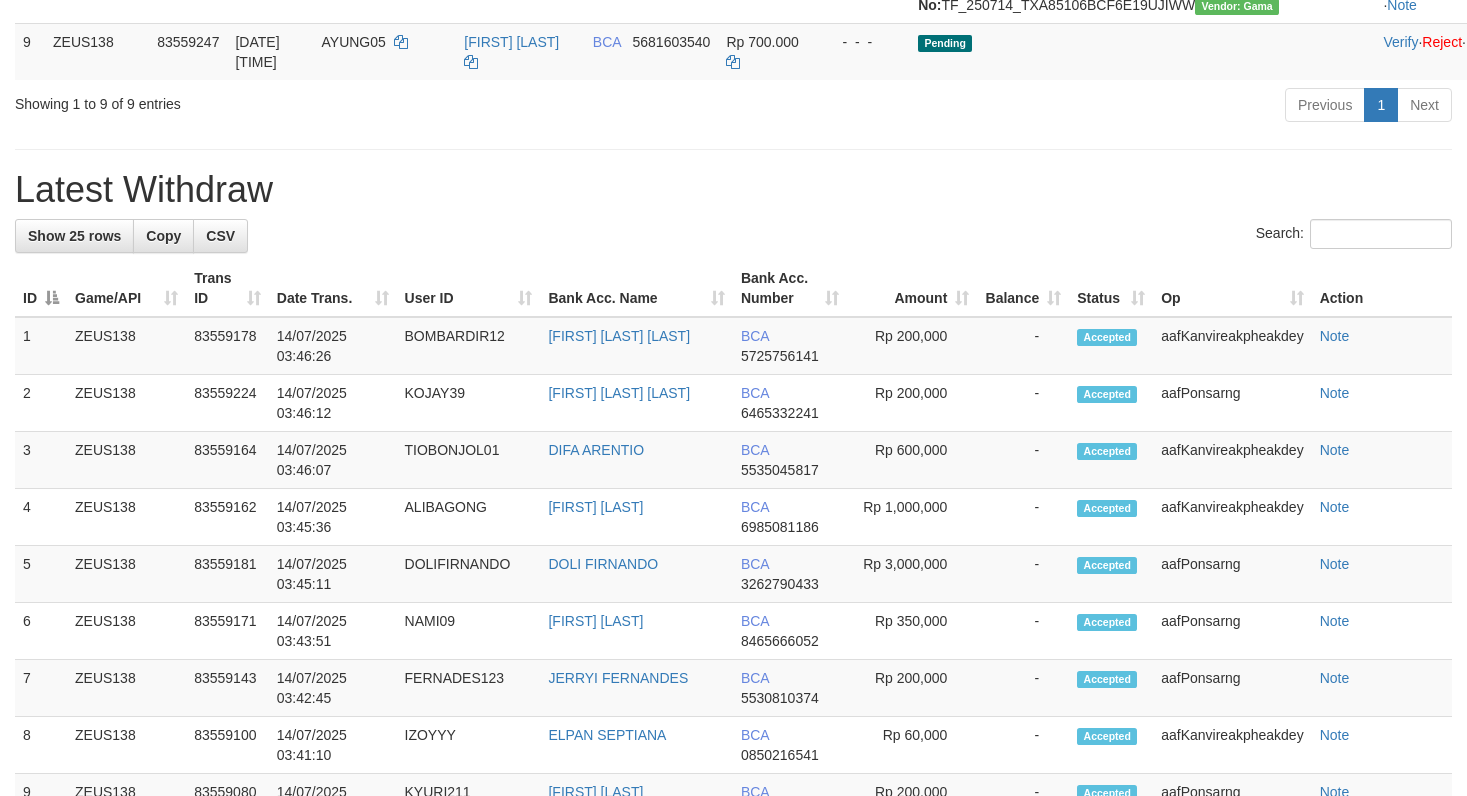 scroll, scrollTop: 873, scrollLeft: 0, axis: vertical 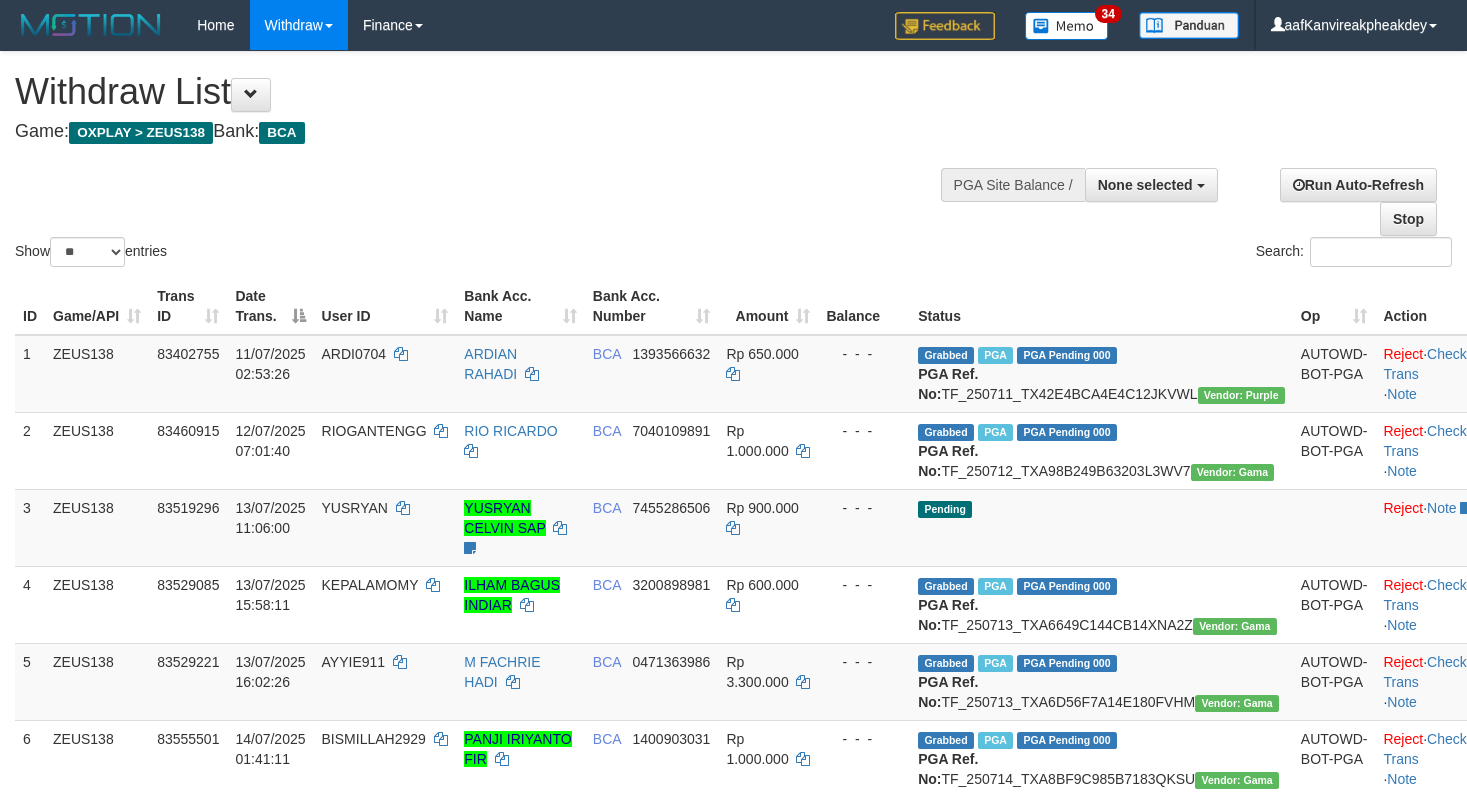 select 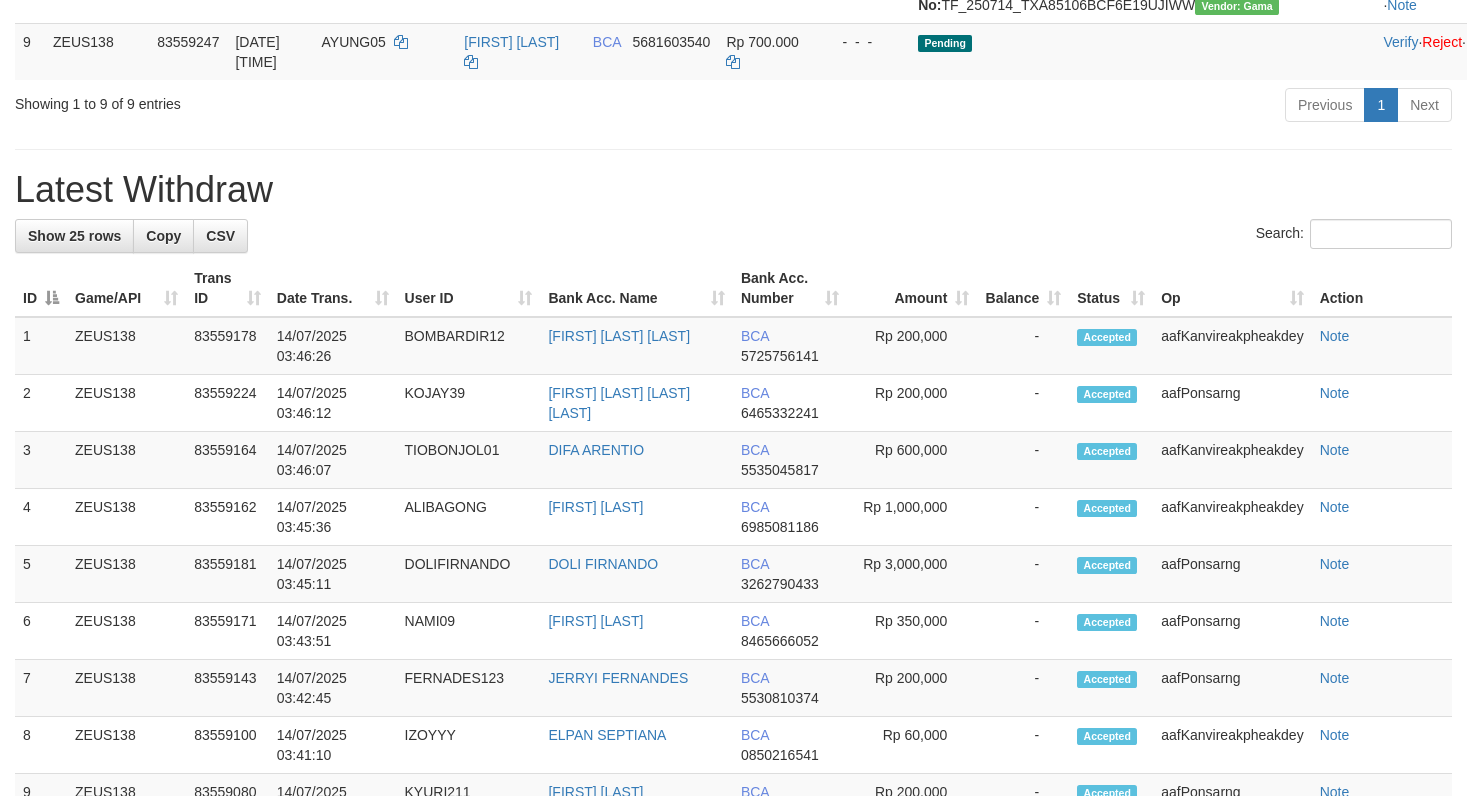 scroll, scrollTop: 873, scrollLeft: 0, axis: vertical 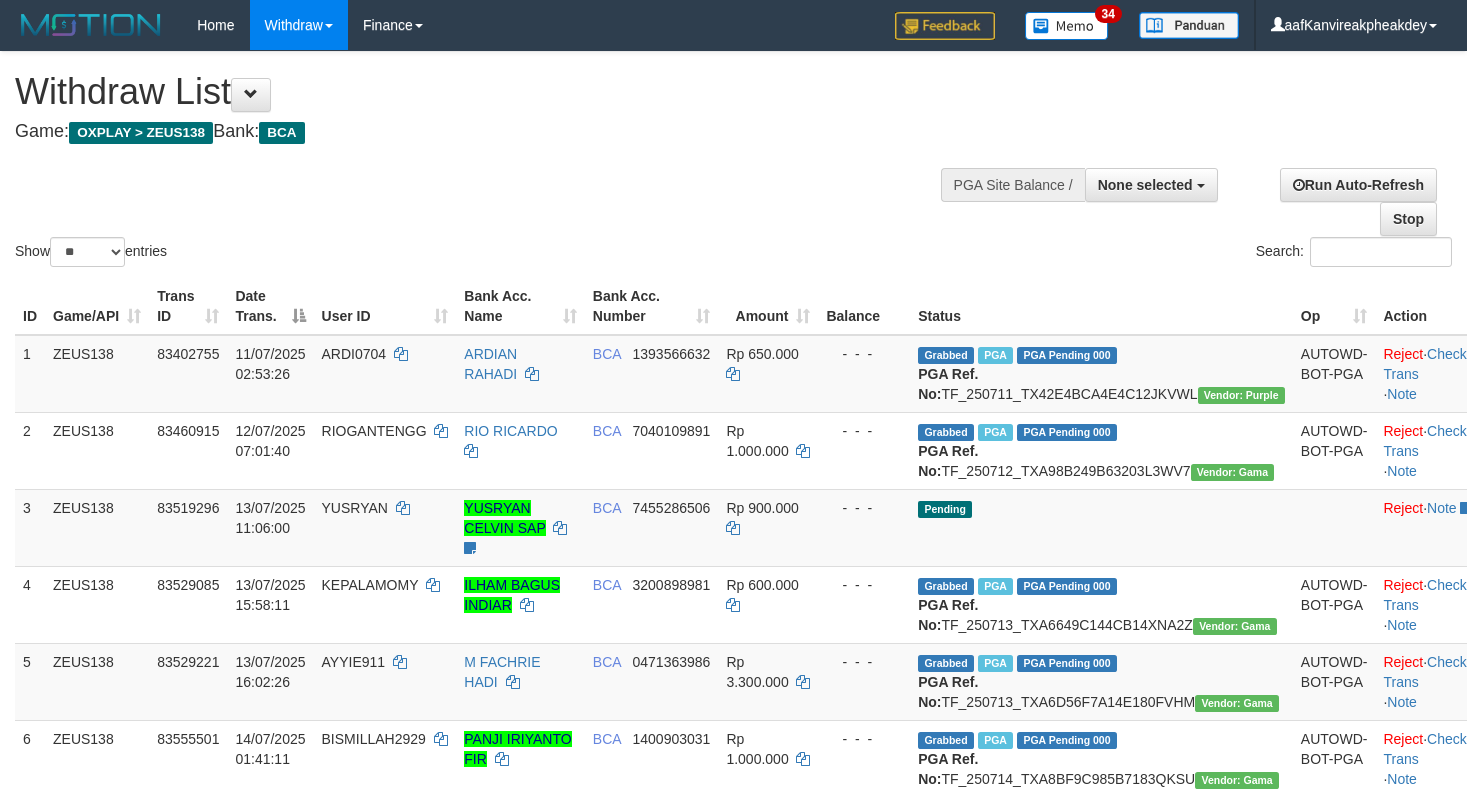 select 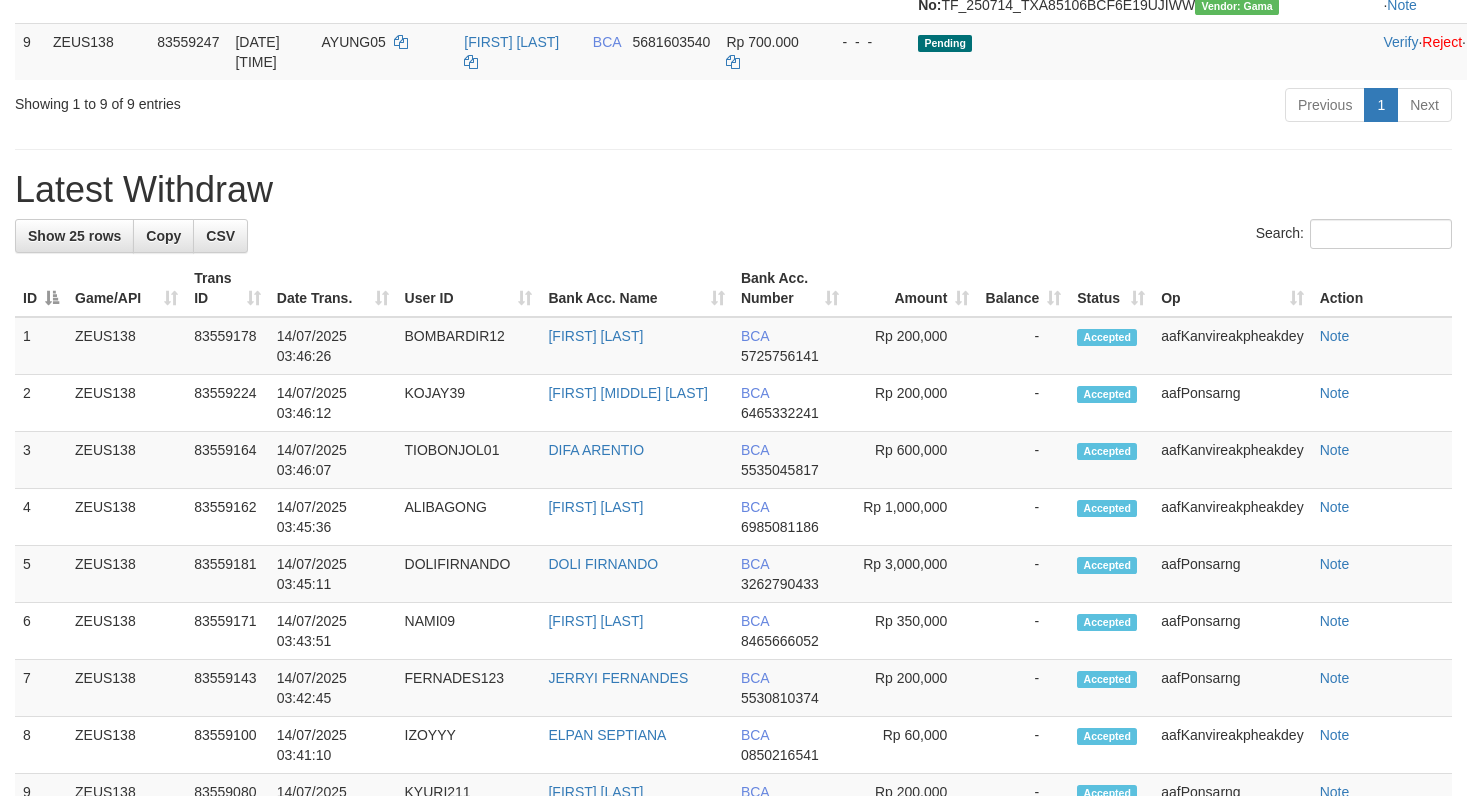 scroll, scrollTop: 873, scrollLeft: 0, axis: vertical 